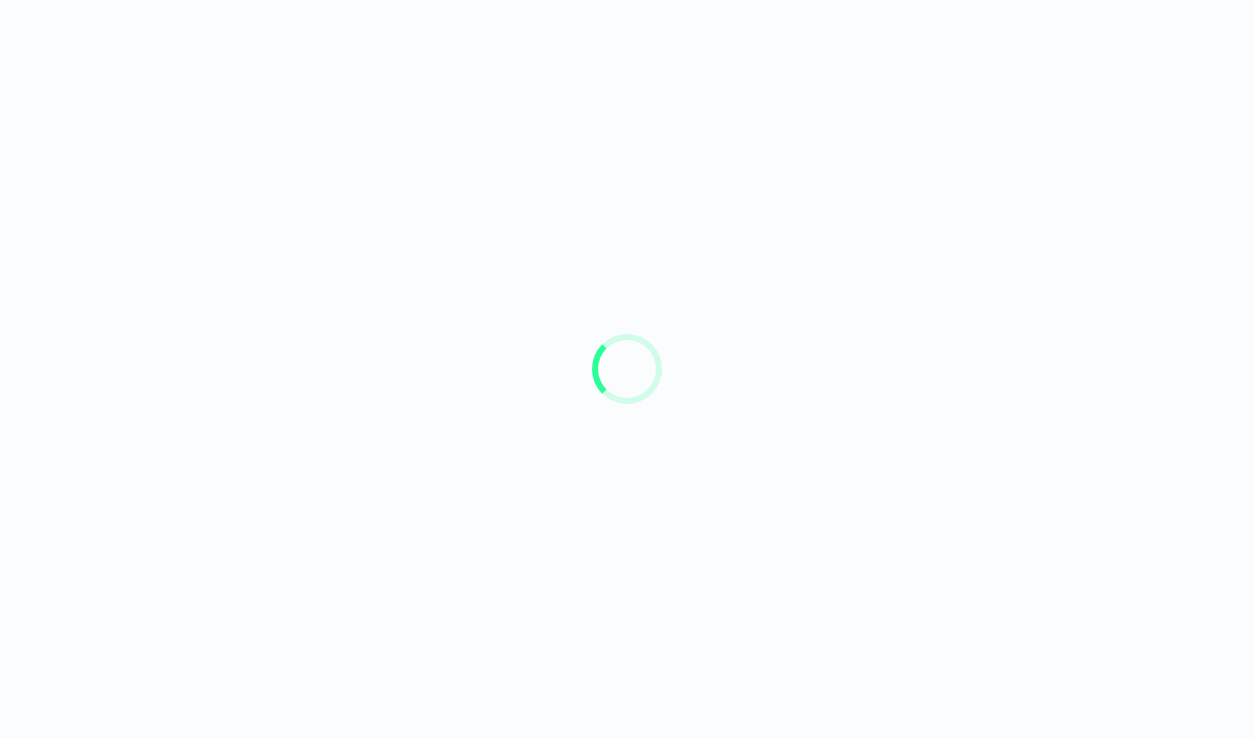 scroll, scrollTop: 0, scrollLeft: 0, axis: both 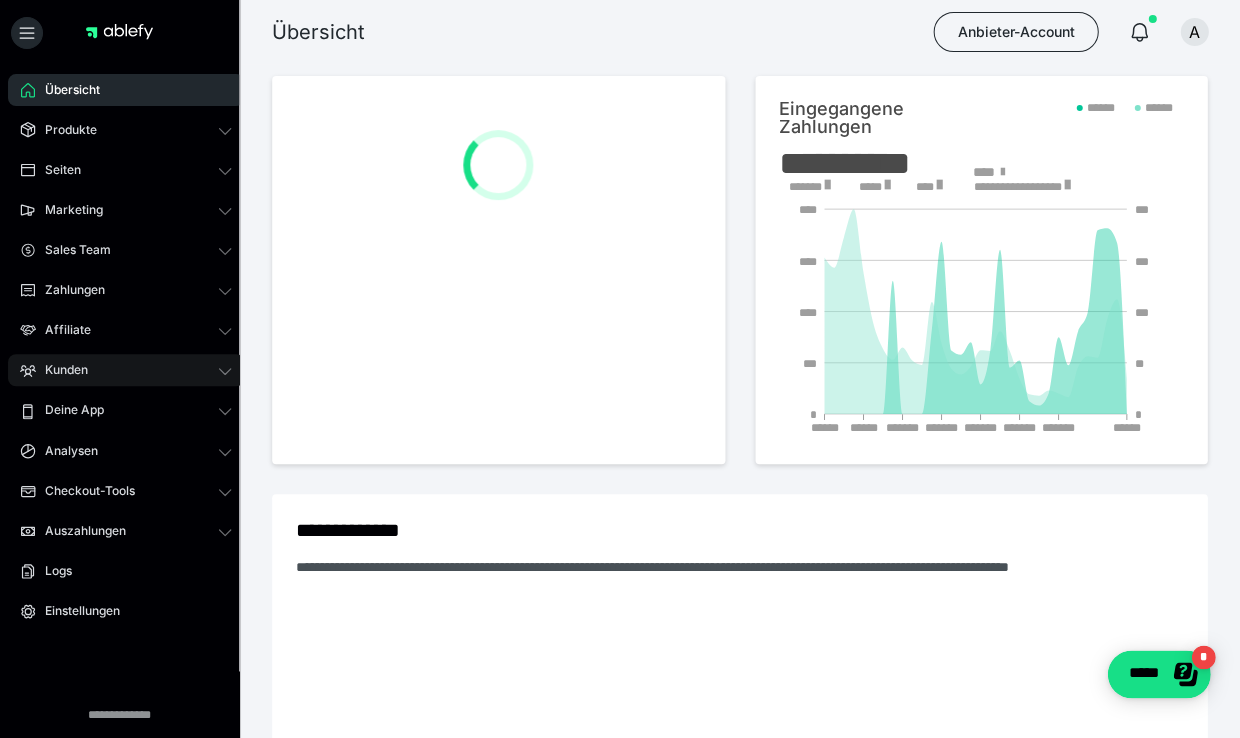 click on "Kunden" at bounding box center (126, 370) 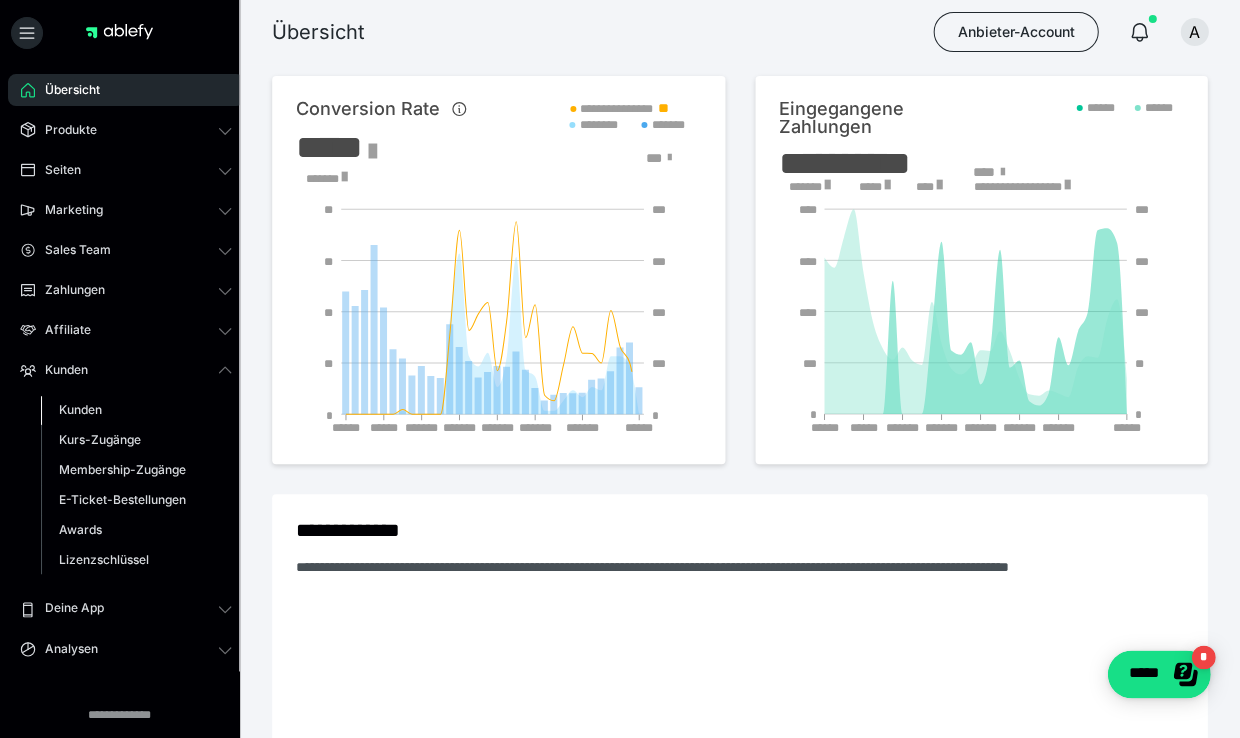 click on "Kunden" at bounding box center [136, 410] 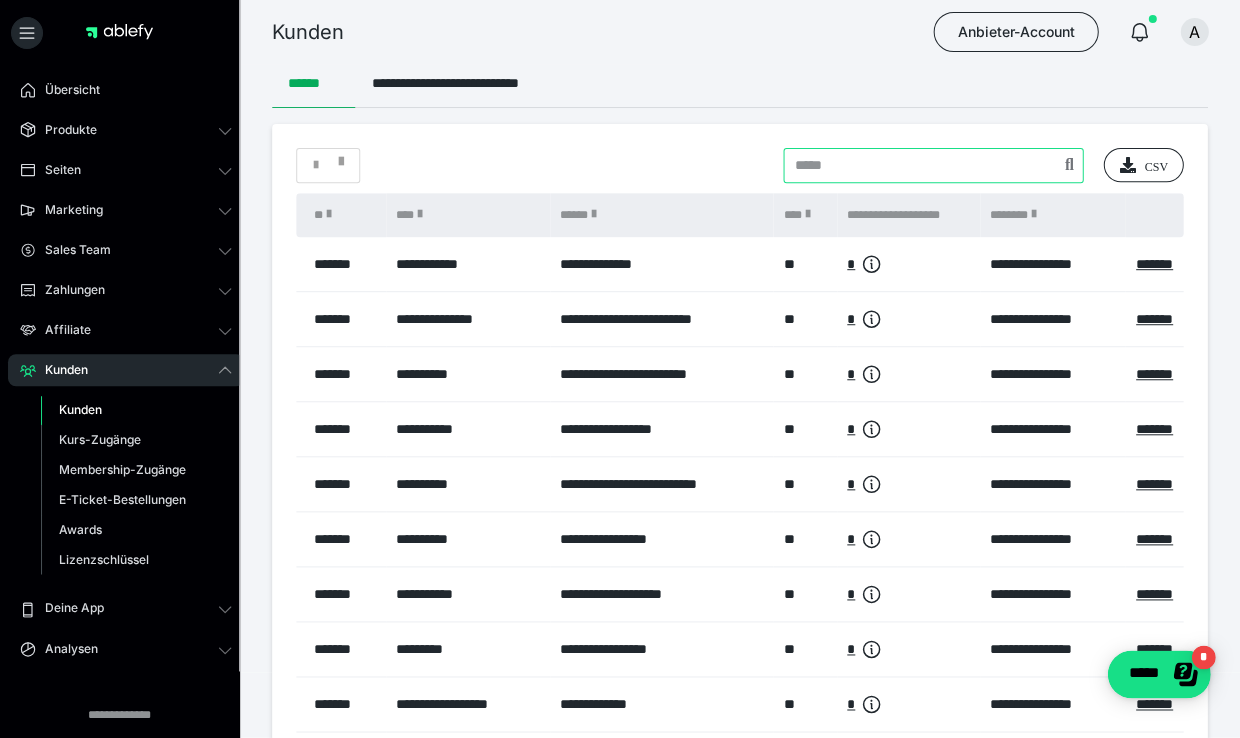 click at bounding box center (933, 165) 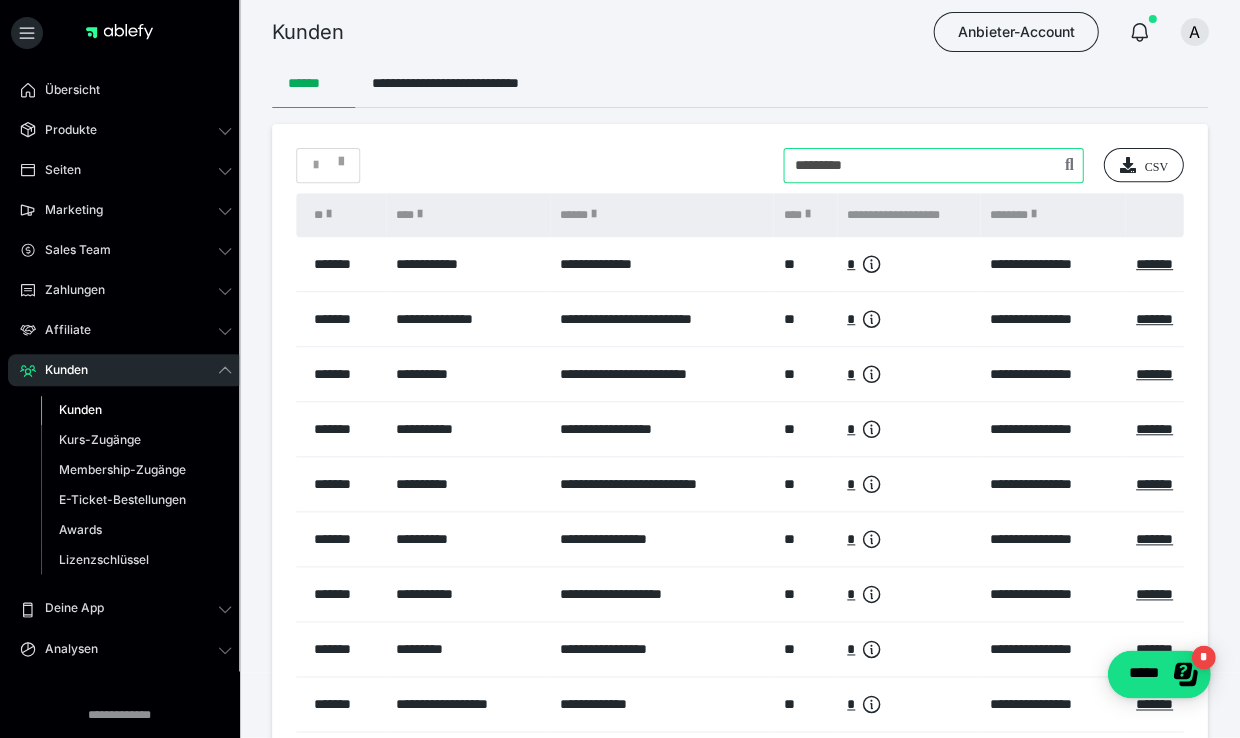 type on "*********" 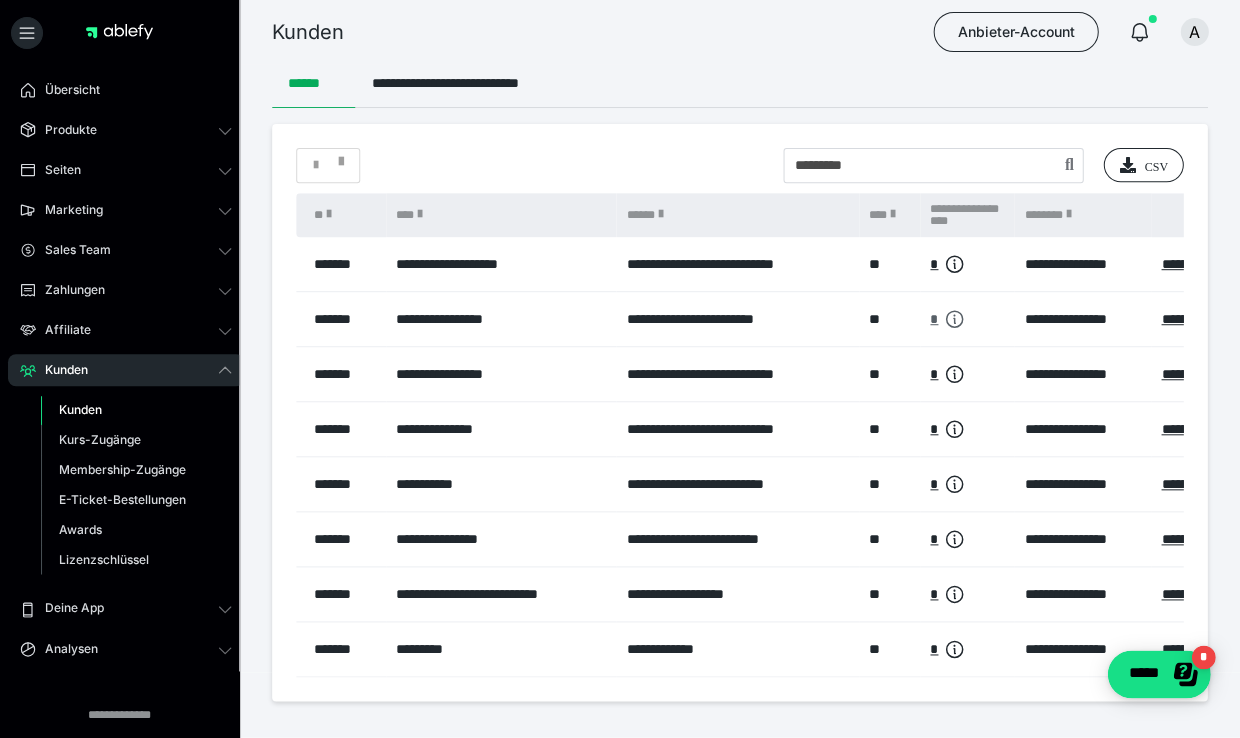 click on "*" at bounding box center [947, 319] 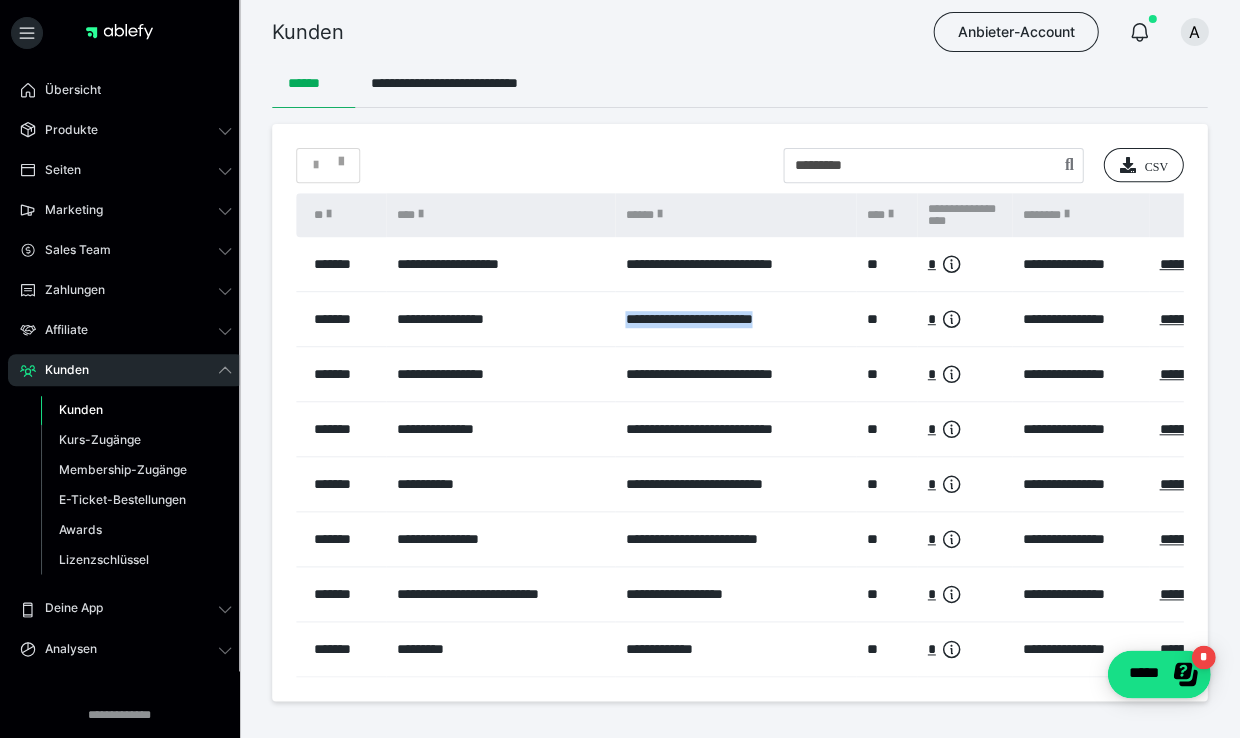 drag, startPoint x: 816, startPoint y: 335, endPoint x: 616, endPoint y: 330, distance: 200.06248 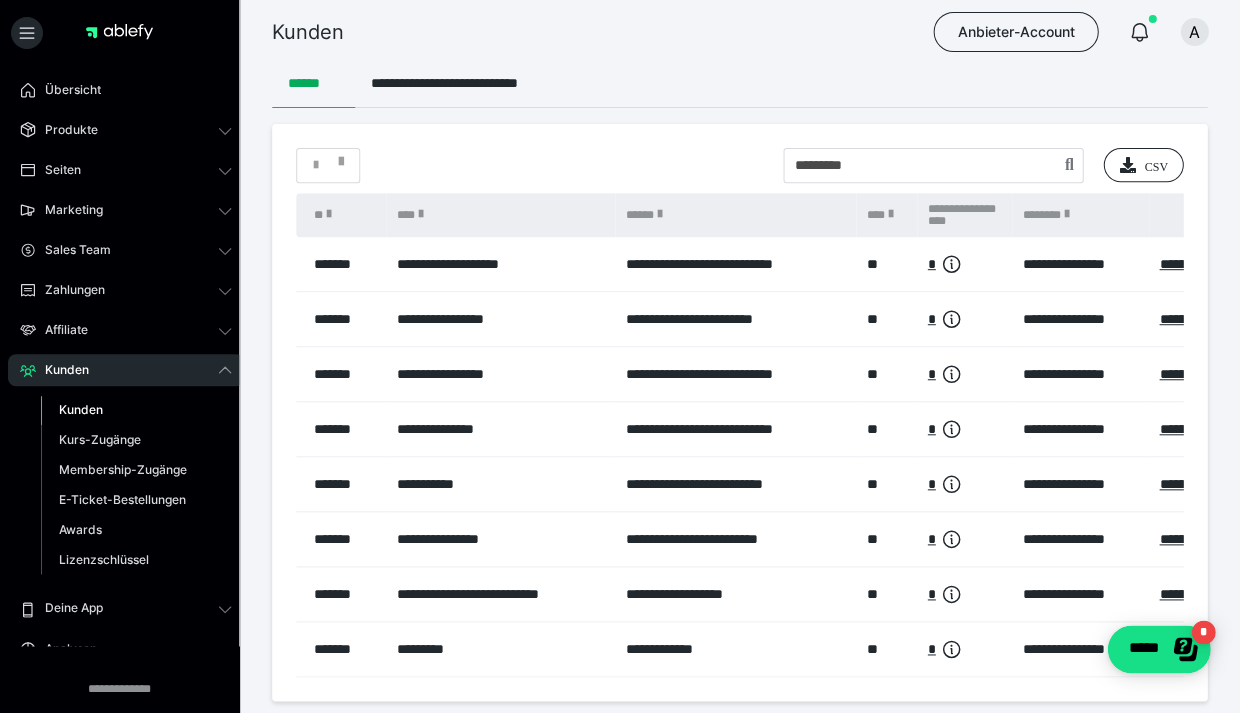 click on "Kunden" at bounding box center [126, 370] 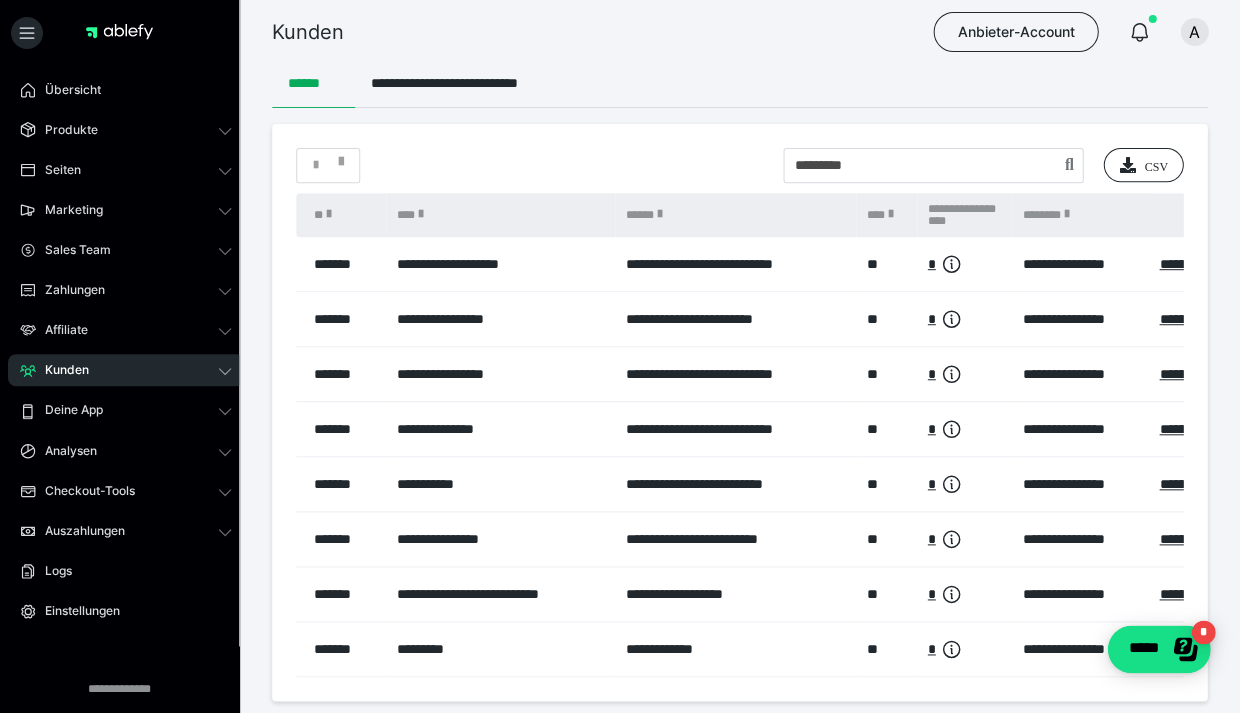 click on "Kunden" at bounding box center [60, 370] 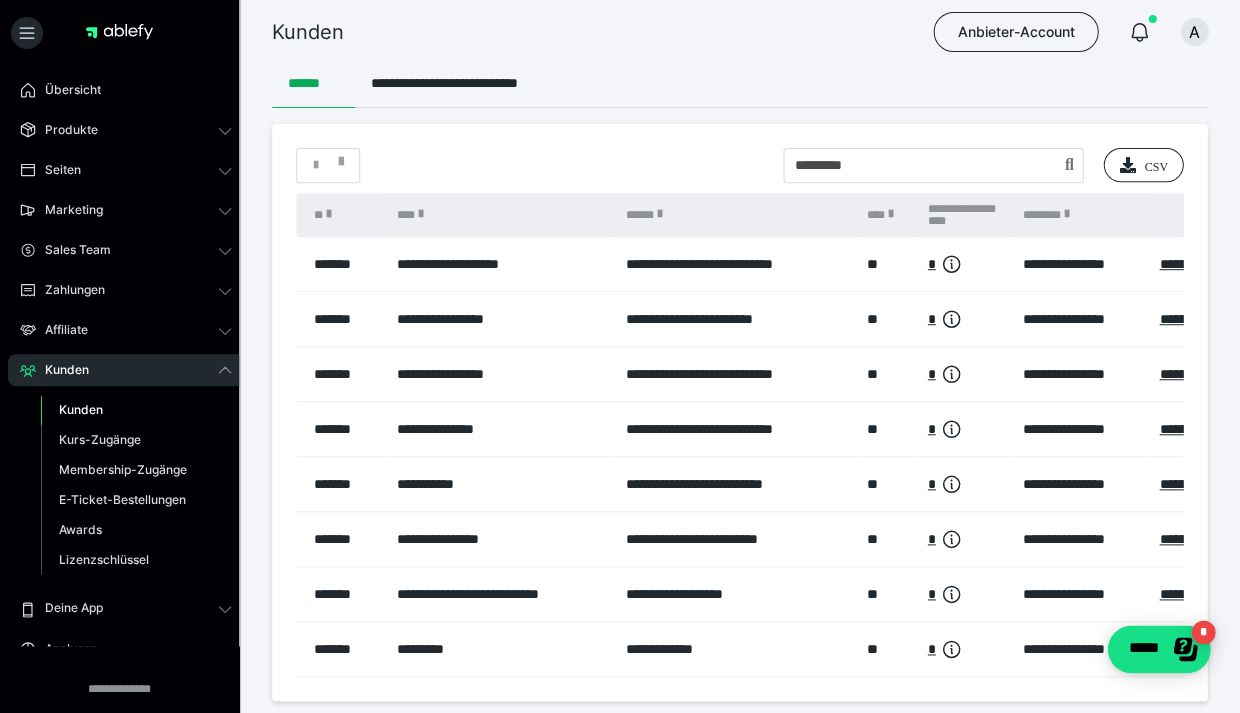 click on "Kunden" at bounding box center (81, 409) 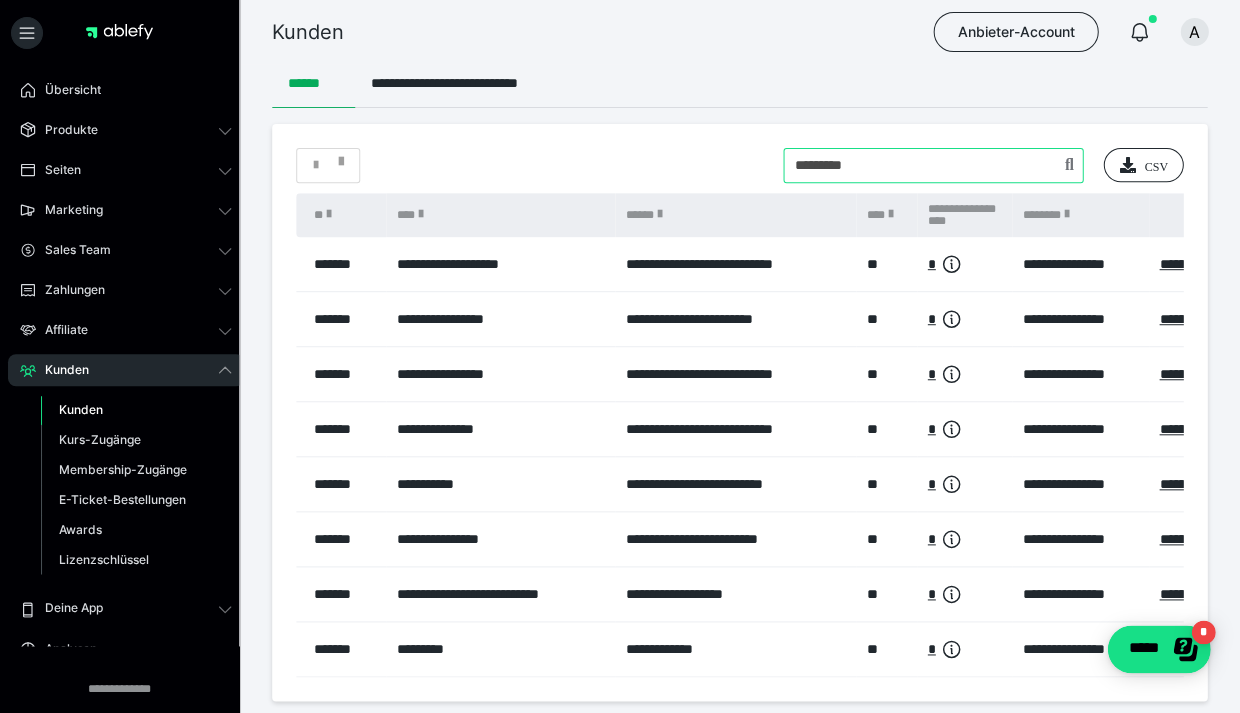 drag, startPoint x: 915, startPoint y: 181, endPoint x: 738, endPoint y: 167, distance: 177.55281 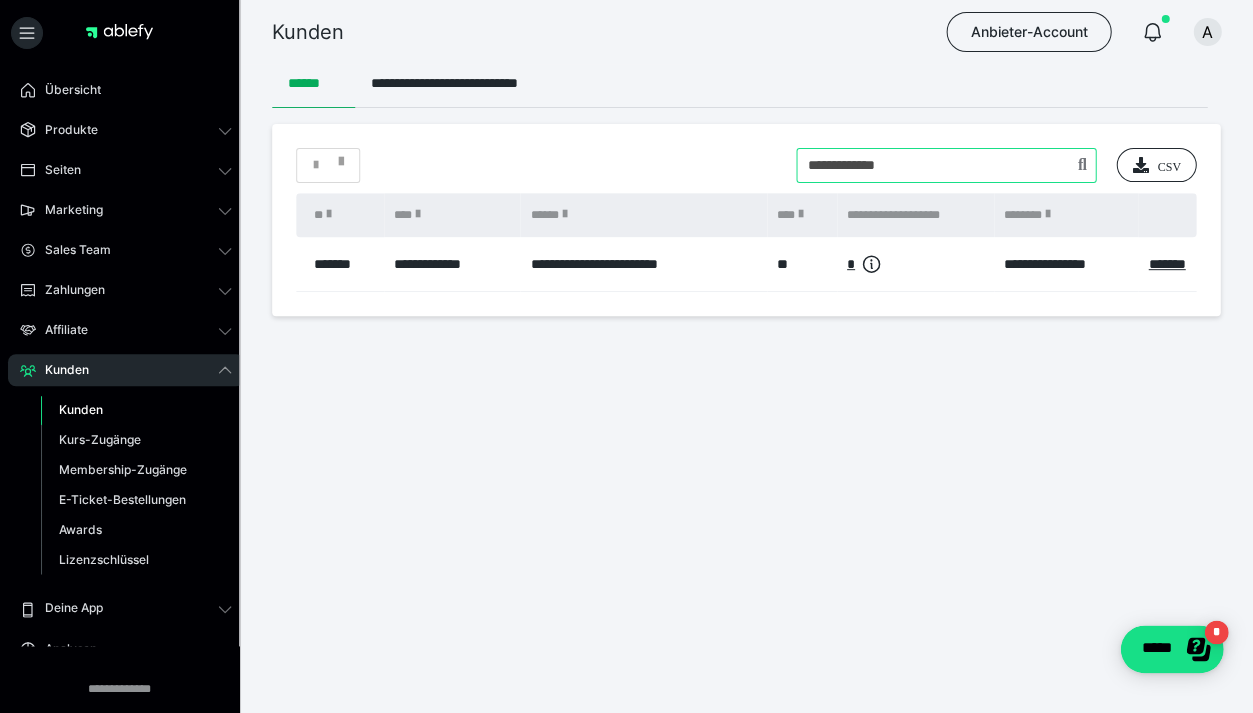 drag, startPoint x: 949, startPoint y: 185, endPoint x: 794, endPoint y: 181, distance: 155.0516 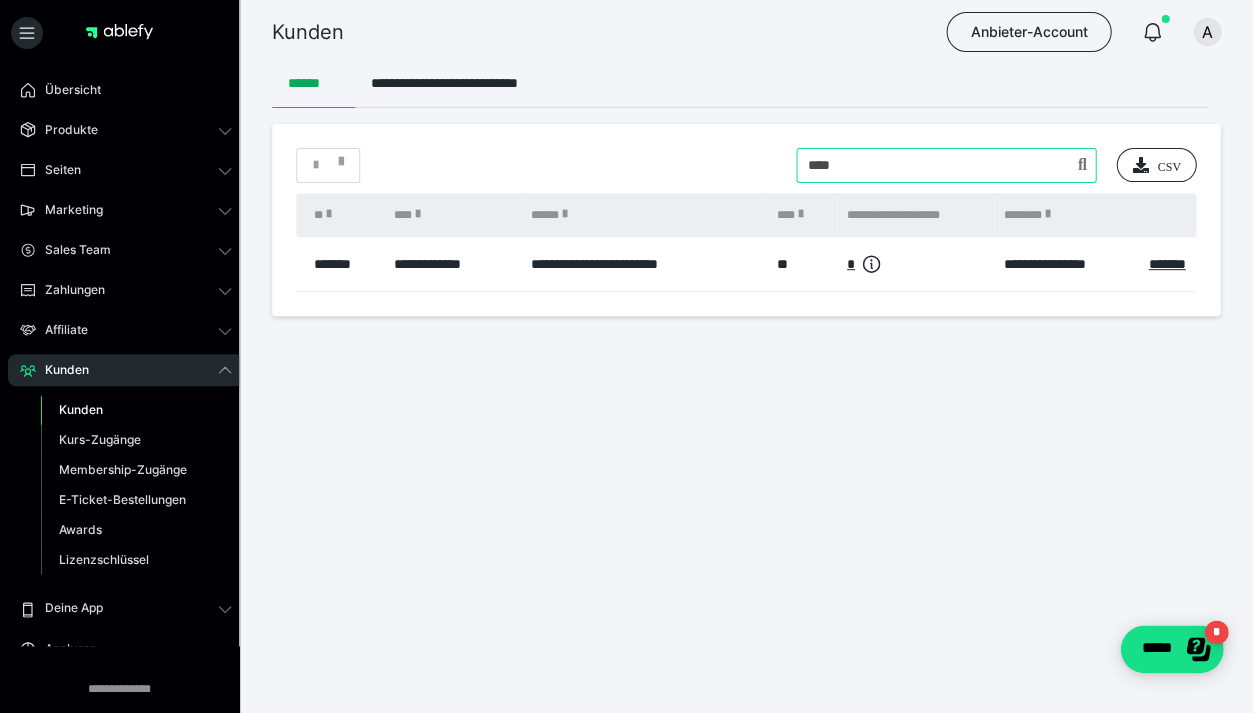 type on "****" 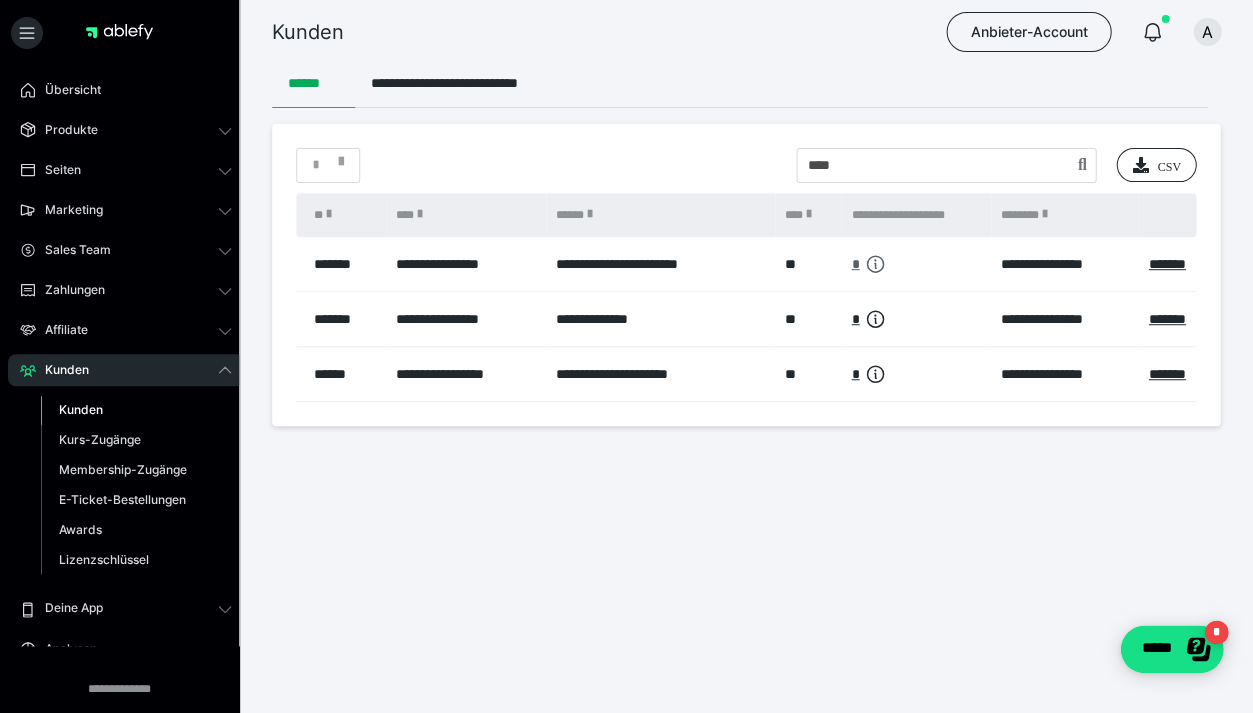 click on "*" at bounding box center (855, 264) 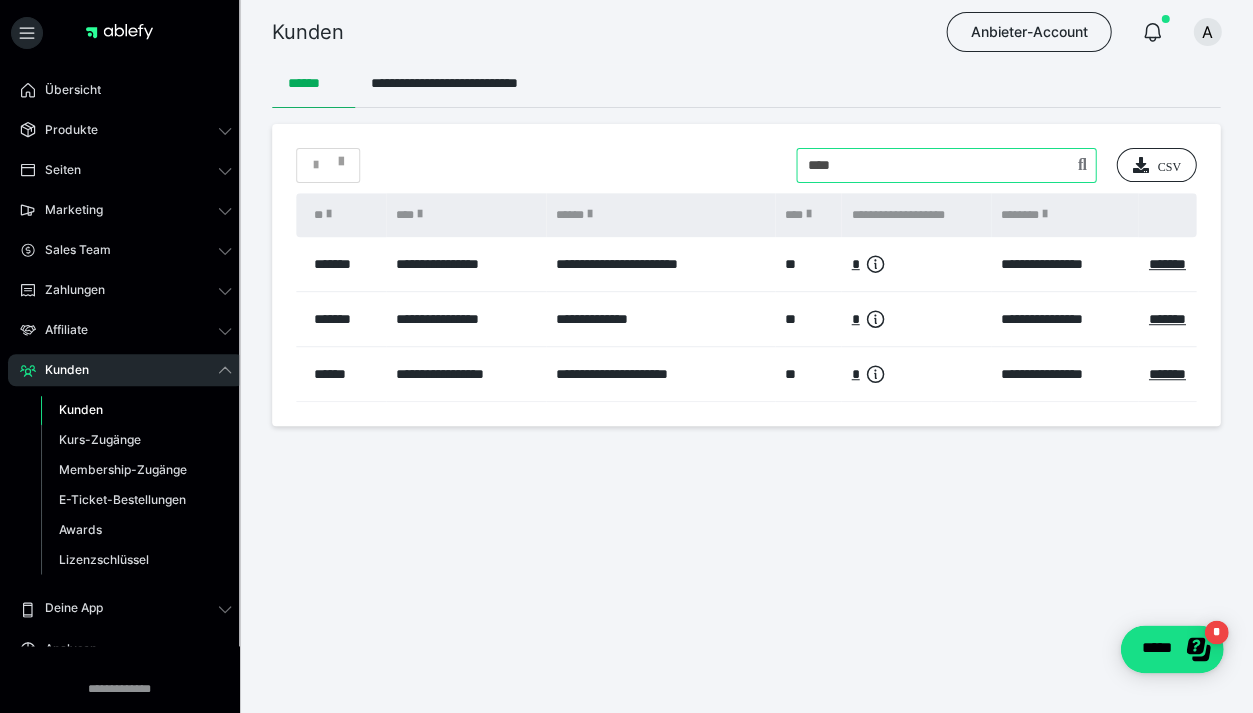 drag, startPoint x: 853, startPoint y: 186, endPoint x: 797, endPoint y: 180, distance: 56.32051 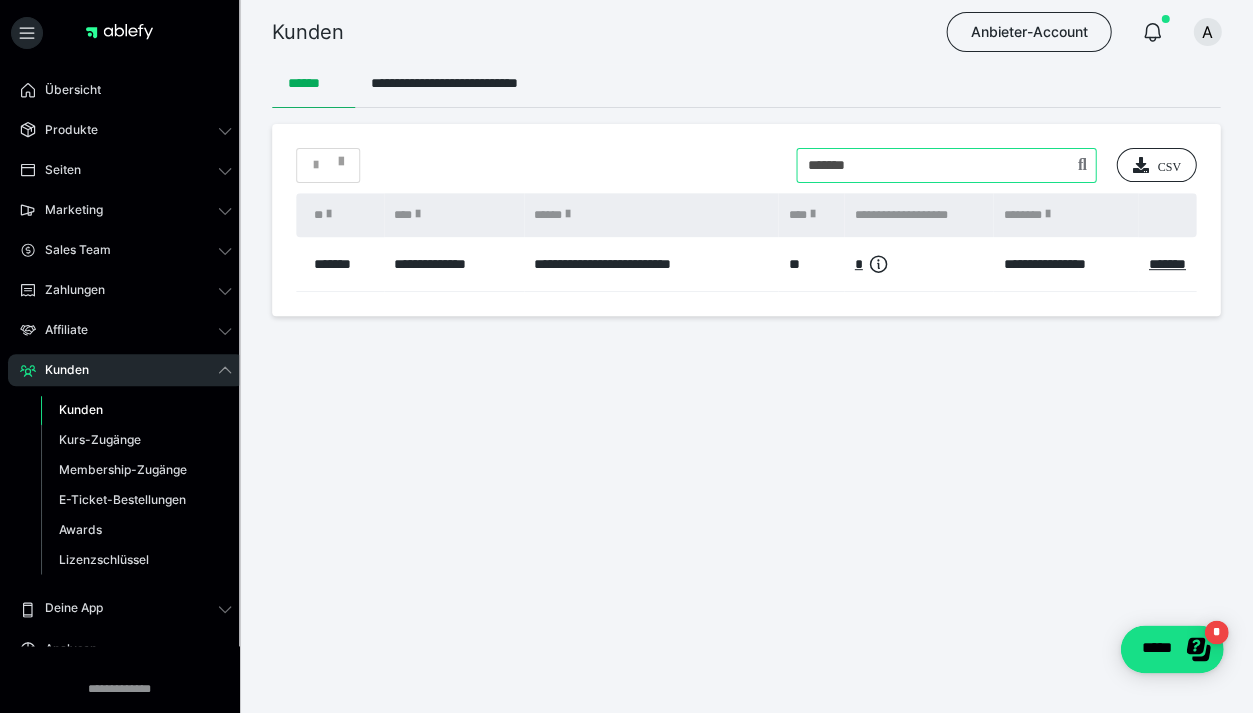 drag, startPoint x: 883, startPoint y: 173, endPoint x: 793, endPoint y: 181, distance: 90.35486 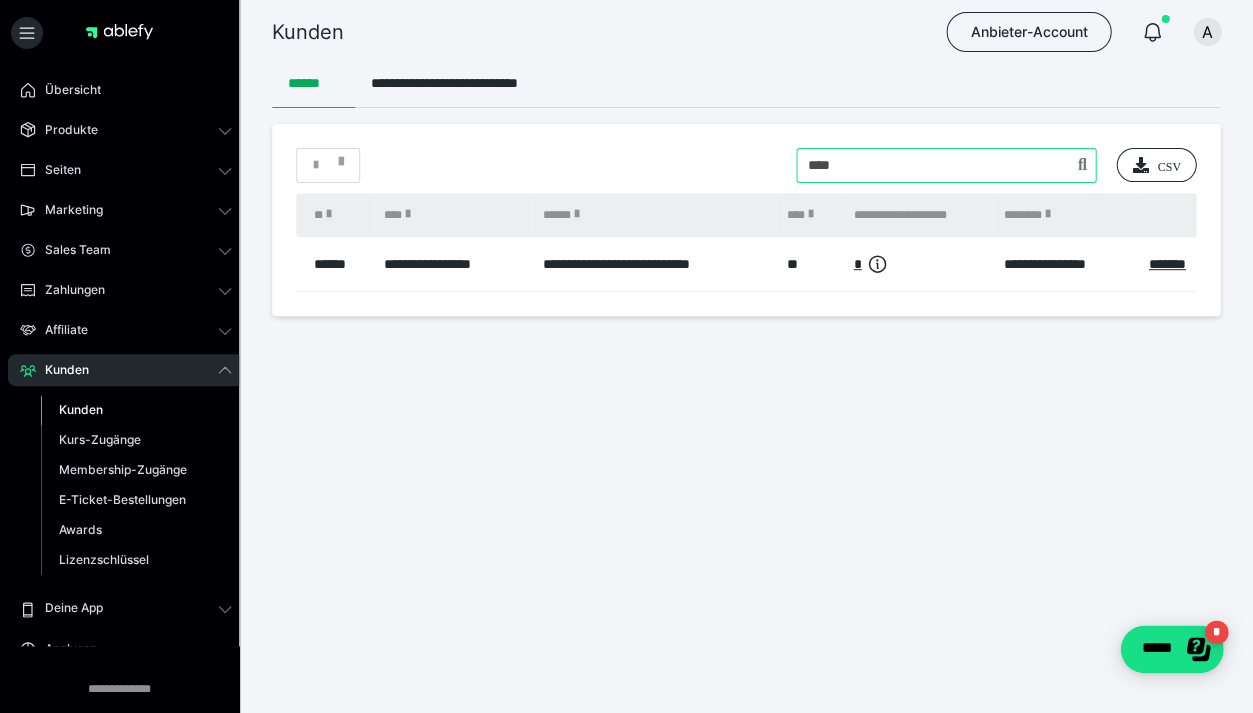 drag, startPoint x: 860, startPoint y: 175, endPoint x: 771, endPoint y: 173, distance: 89.02247 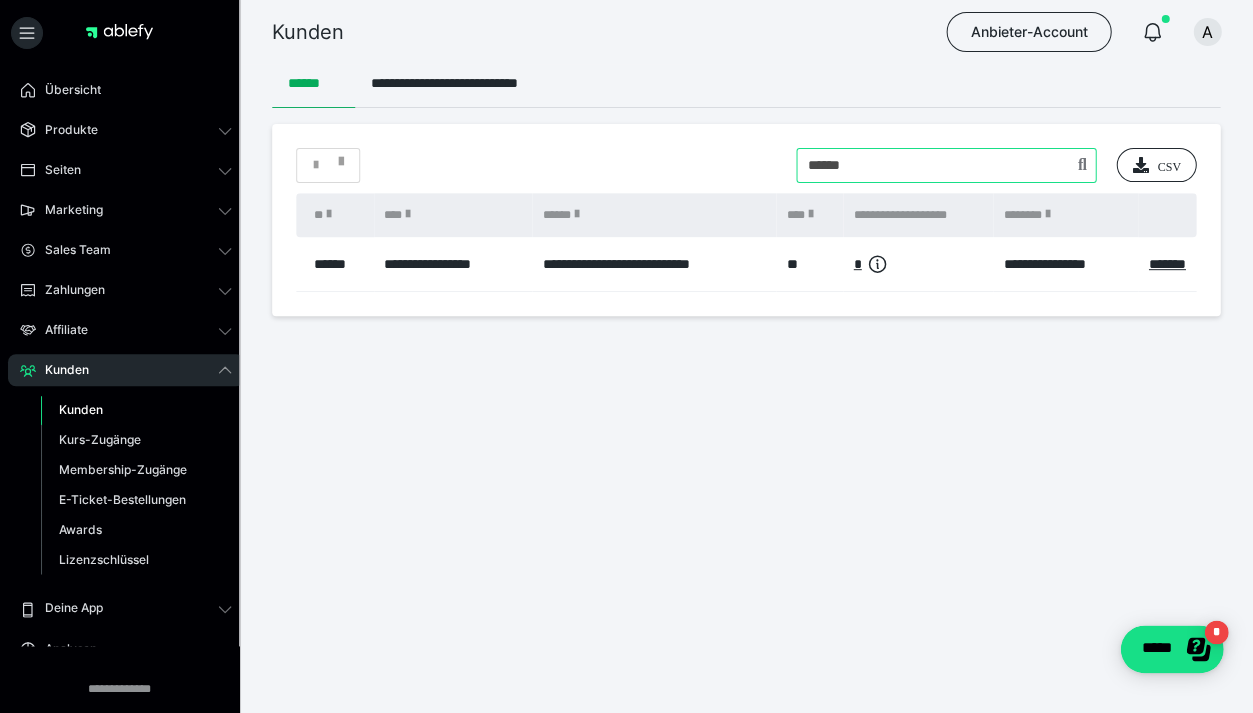 type on "******" 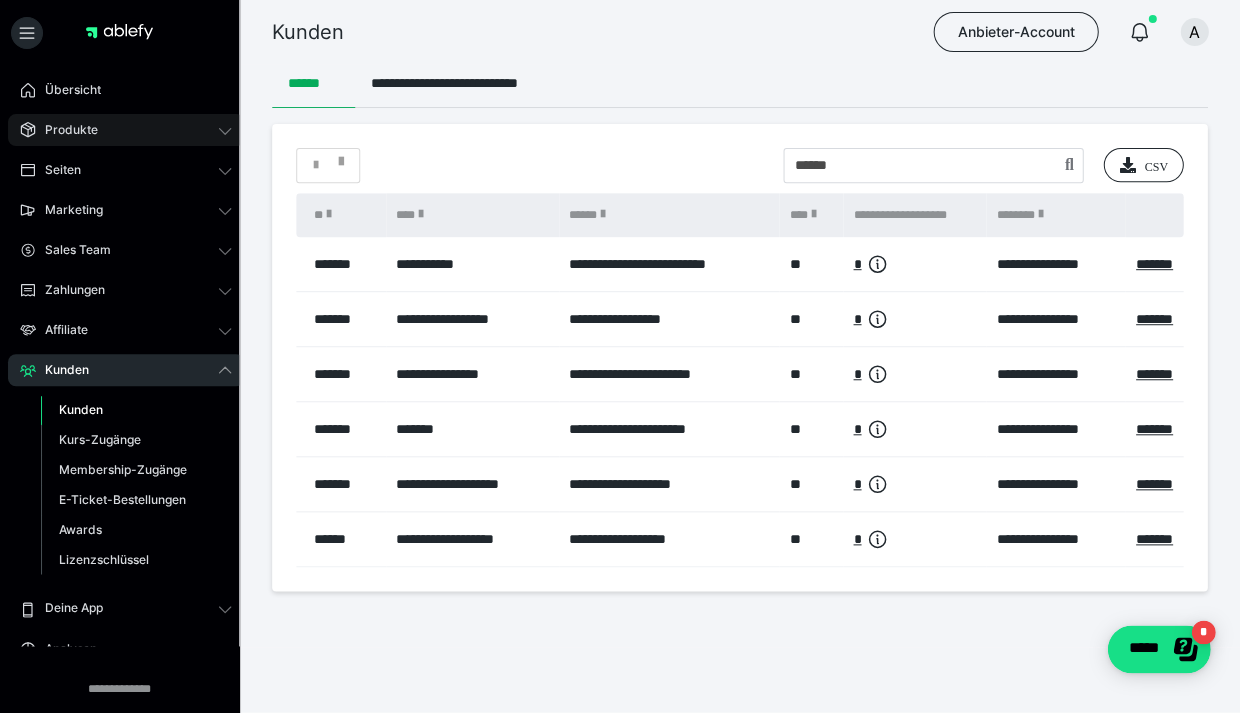 click on "Produkte" at bounding box center (64, 130) 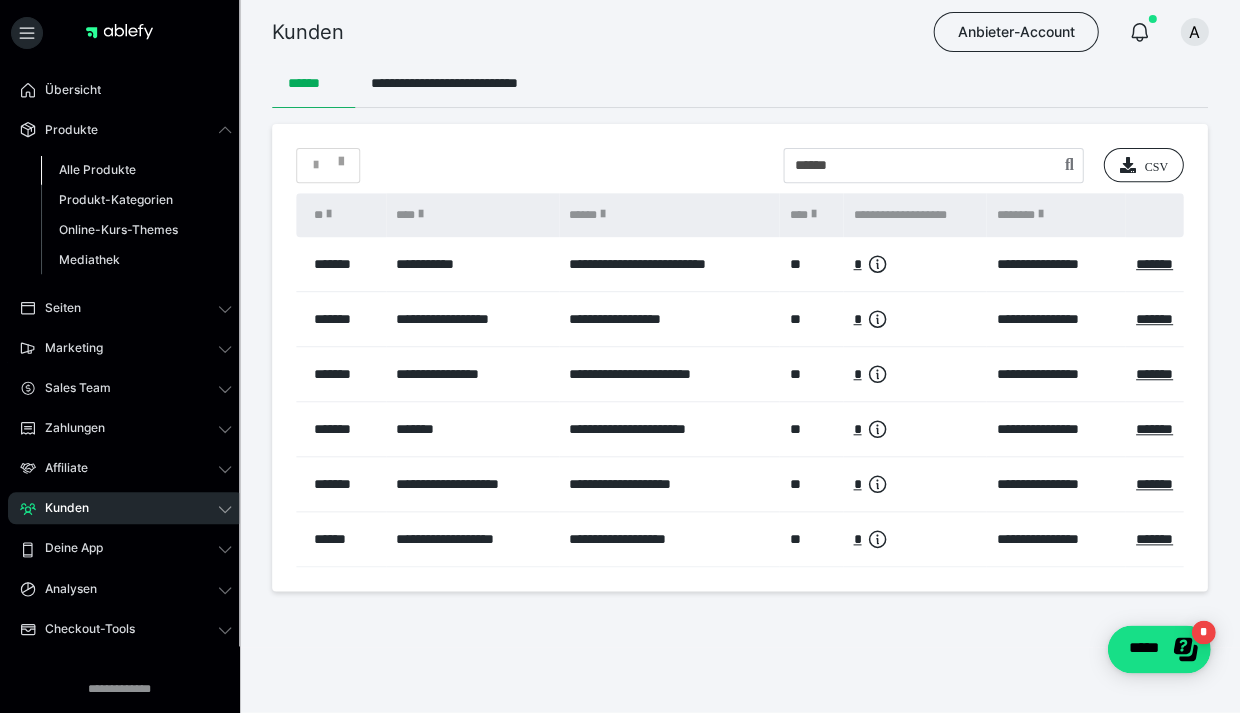 click on "Alle Produkte" at bounding box center (97, 169) 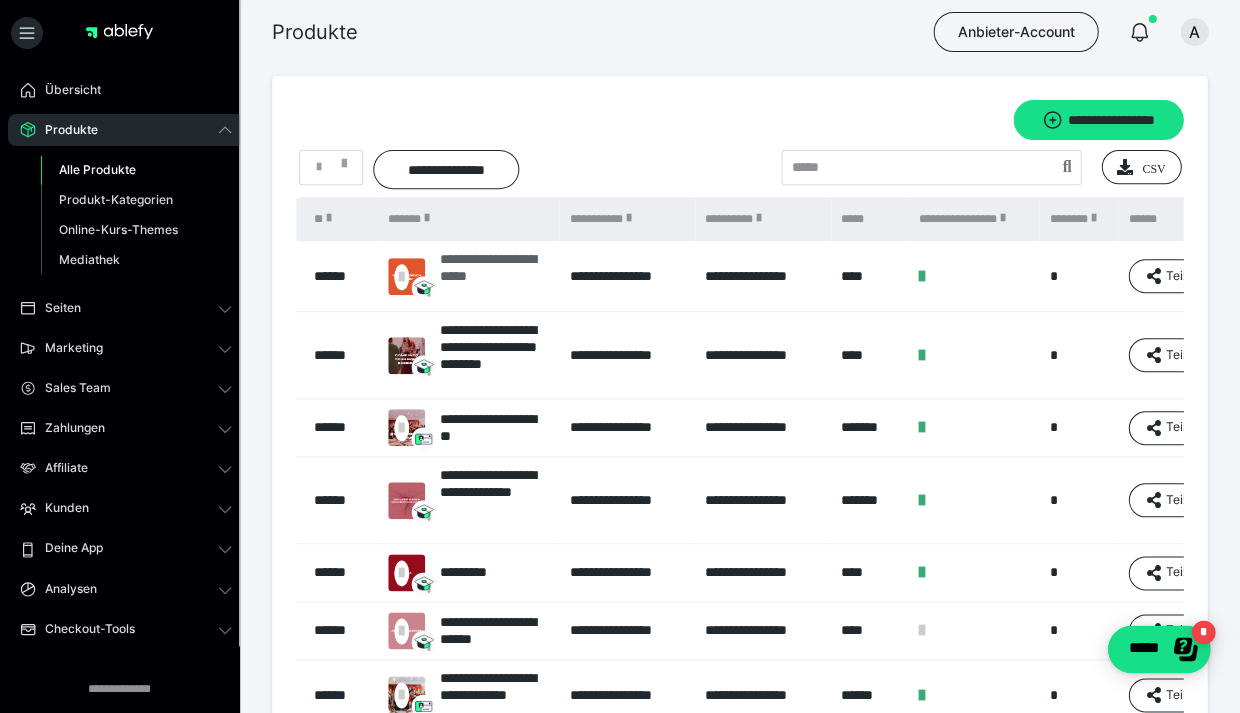 click on "**********" at bounding box center [494, 276] 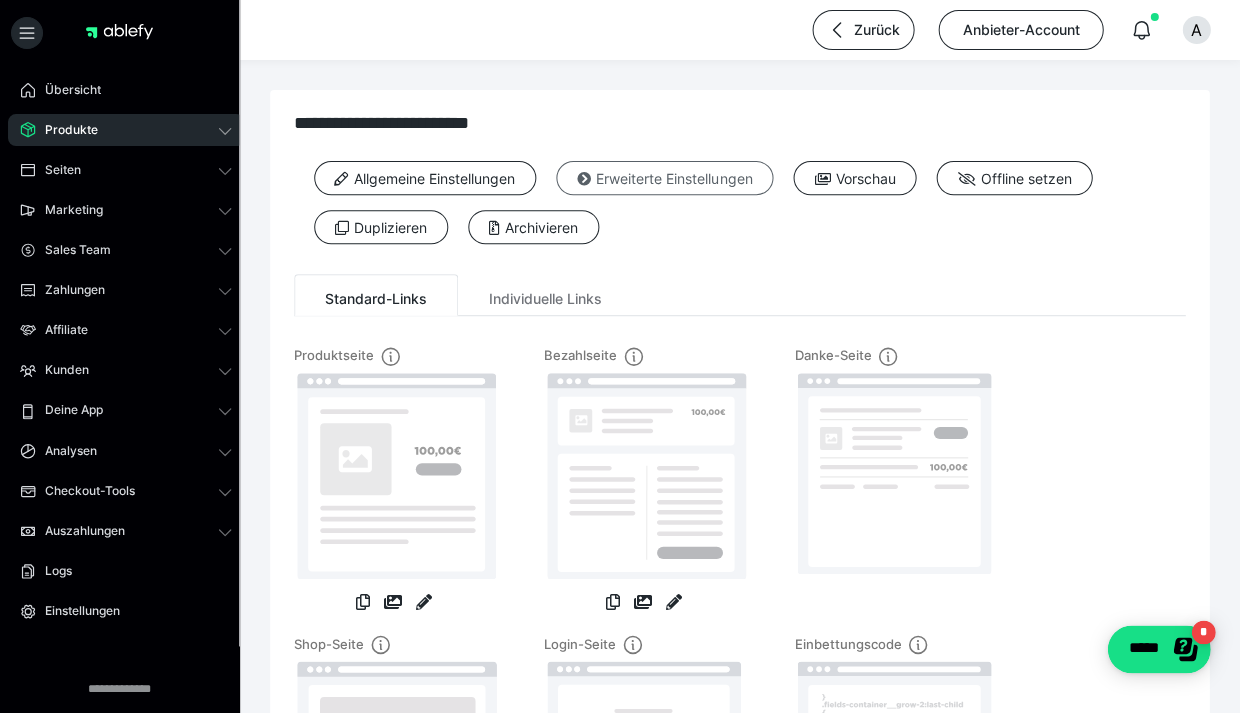 click on "Erweiterte Einstellungen" at bounding box center [664, 178] 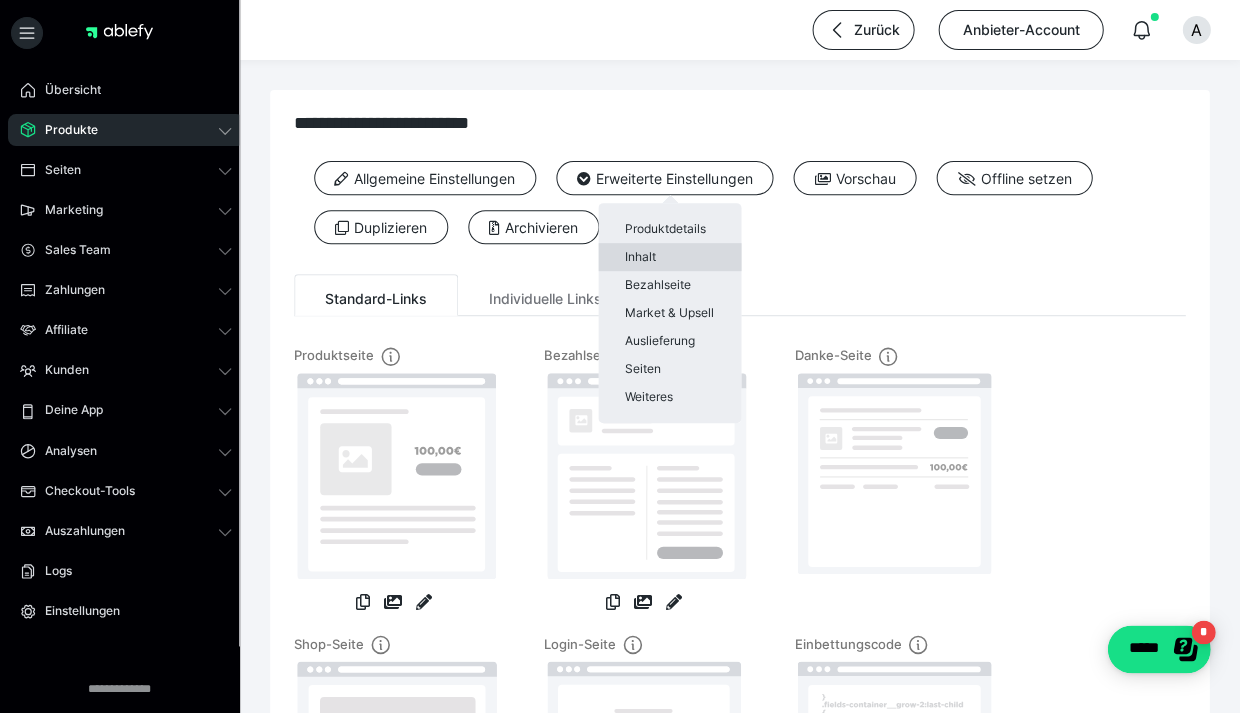 click on "Inhalt" at bounding box center (669, 257) 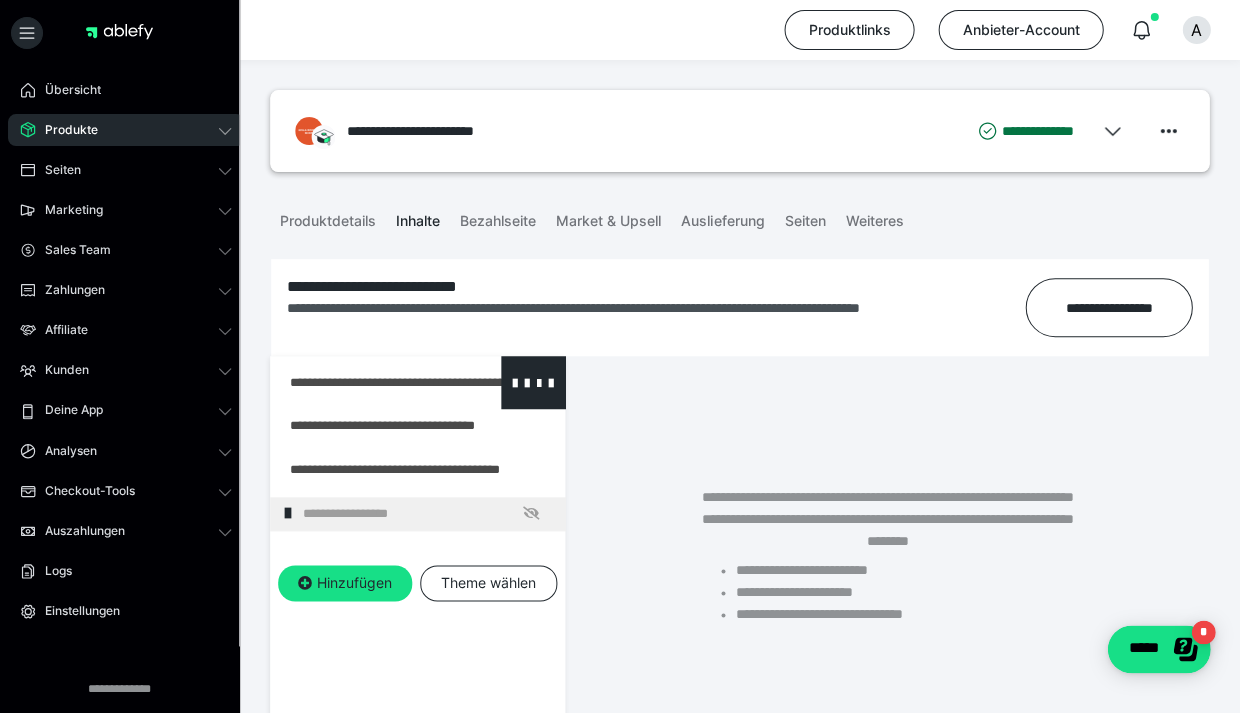click at bounding box center [365, 382] 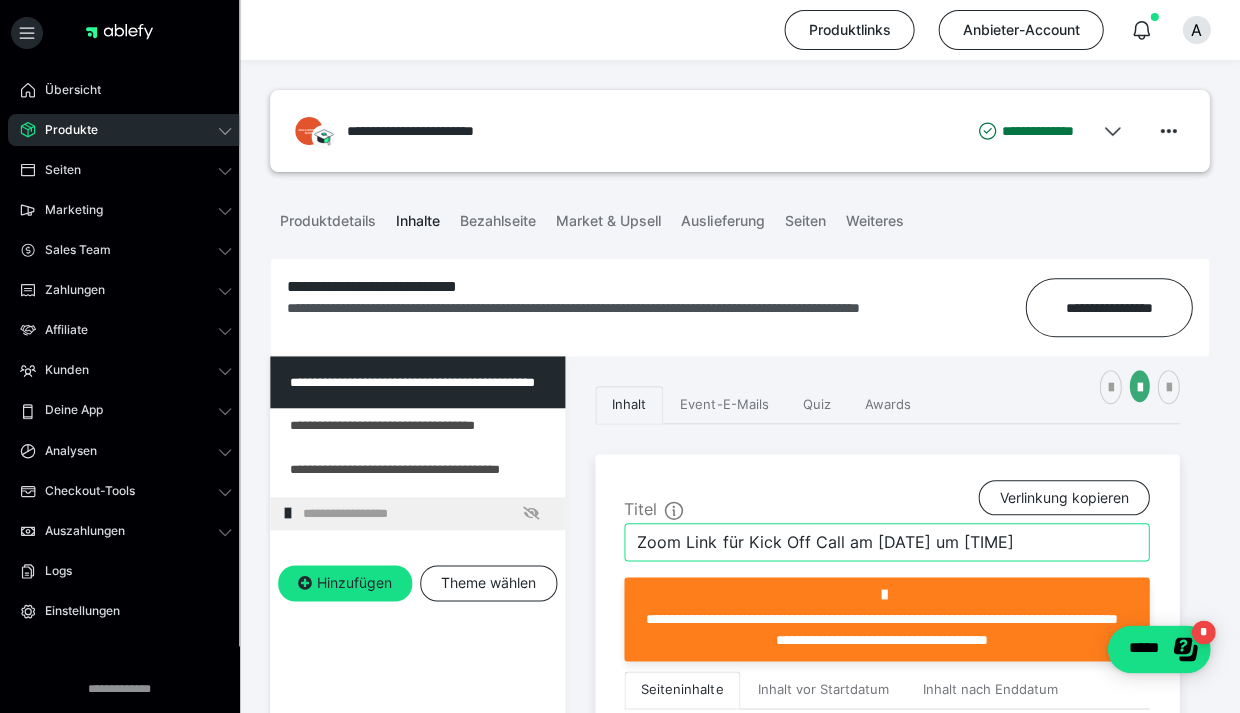 click on "Zoom Link für Kick Off Call am 02.08.25 um 10 Uhr" at bounding box center [886, 542] 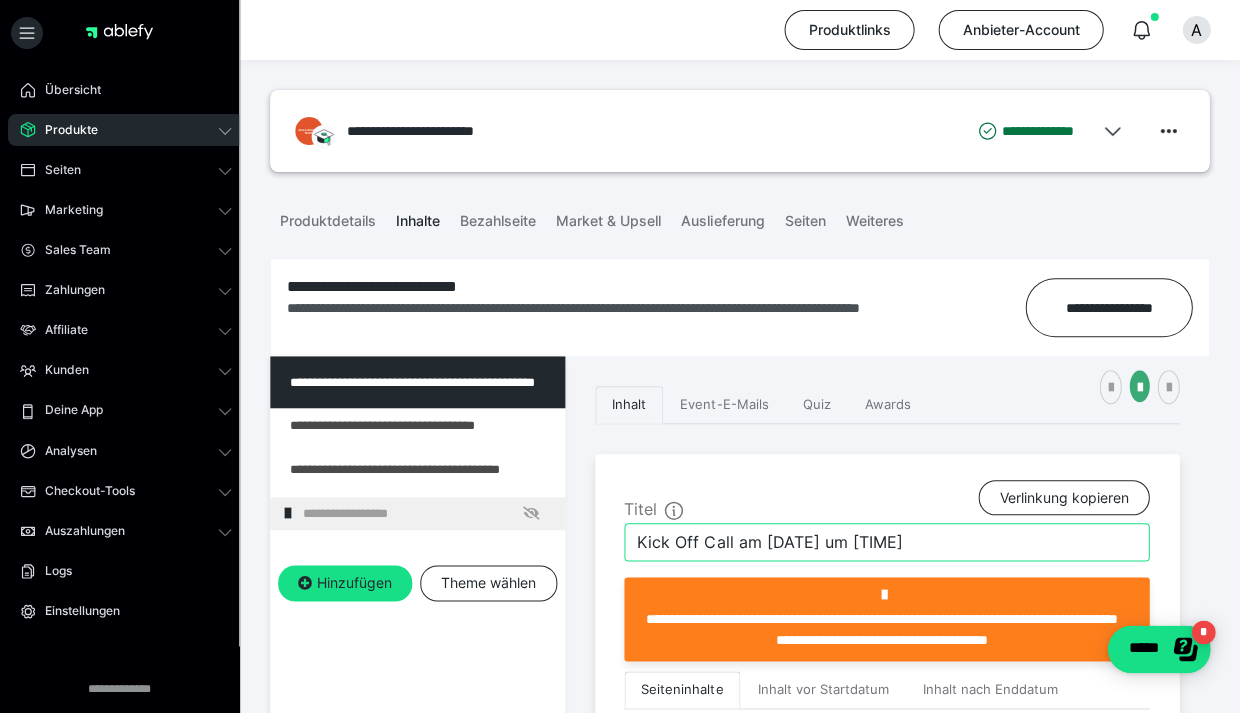 drag, startPoint x: 965, startPoint y: 537, endPoint x: 768, endPoint y: 543, distance: 197.09135 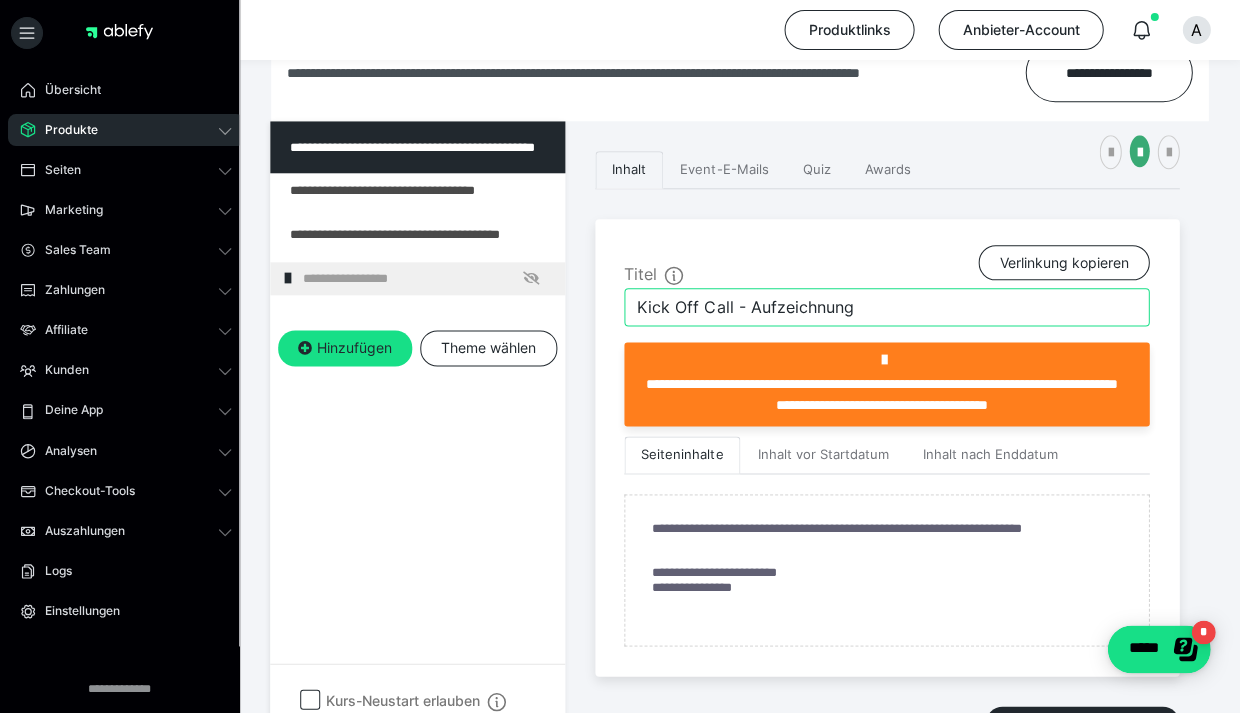 scroll, scrollTop: 256, scrollLeft: 0, axis: vertical 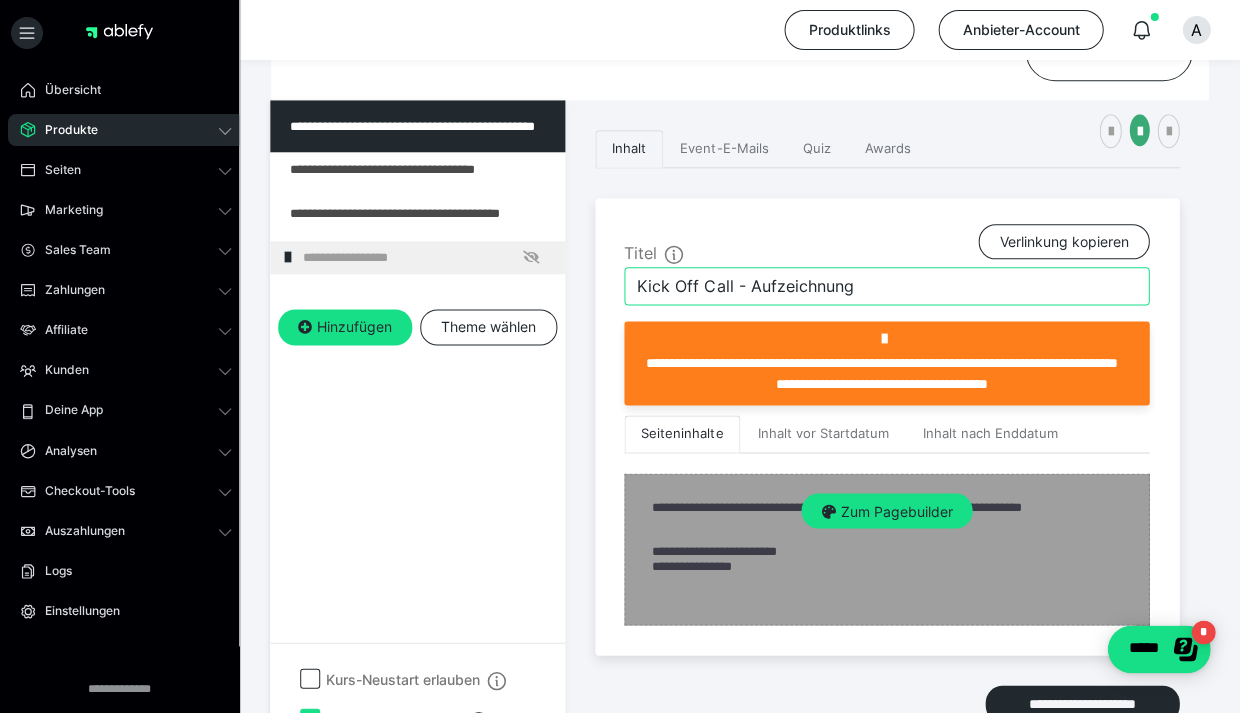 type on "Kick Off Call - Aufzeichnung" 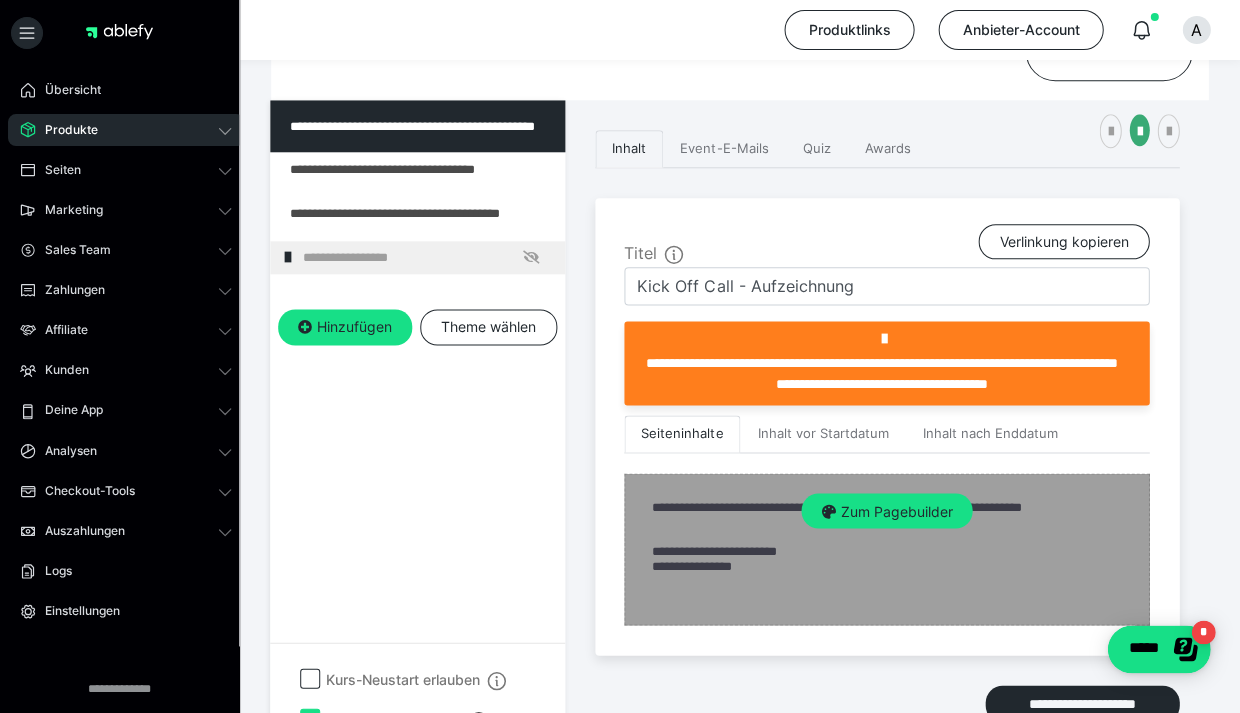 drag, startPoint x: 953, startPoint y: 554, endPoint x: 953, endPoint y: 543, distance: 11 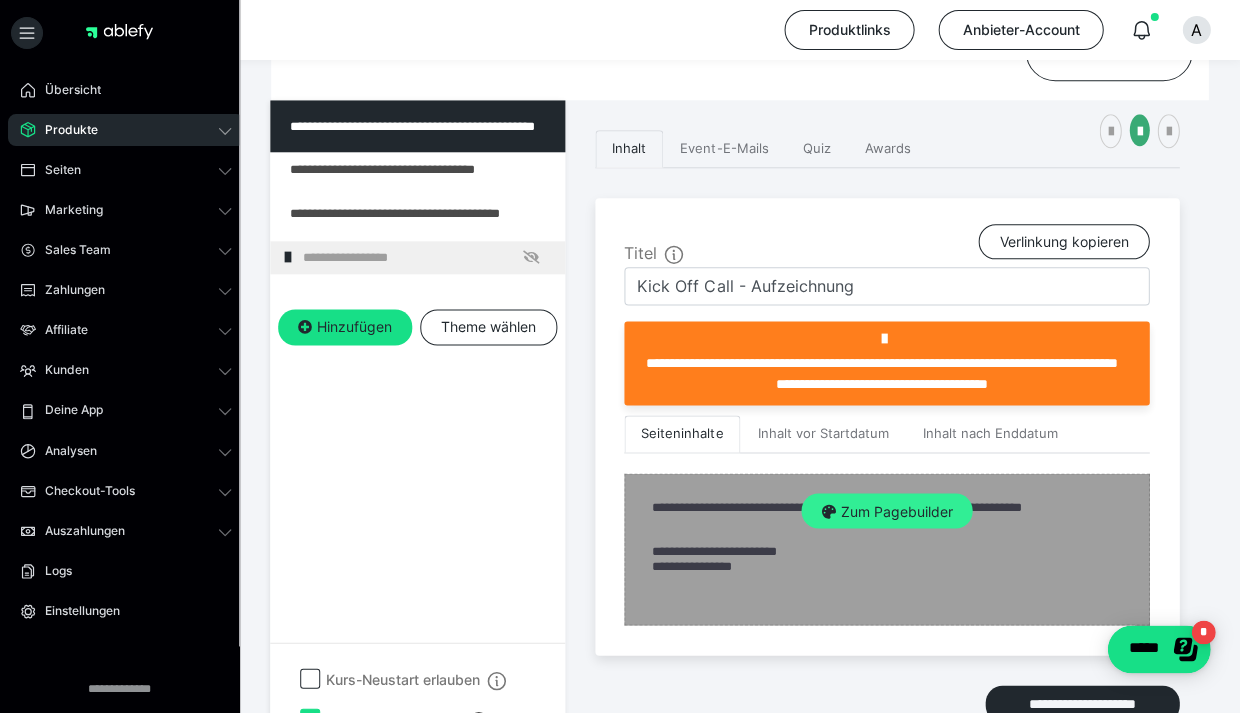 click on "Zum Pagebuilder" at bounding box center (886, 511) 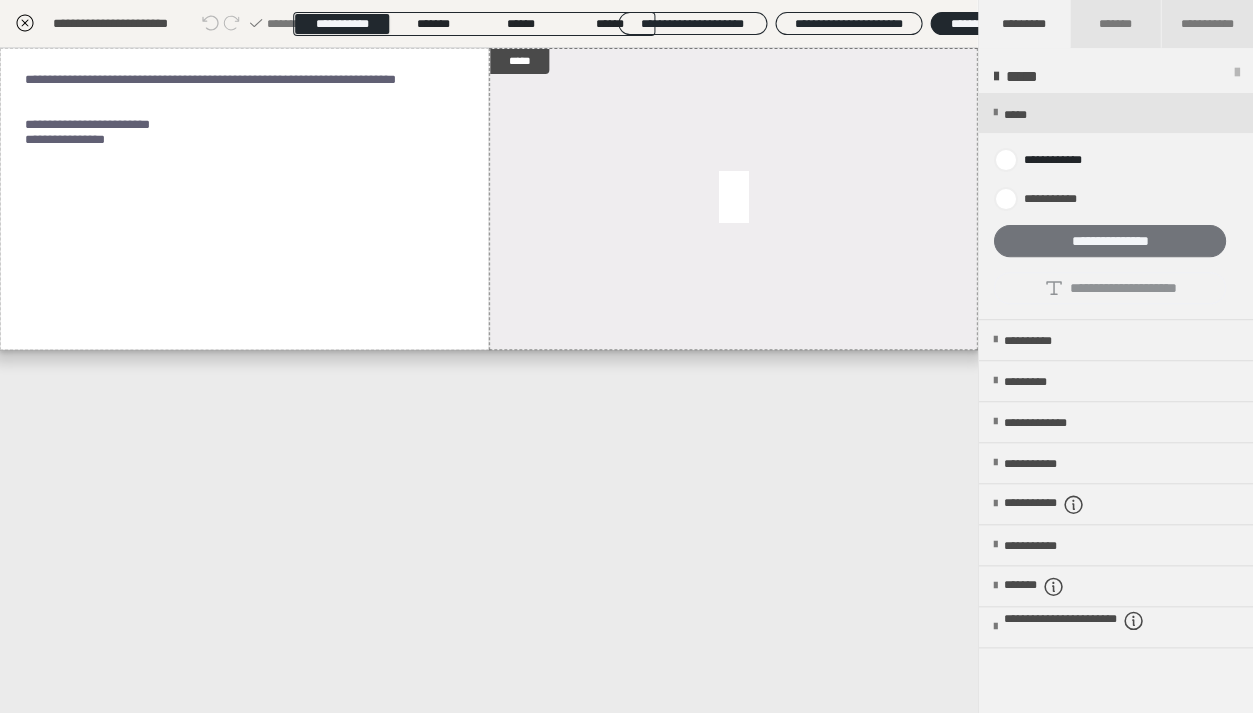 click on "**********" at bounding box center (1109, 241) 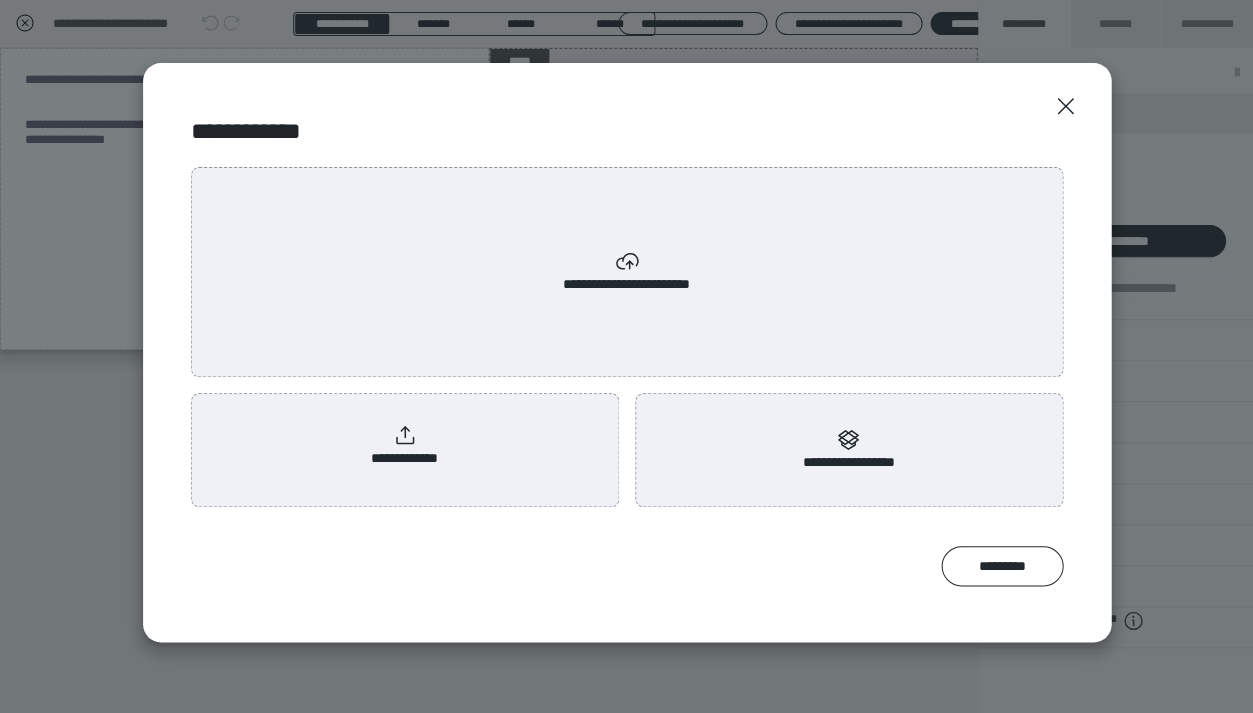 click on "**********" at bounding box center [405, 446] 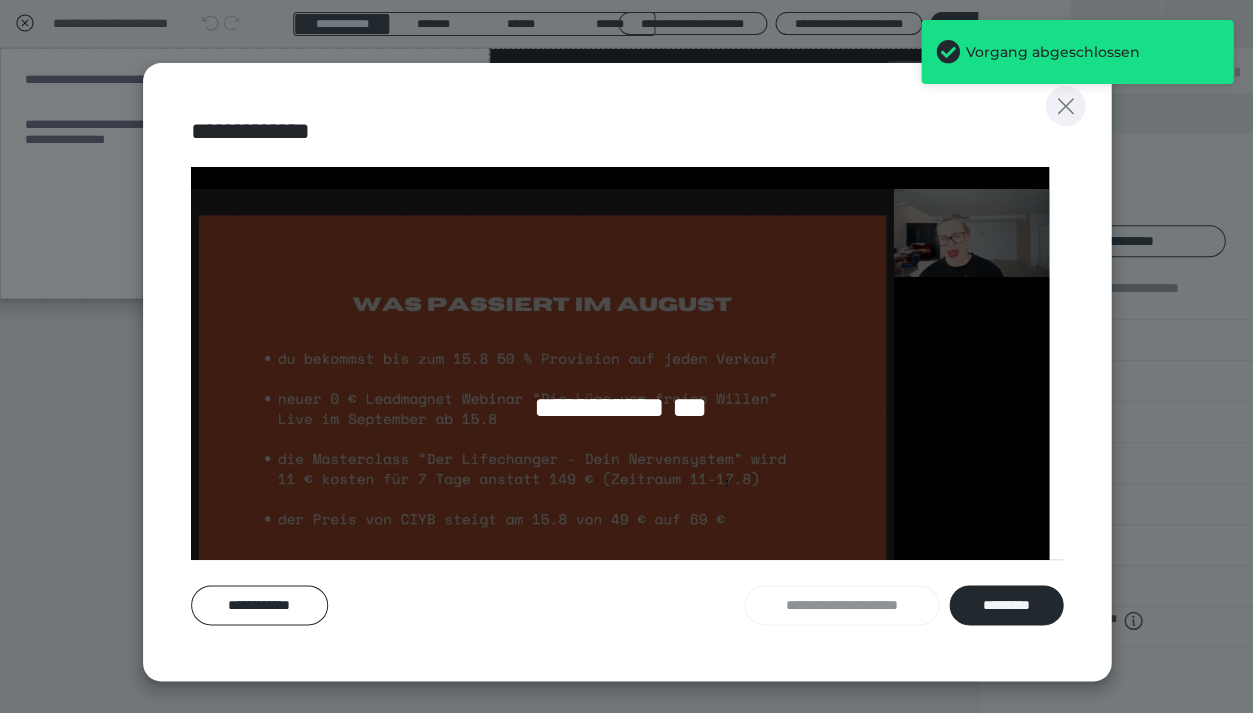 click on "**********" at bounding box center [626, 289] 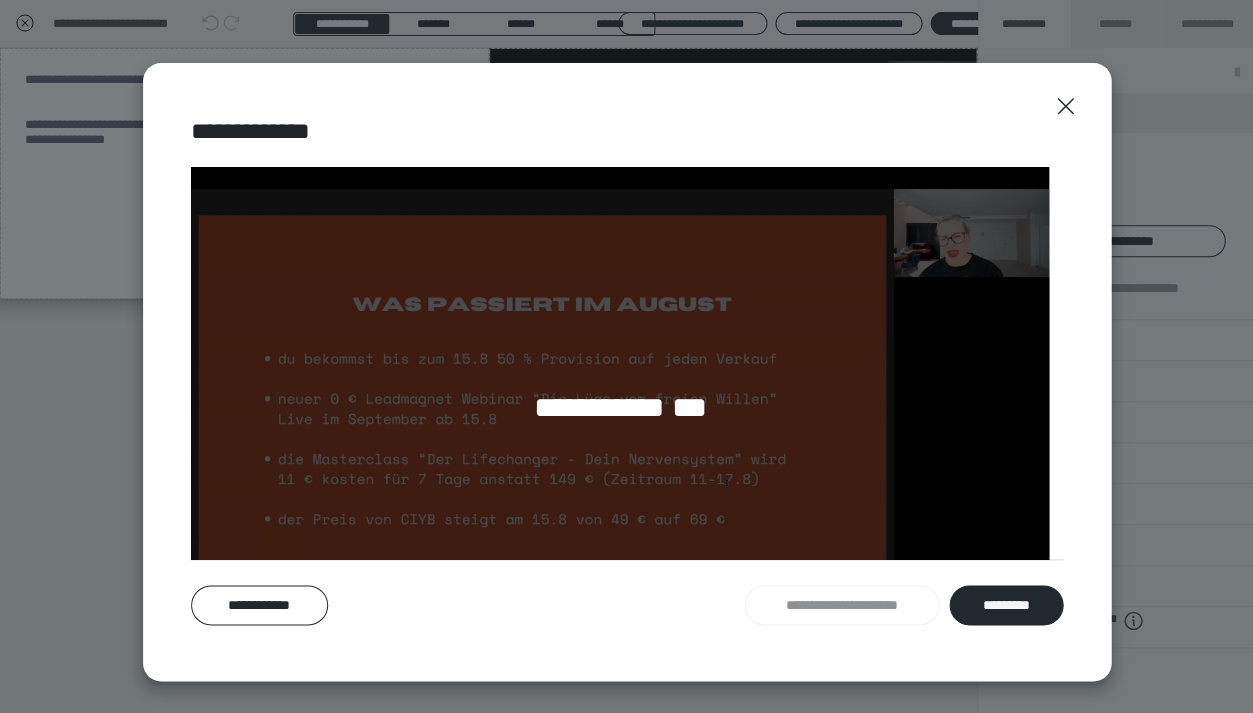 click on "Vorgang abgeschlossen" at bounding box center (1077, 60) 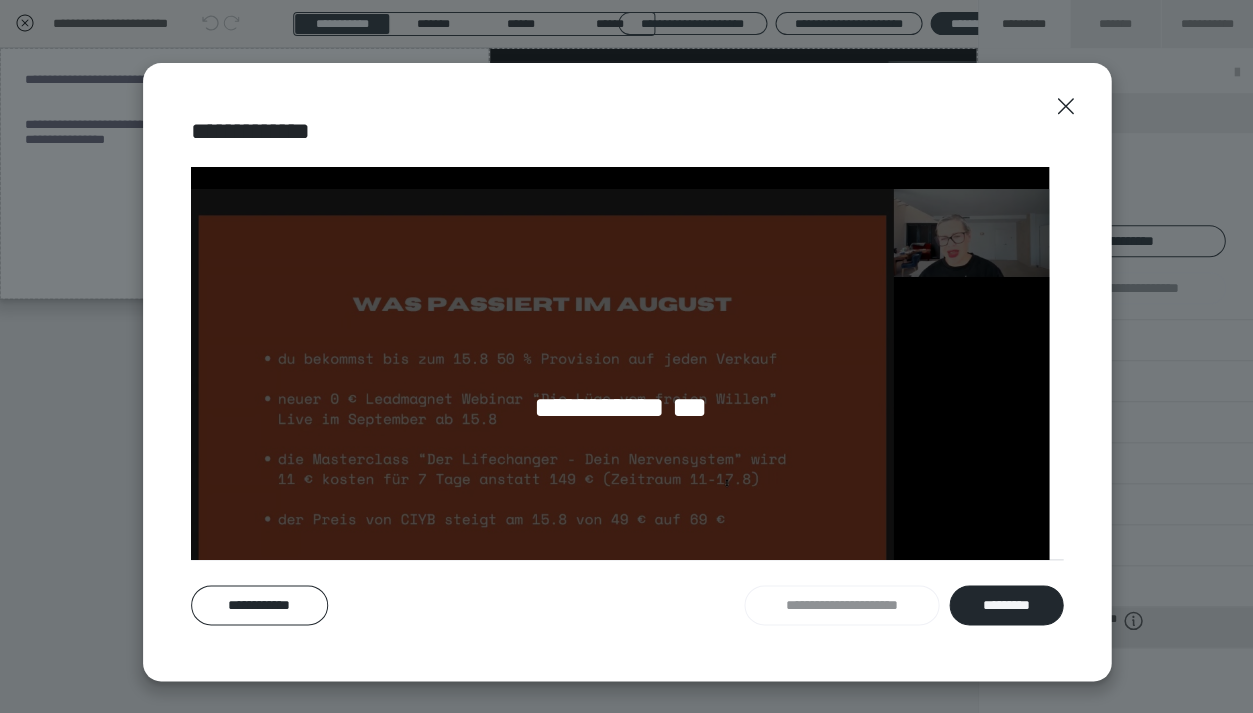 click on "*********" at bounding box center (1006, 605) 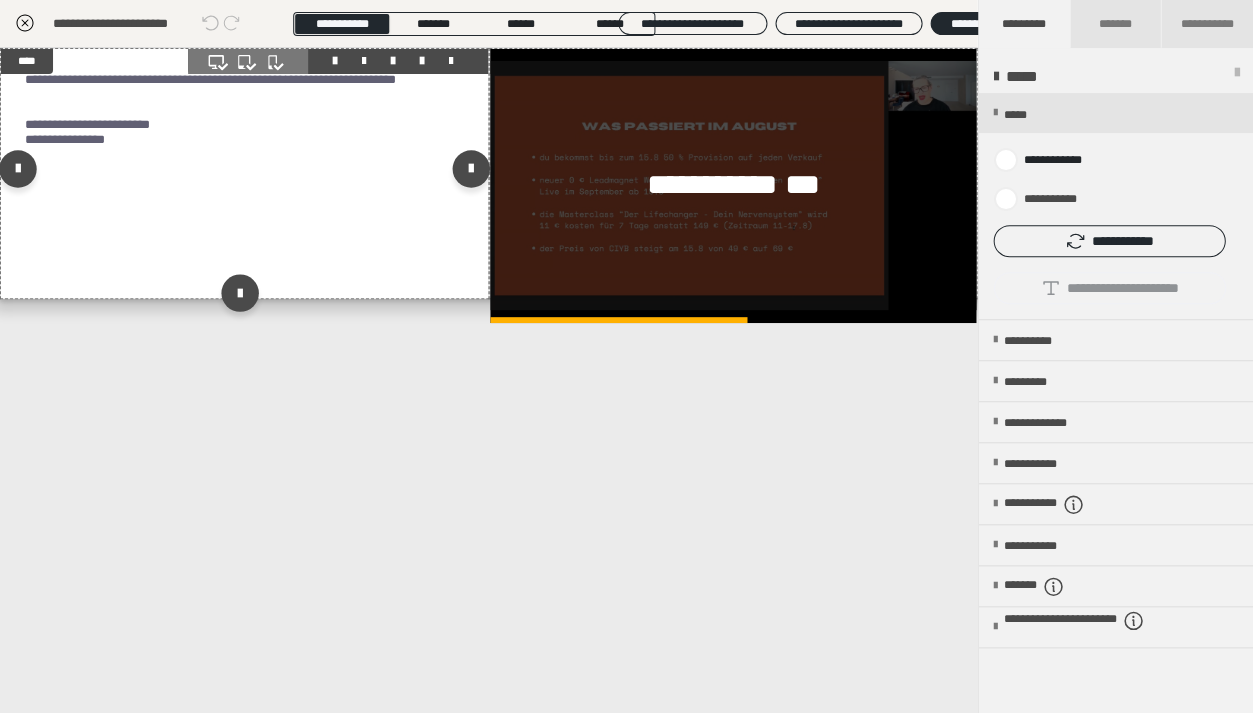 click at bounding box center (451, 61) 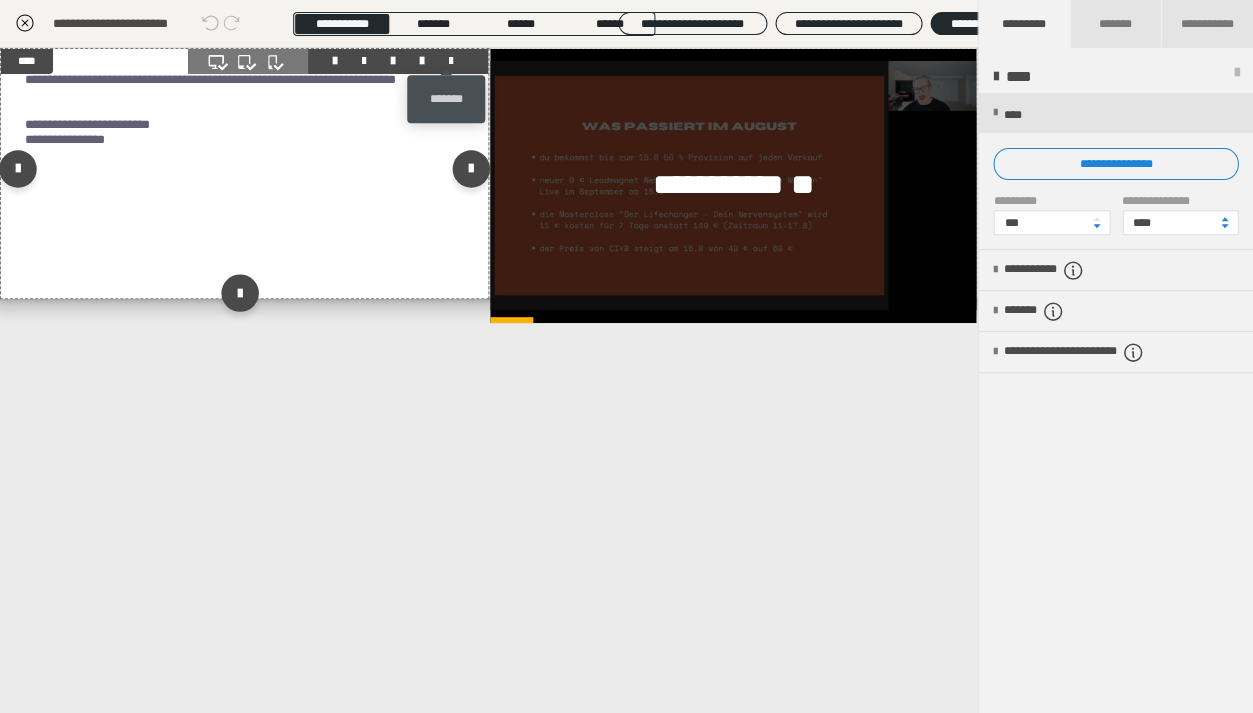 click at bounding box center (451, 61) 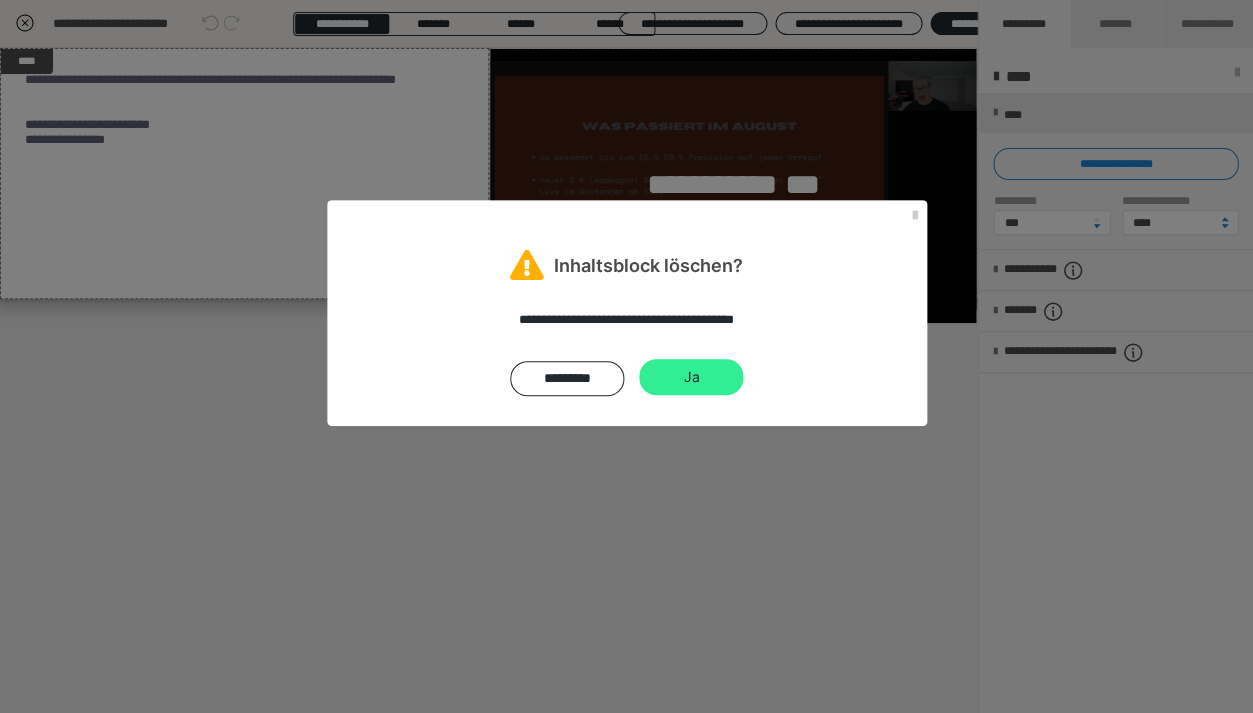 click on "Ja" at bounding box center (691, 377) 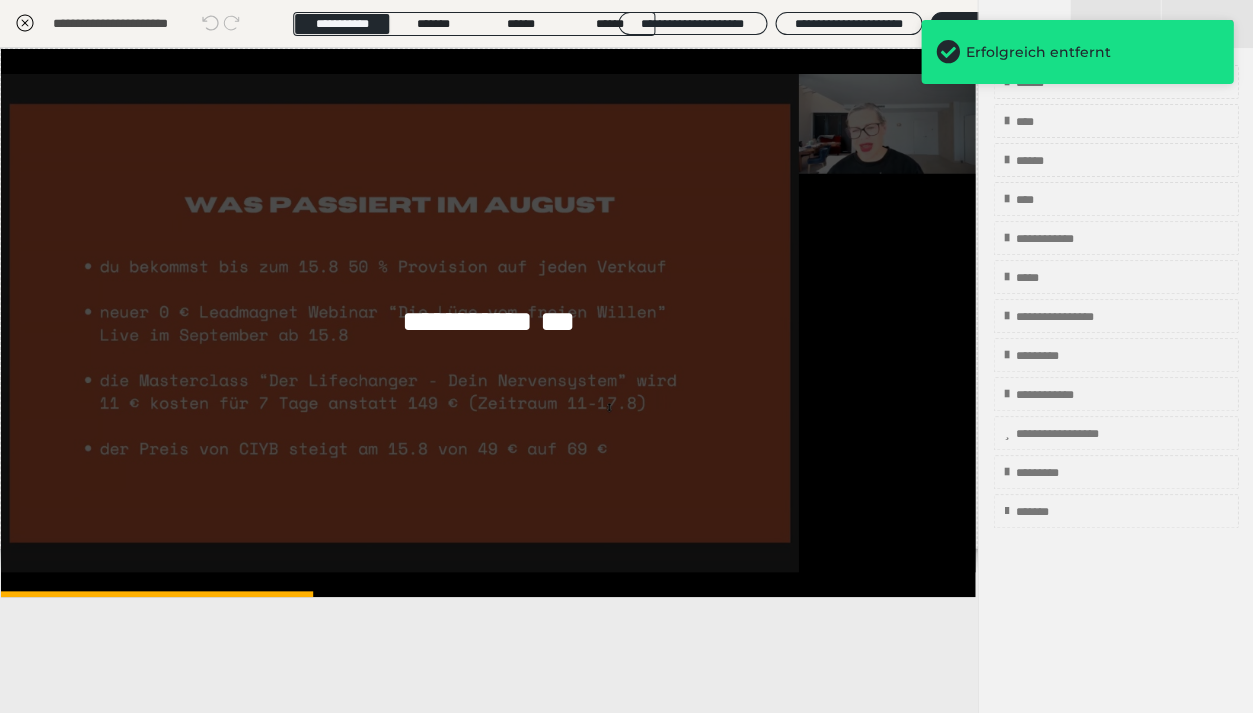 click 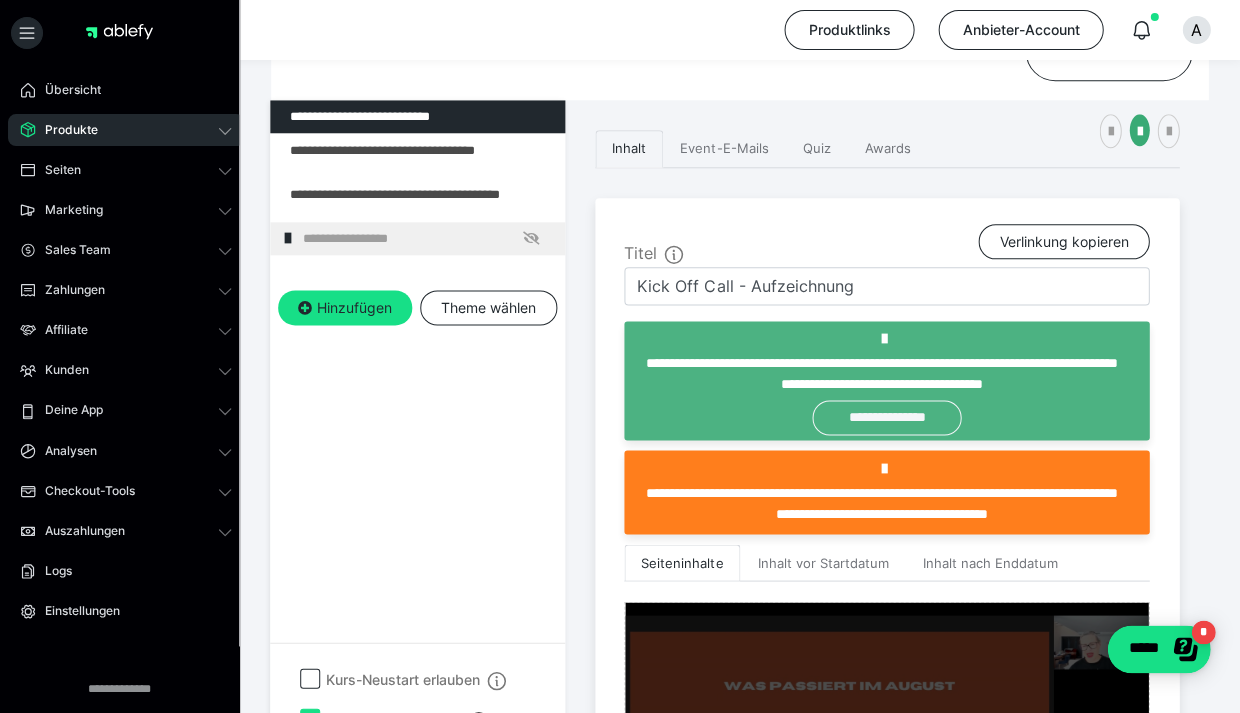 click on "**********" at bounding box center [886, 417] 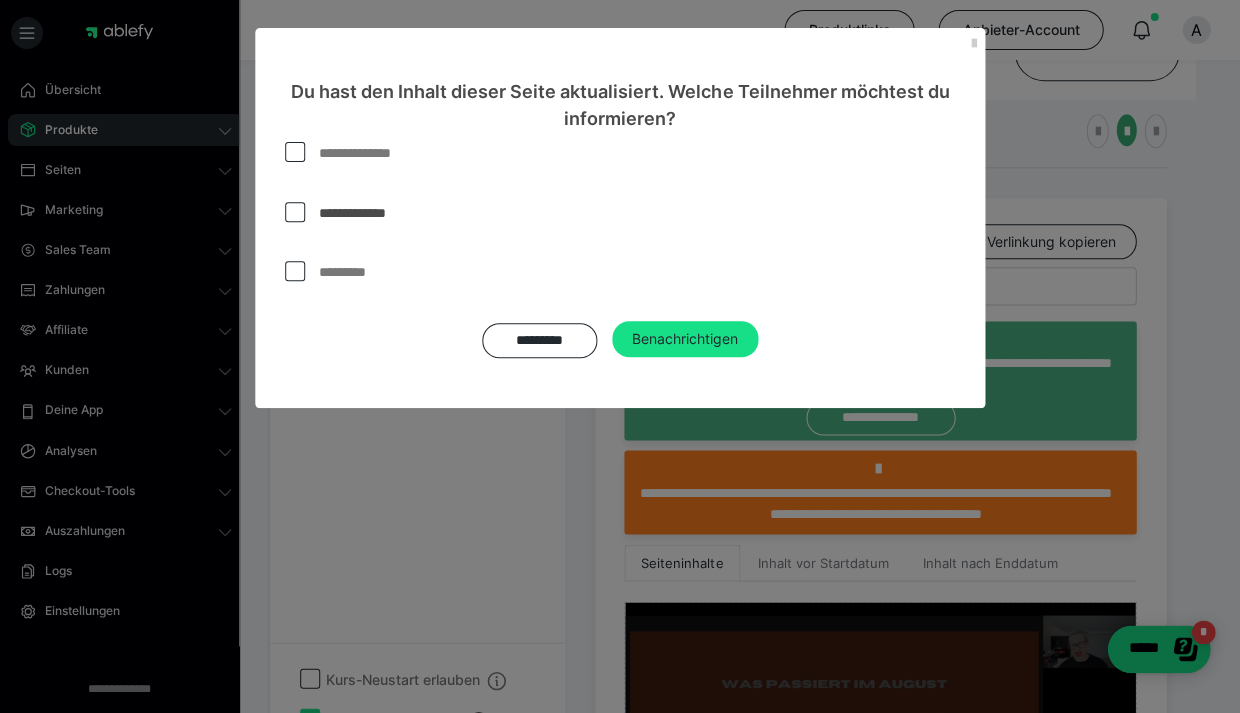 click at bounding box center (295, 271) 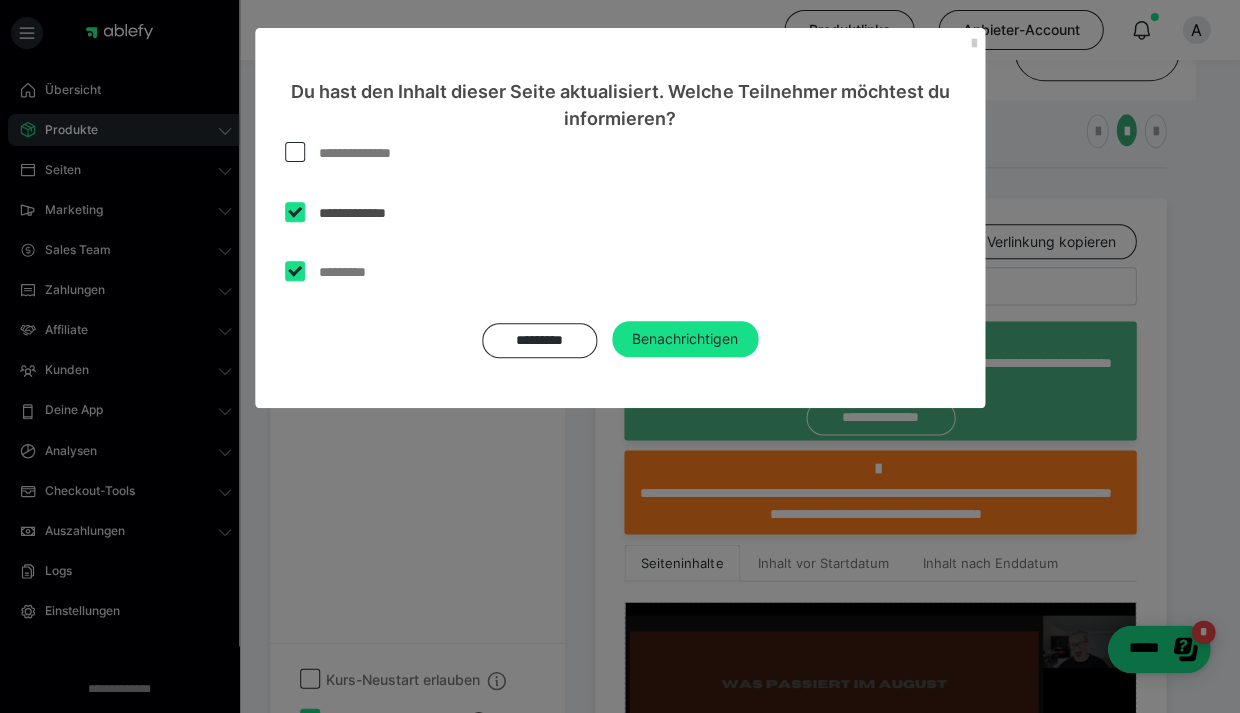 checkbox on "****" 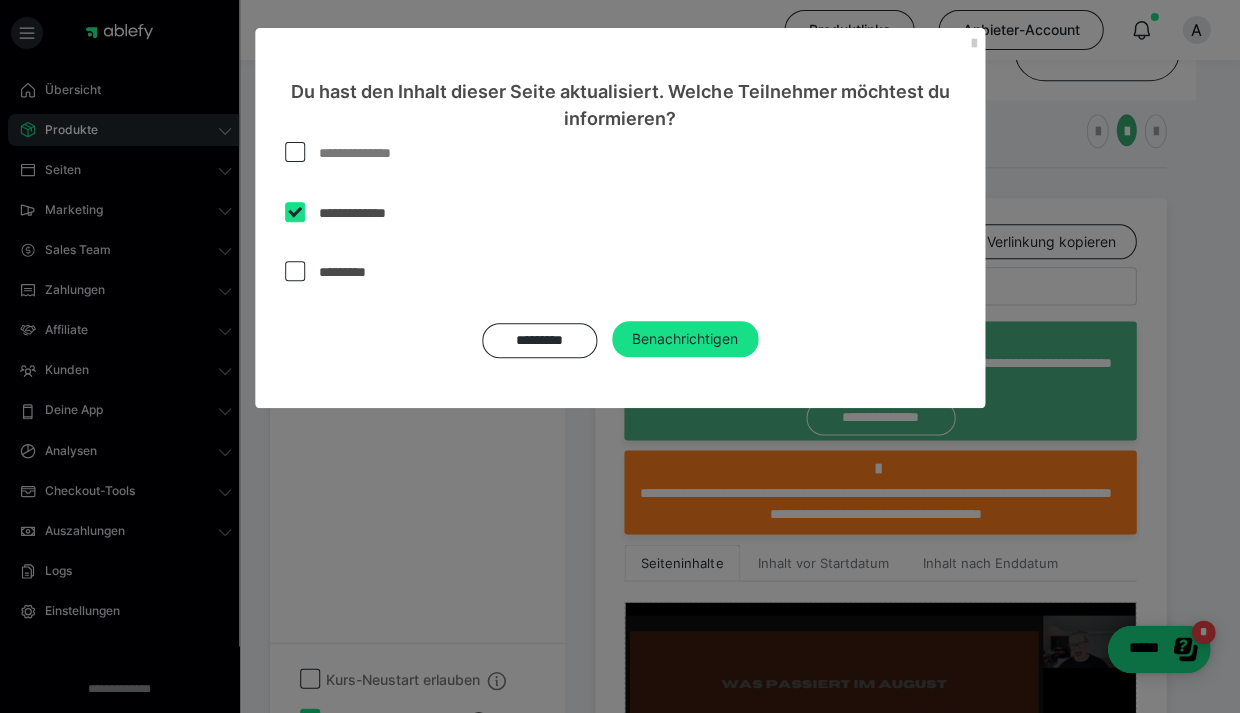 click at bounding box center (295, 152) 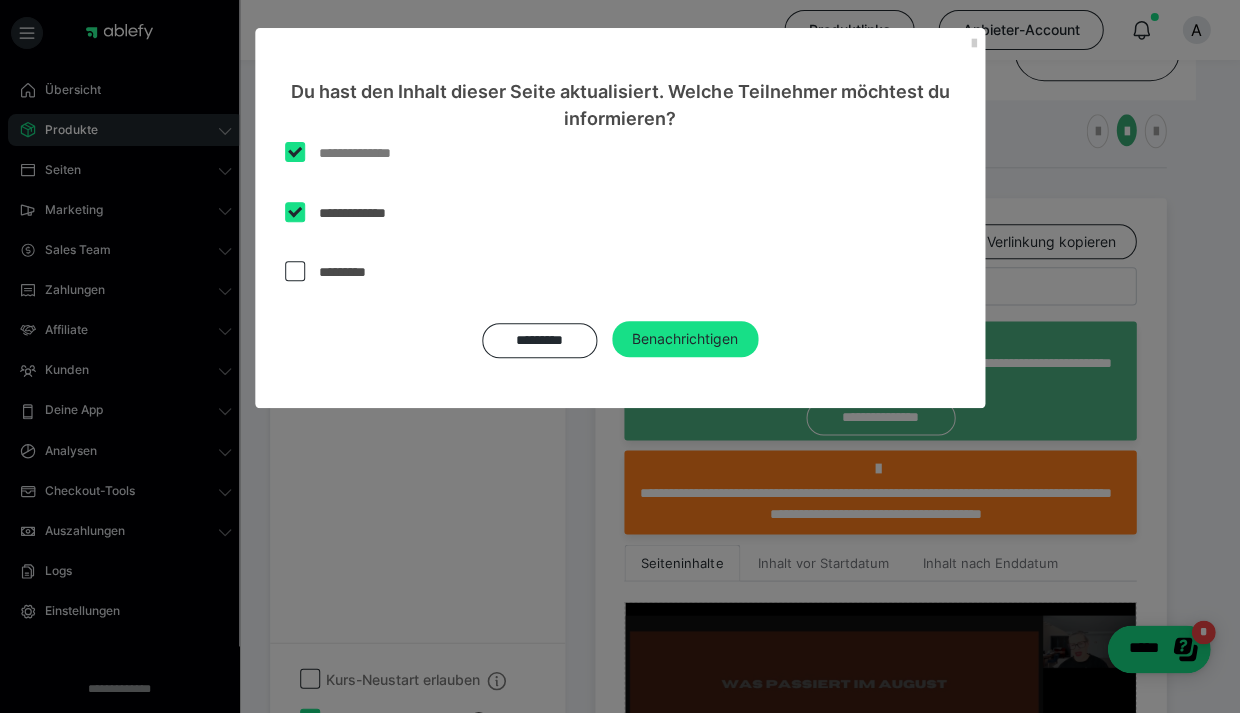 checkbox on "****" 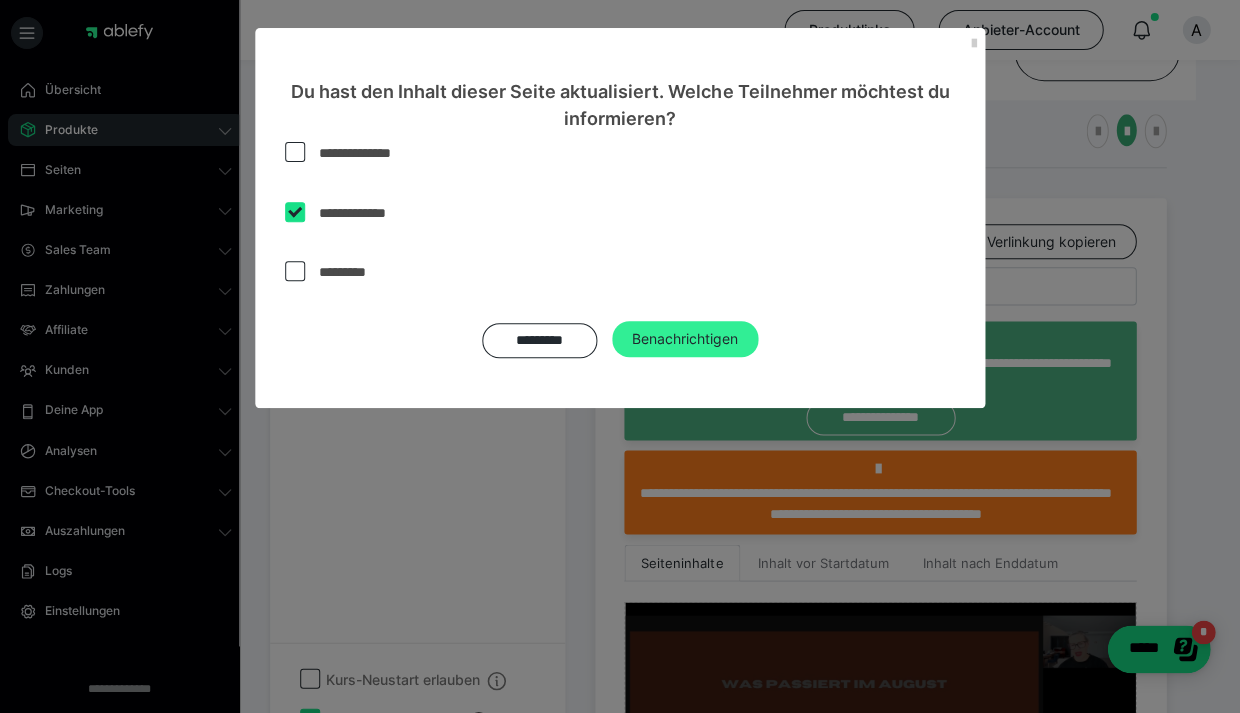 click on "Benachrichtigen" at bounding box center [685, 339] 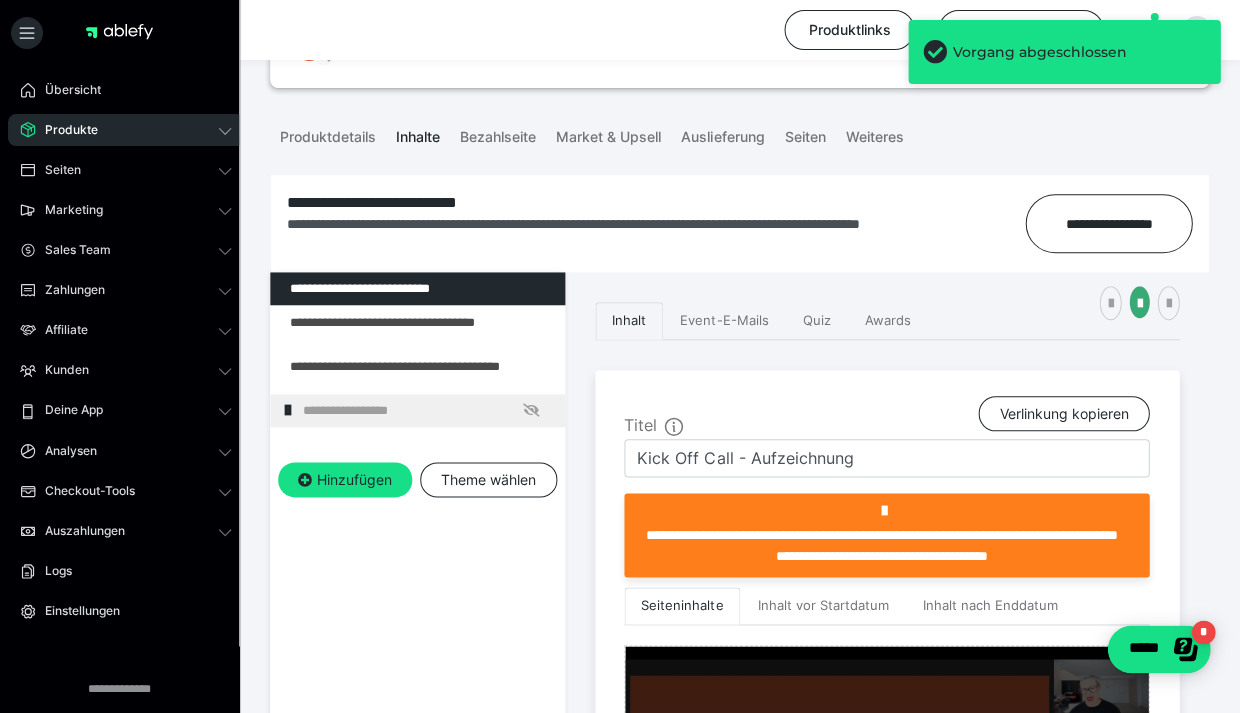 scroll, scrollTop: 71, scrollLeft: 0, axis: vertical 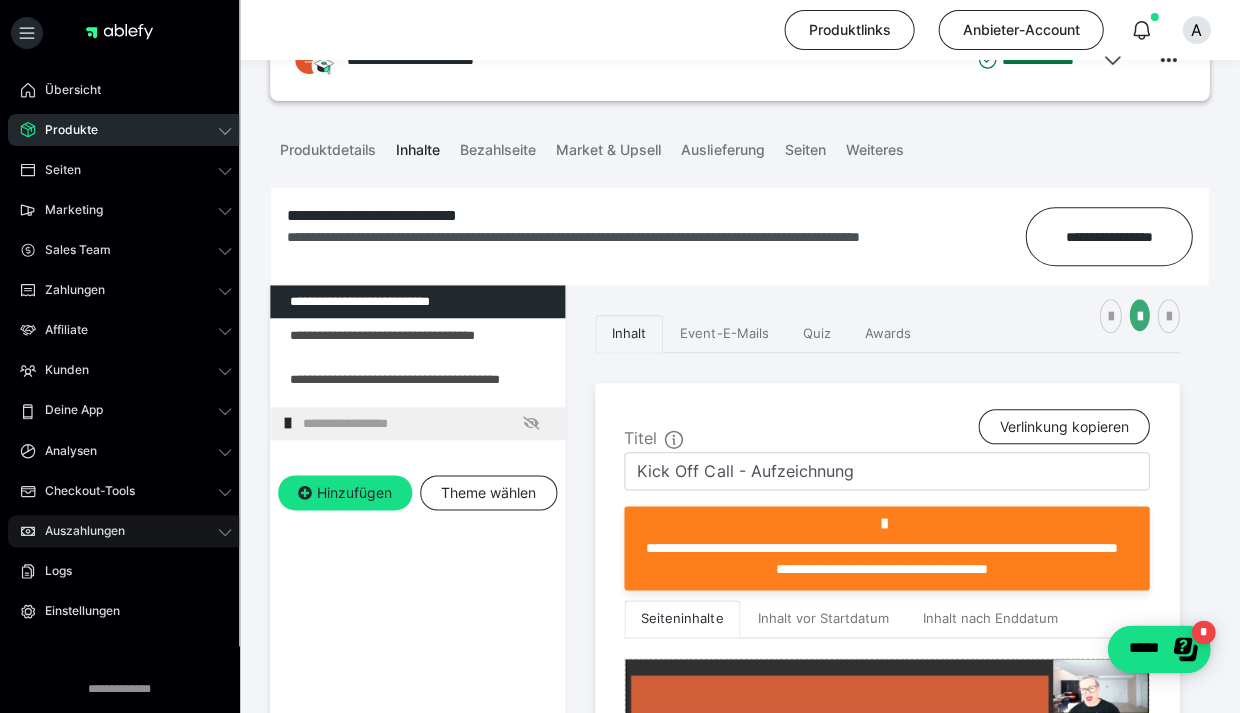 click on "Auszahlungen" at bounding box center (78, 531) 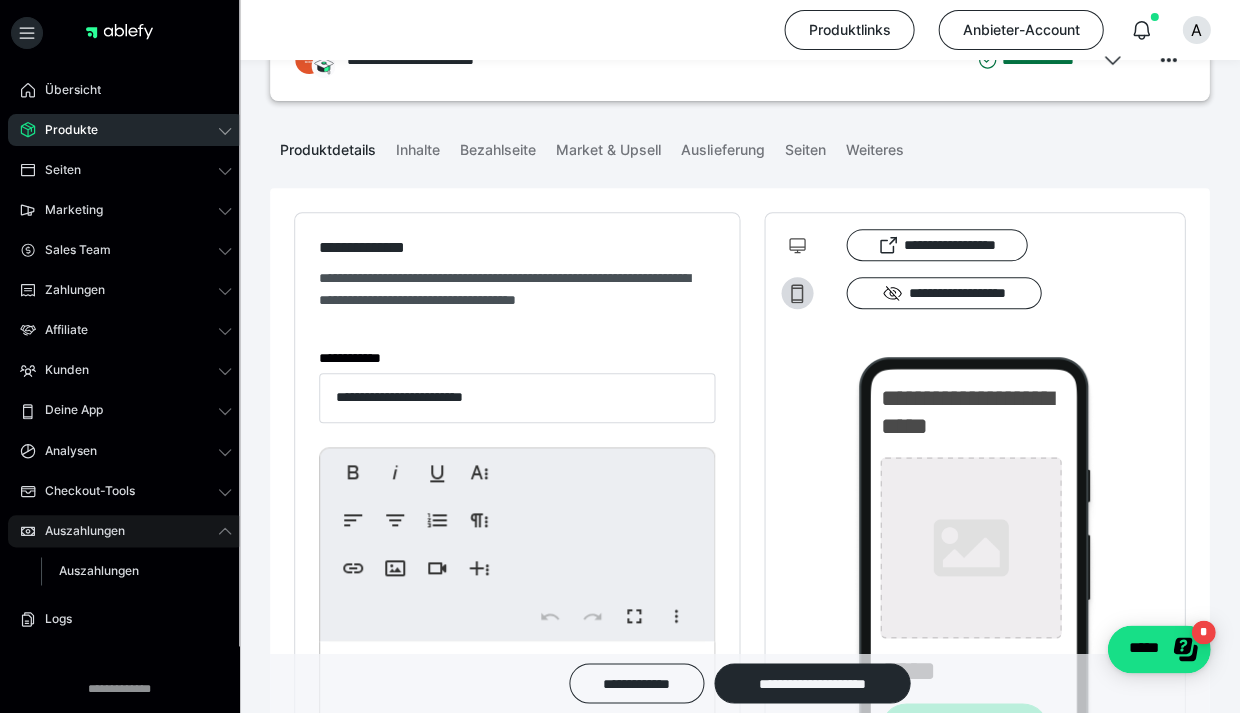 type on "**********" 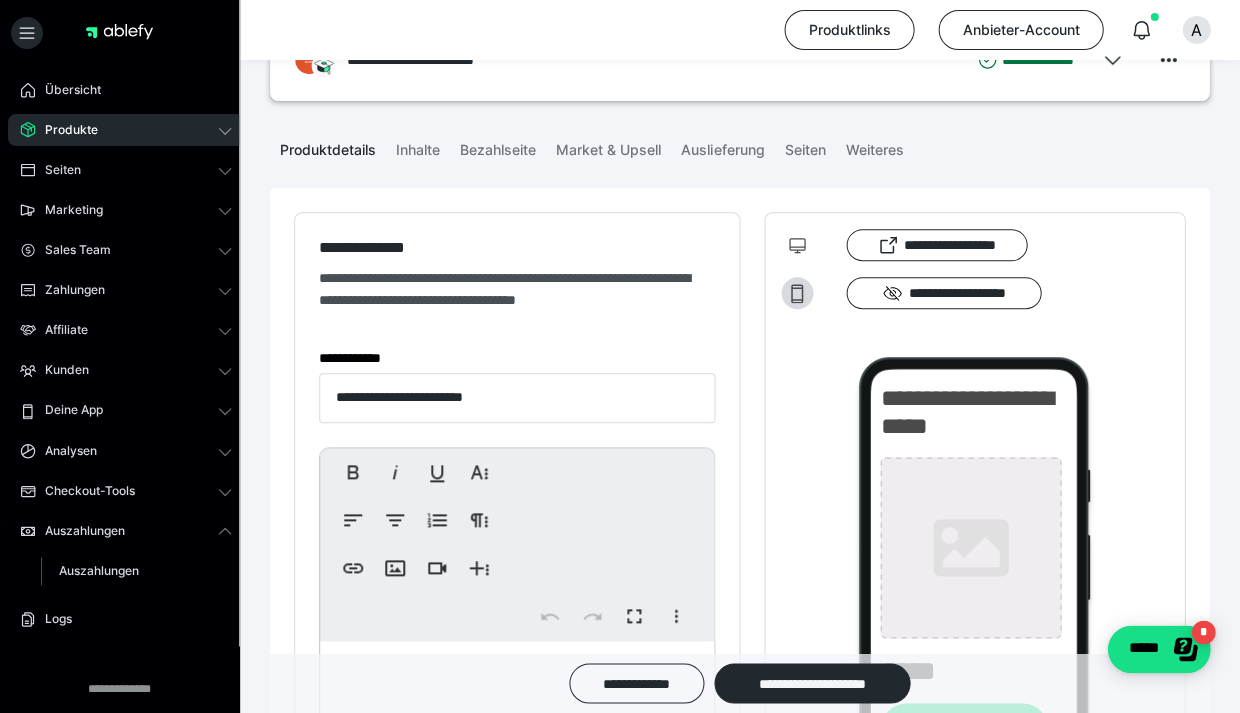 type on "**********" 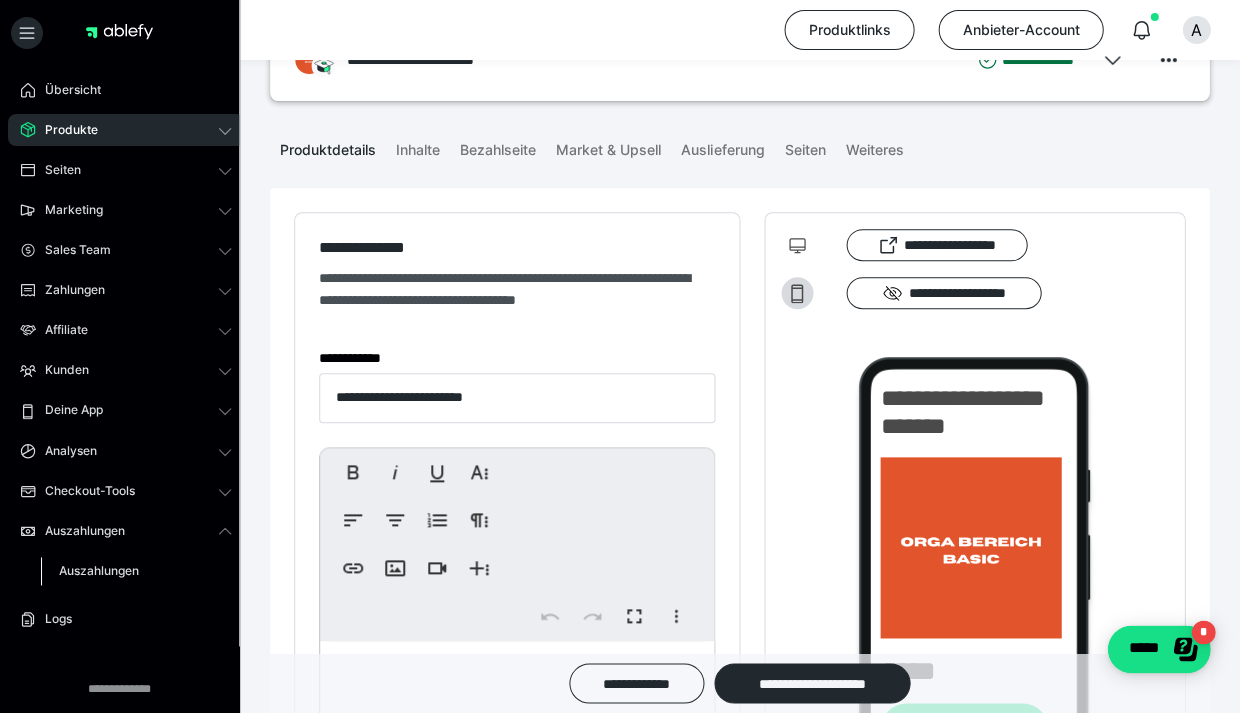 click on "Auszahlungen" at bounding box center [99, 570] 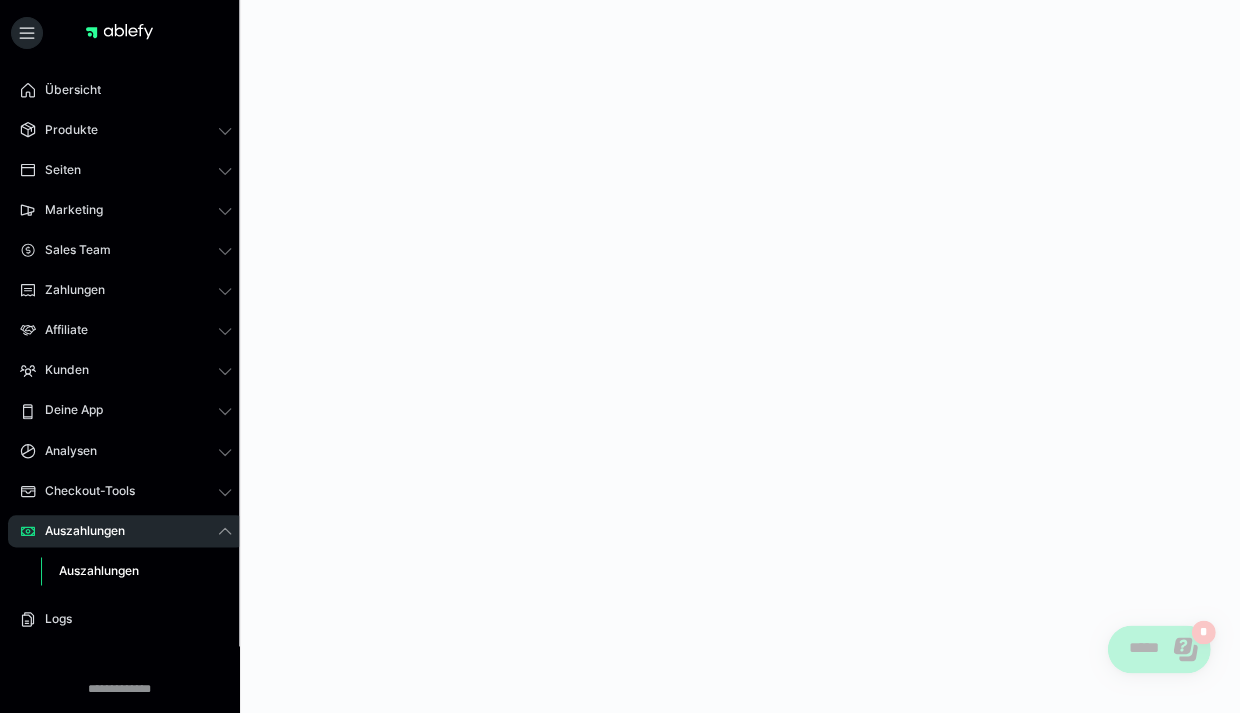 scroll, scrollTop: 0, scrollLeft: 0, axis: both 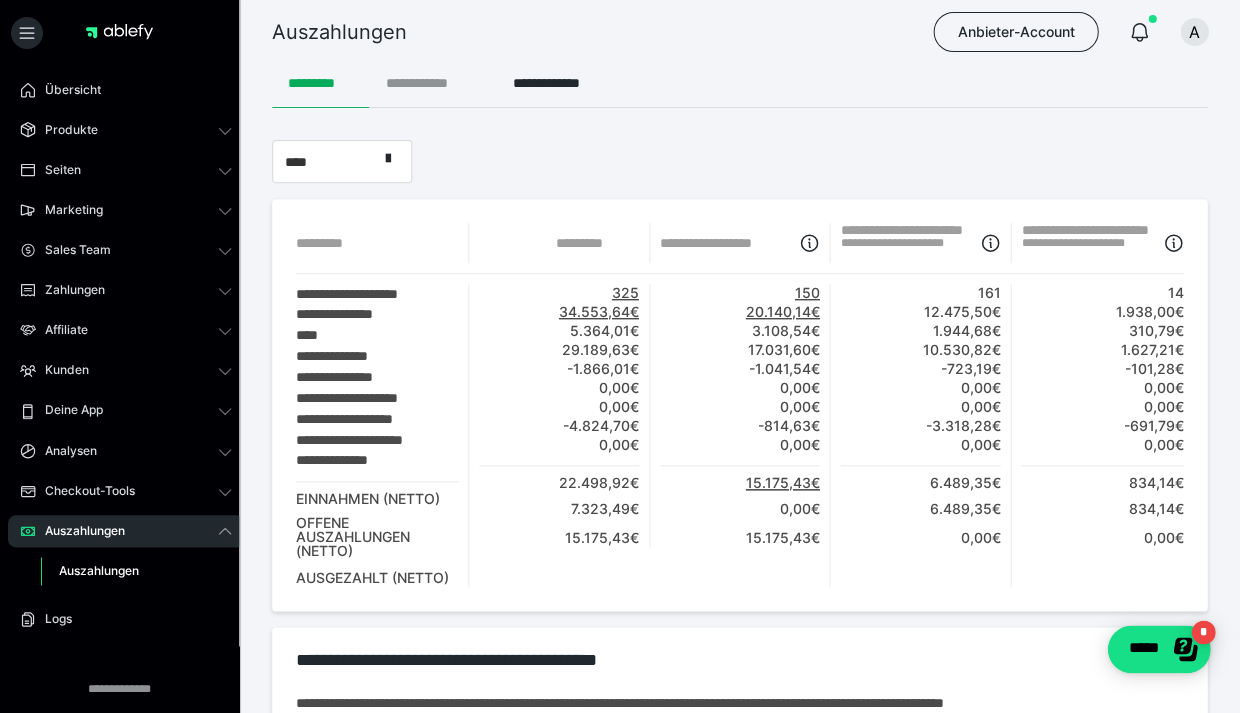 click on "**********" at bounding box center [432, 84] 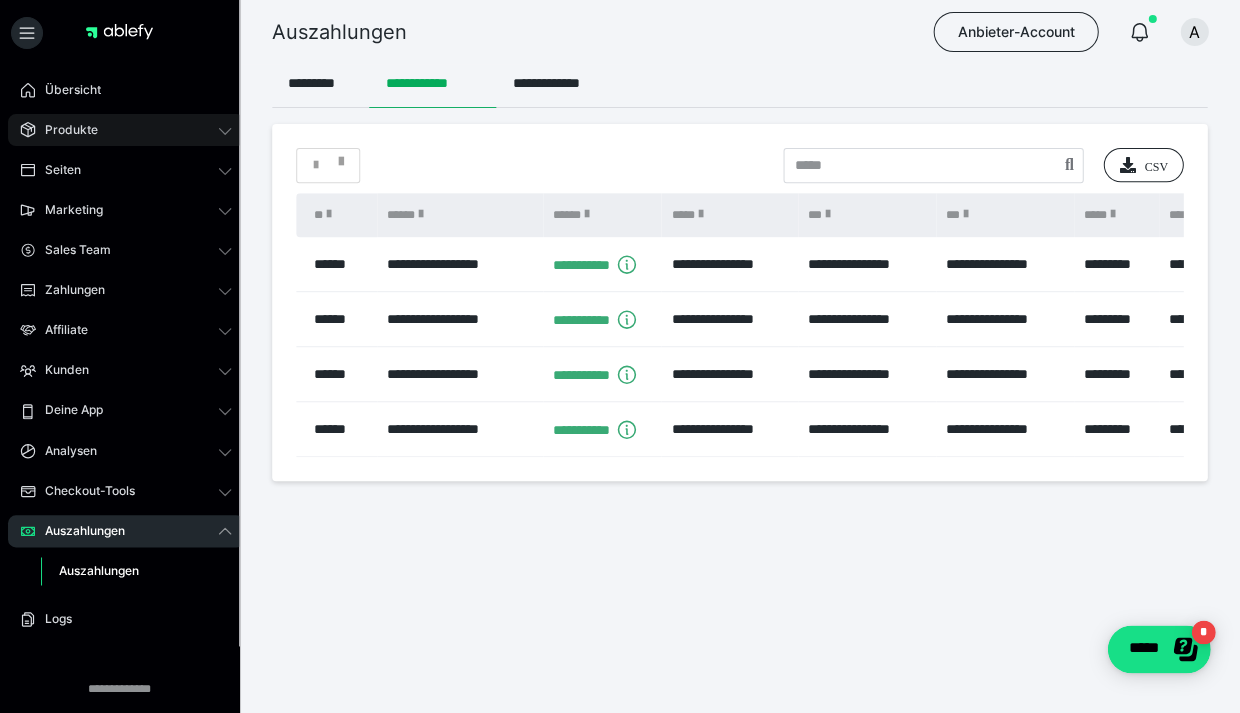 click on "Produkte" at bounding box center [64, 130] 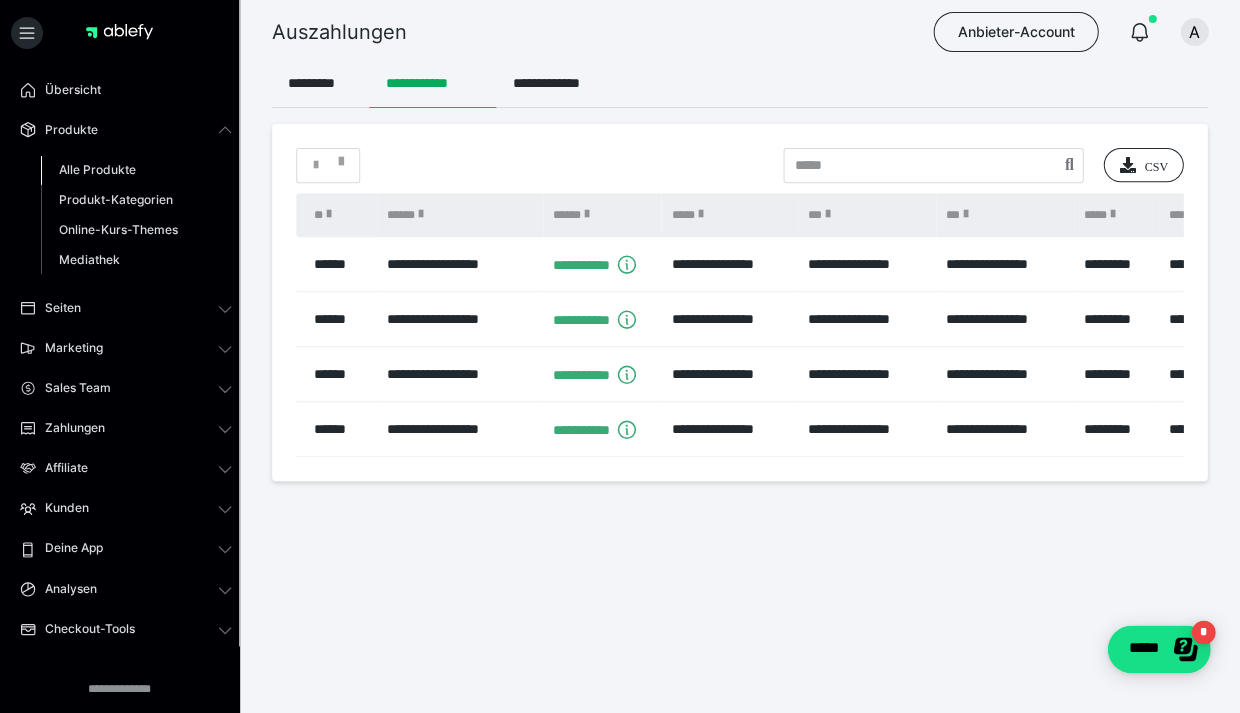 click on "Alle Produkte" at bounding box center (97, 169) 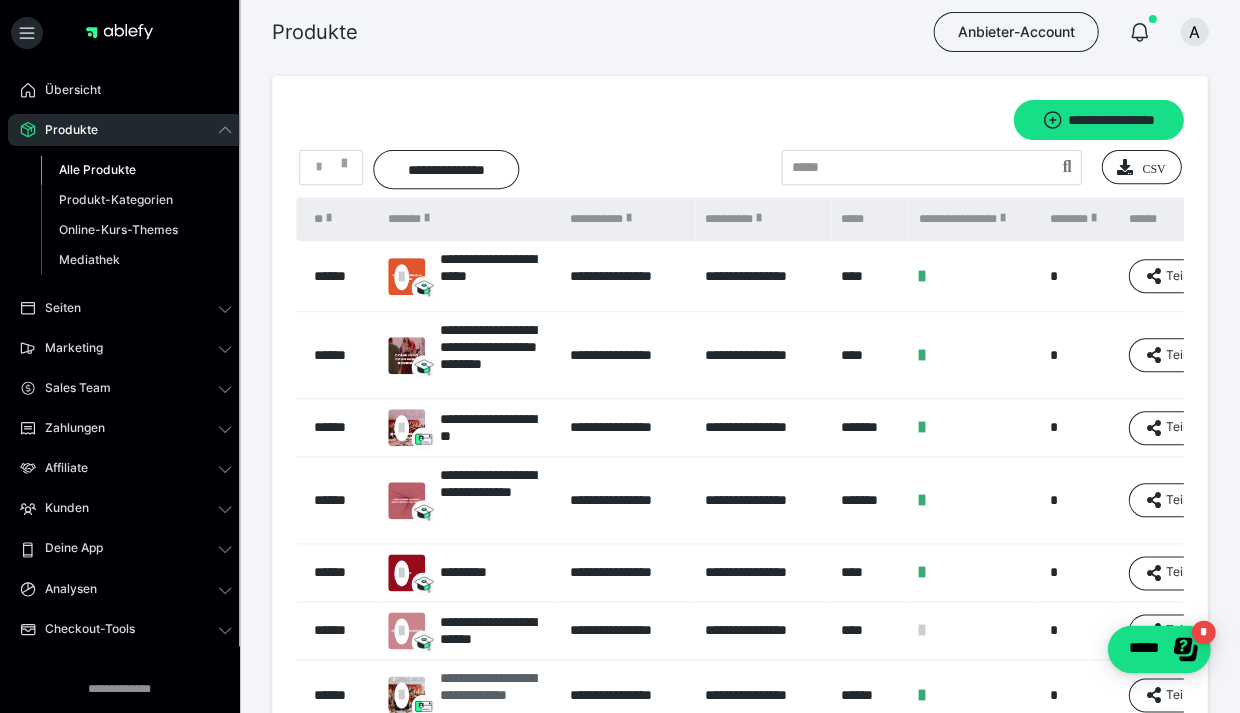 click on "**********" at bounding box center (494, 695) 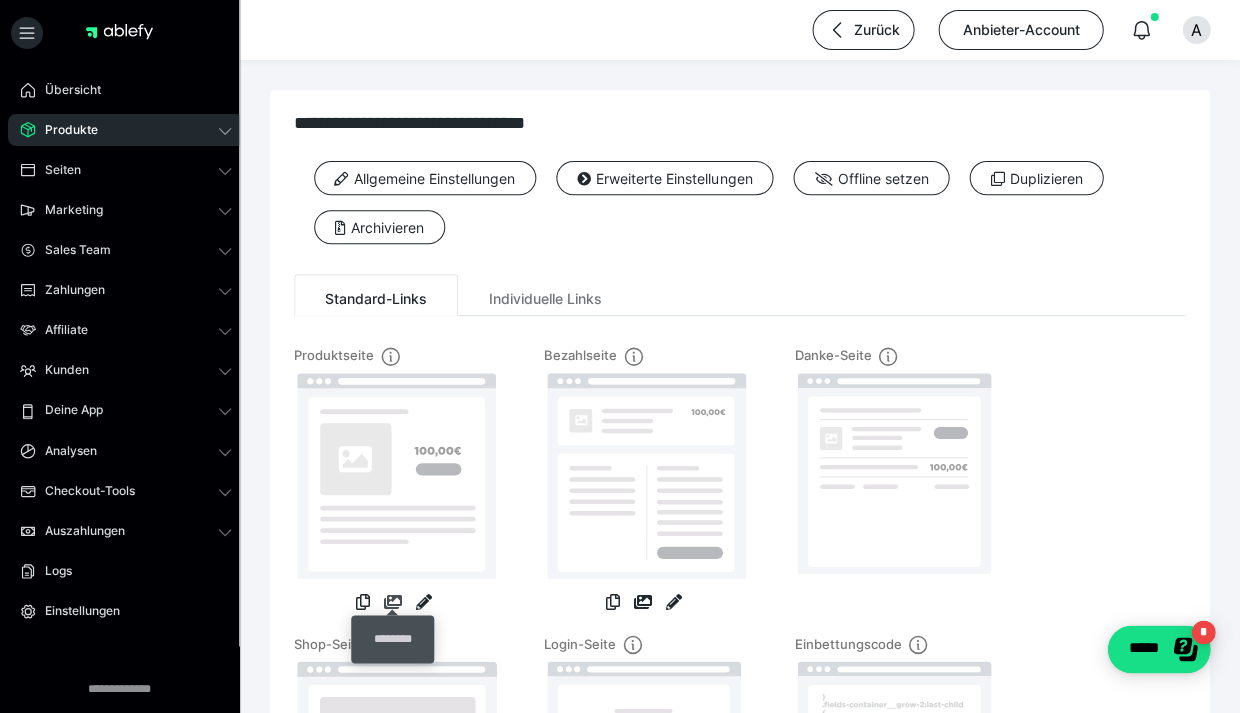 click at bounding box center (393, 602) 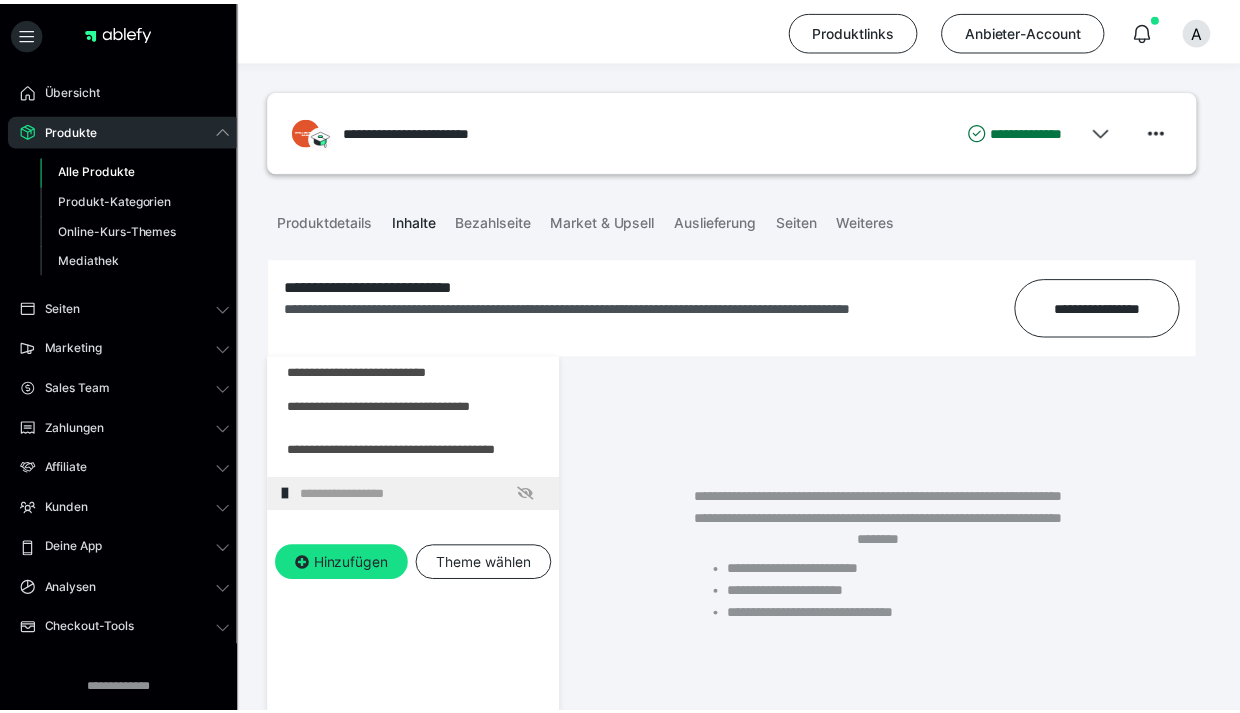 scroll, scrollTop: 256, scrollLeft: 0, axis: vertical 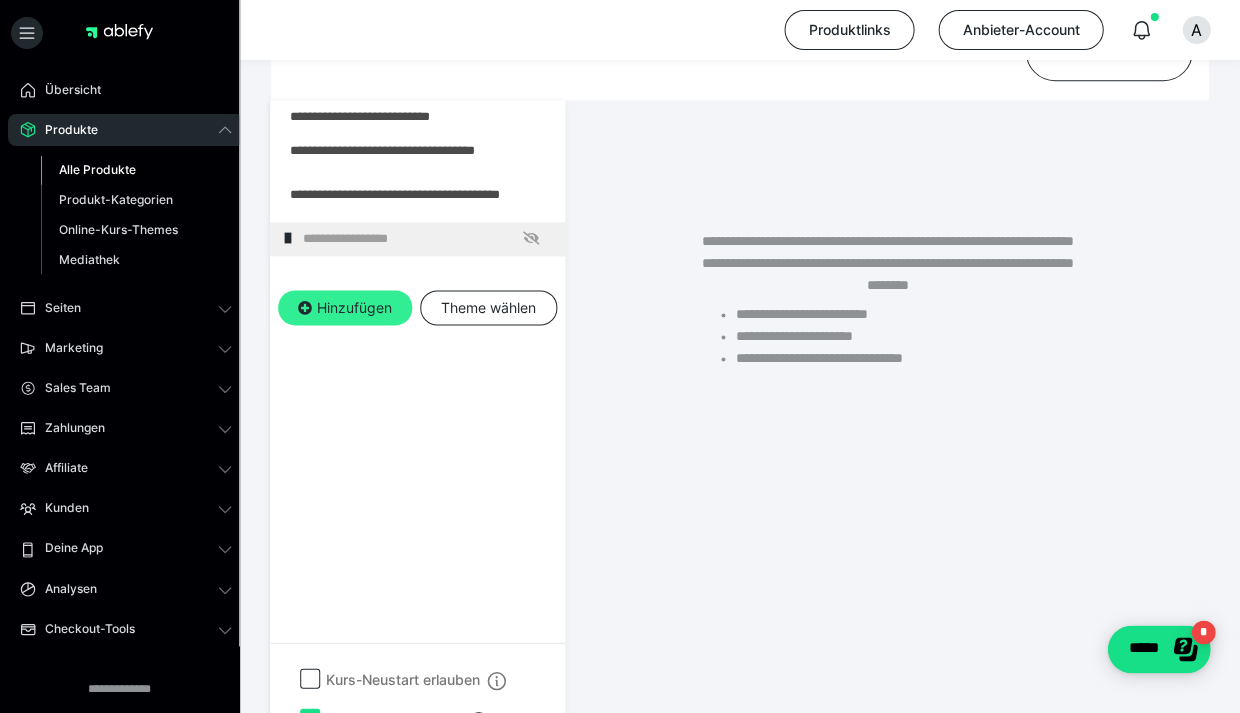 click on "Hinzufügen" at bounding box center [345, 308] 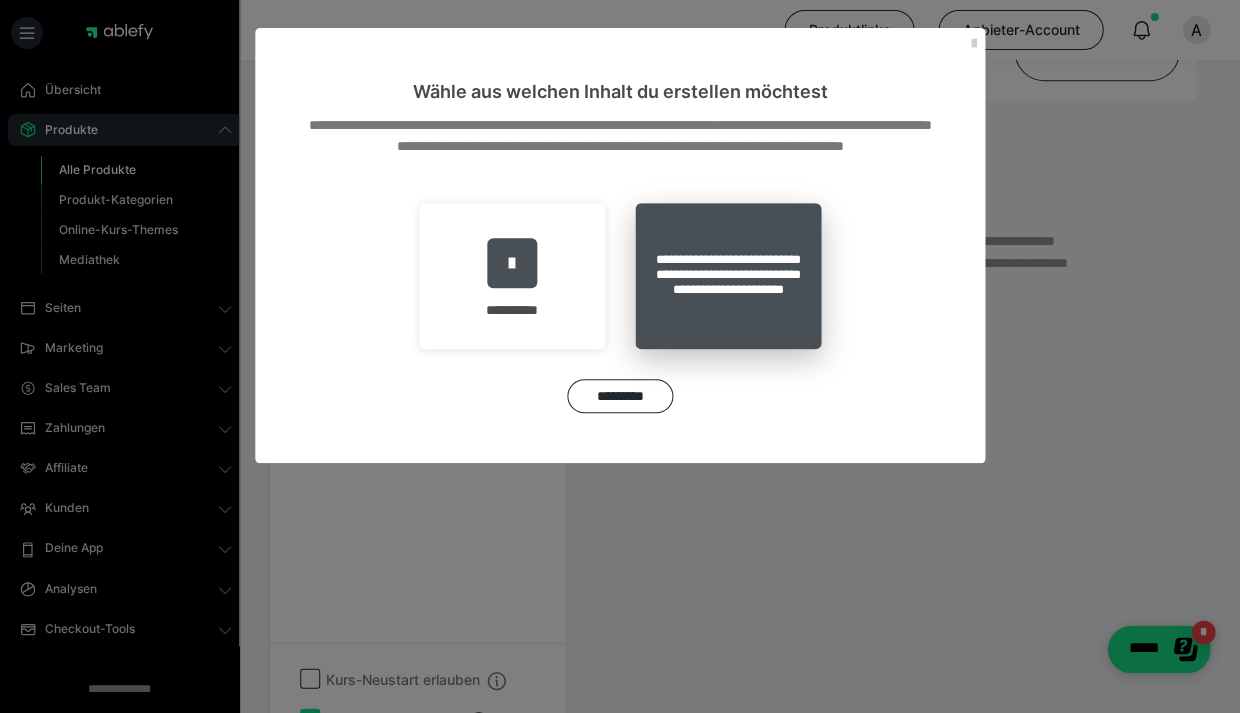 click on "**********" at bounding box center (728, 275) 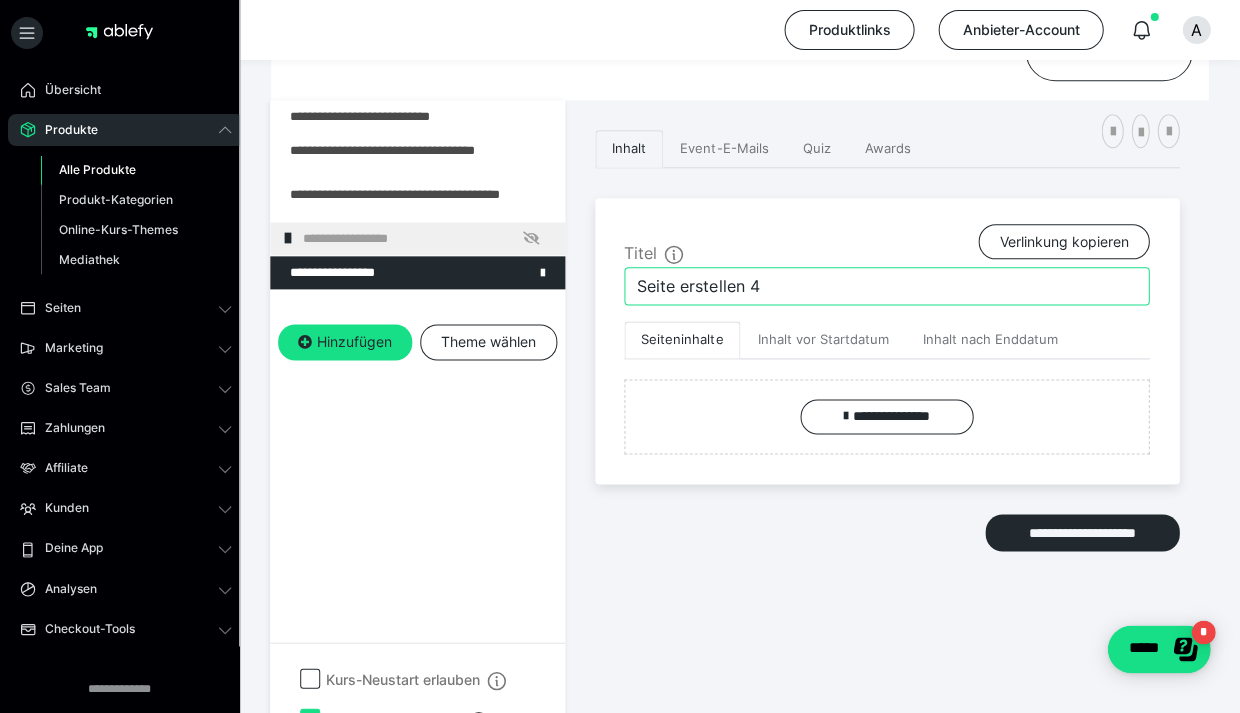 drag, startPoint x: 779, startPoint y: 278, endPoint x: 626, endPoint y: 270, distance: 153.20901 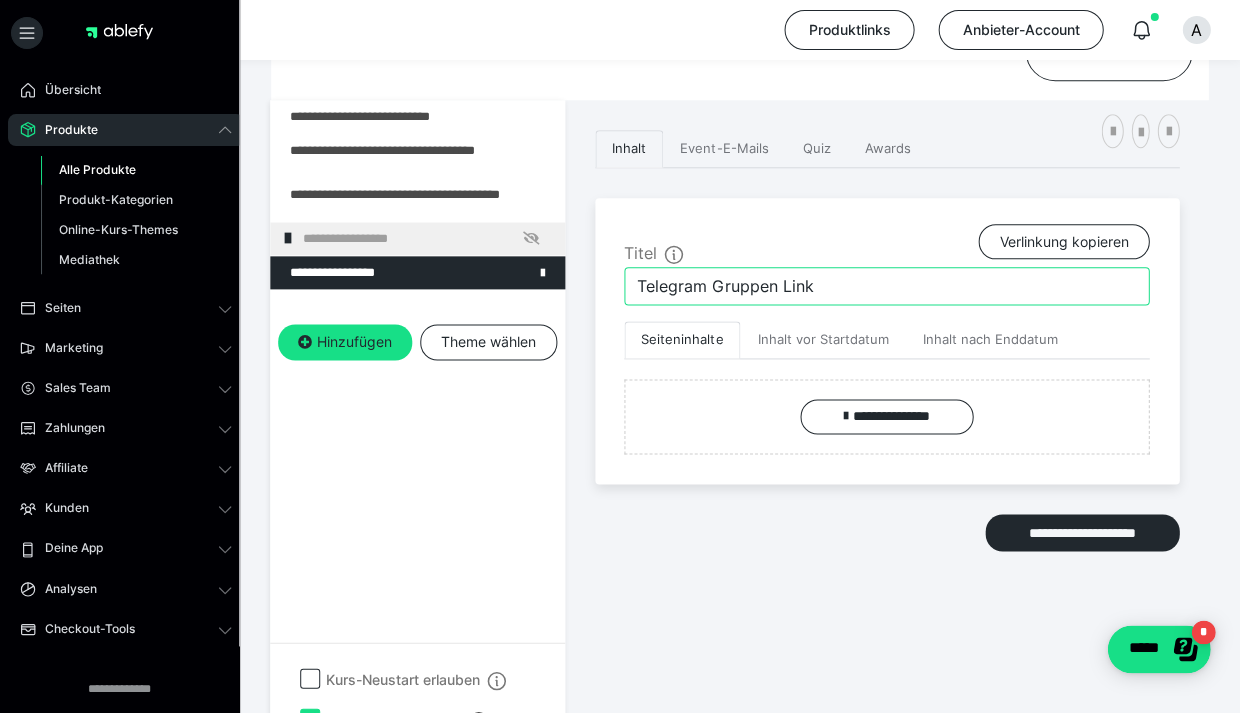 type on "Telegram Gruppen Link" 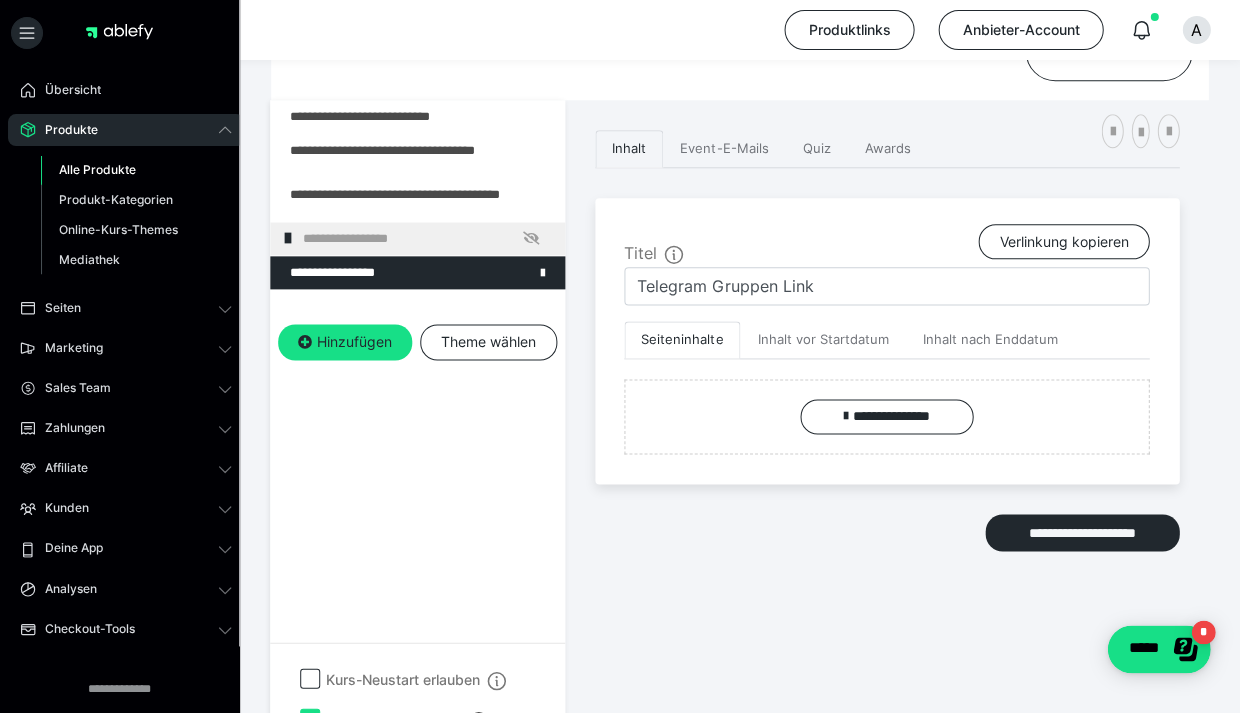 click at bounding box center (1144, 131) 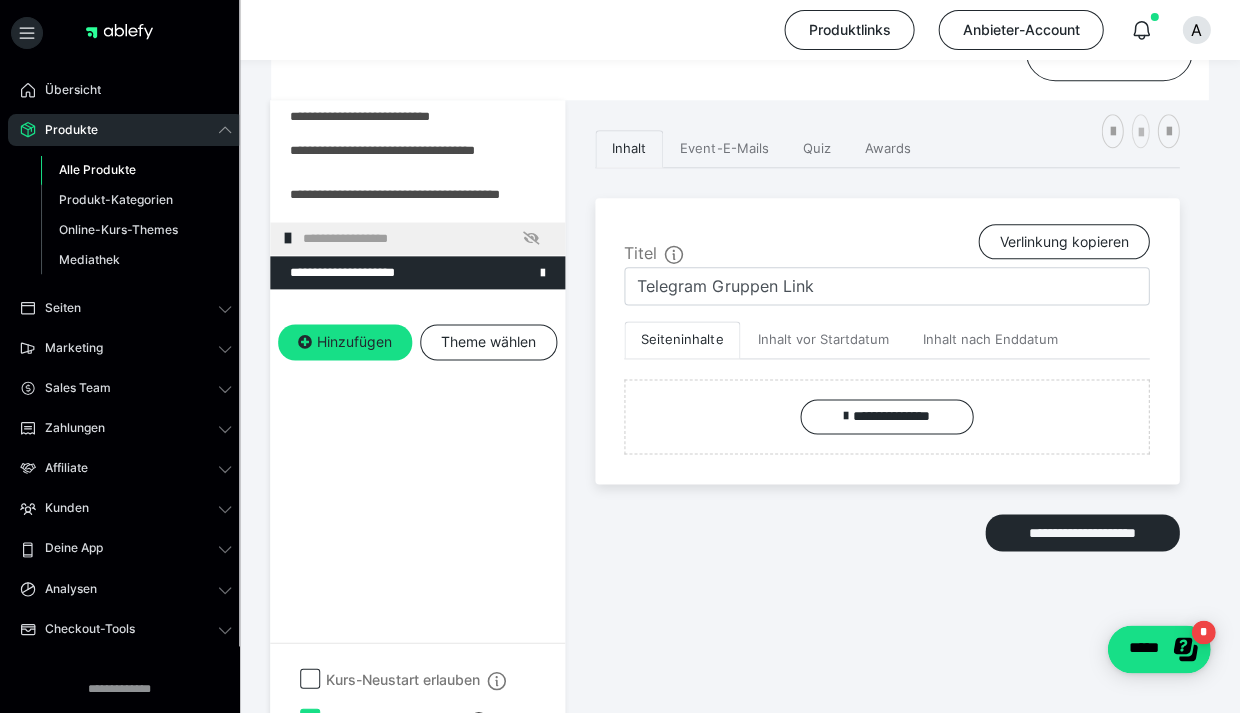click at bounding box center (1140, 131) 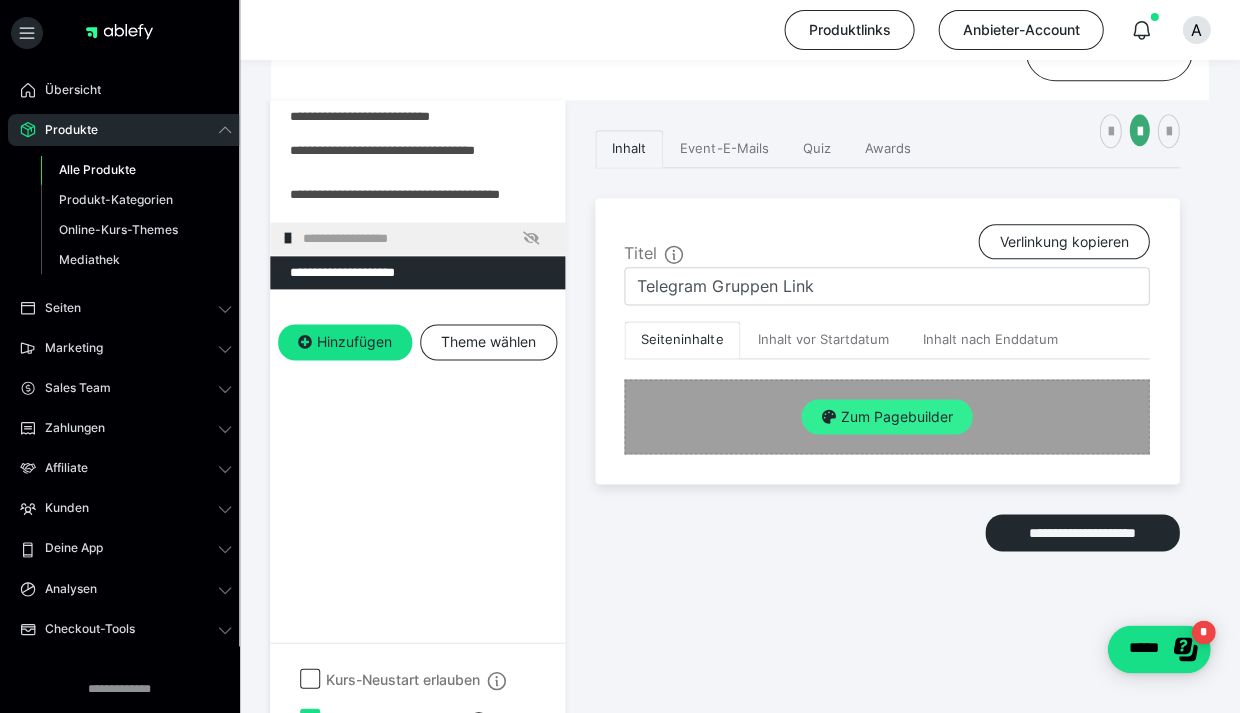 click on "Zum Pagebuilder" at bounding box center (886, 417) 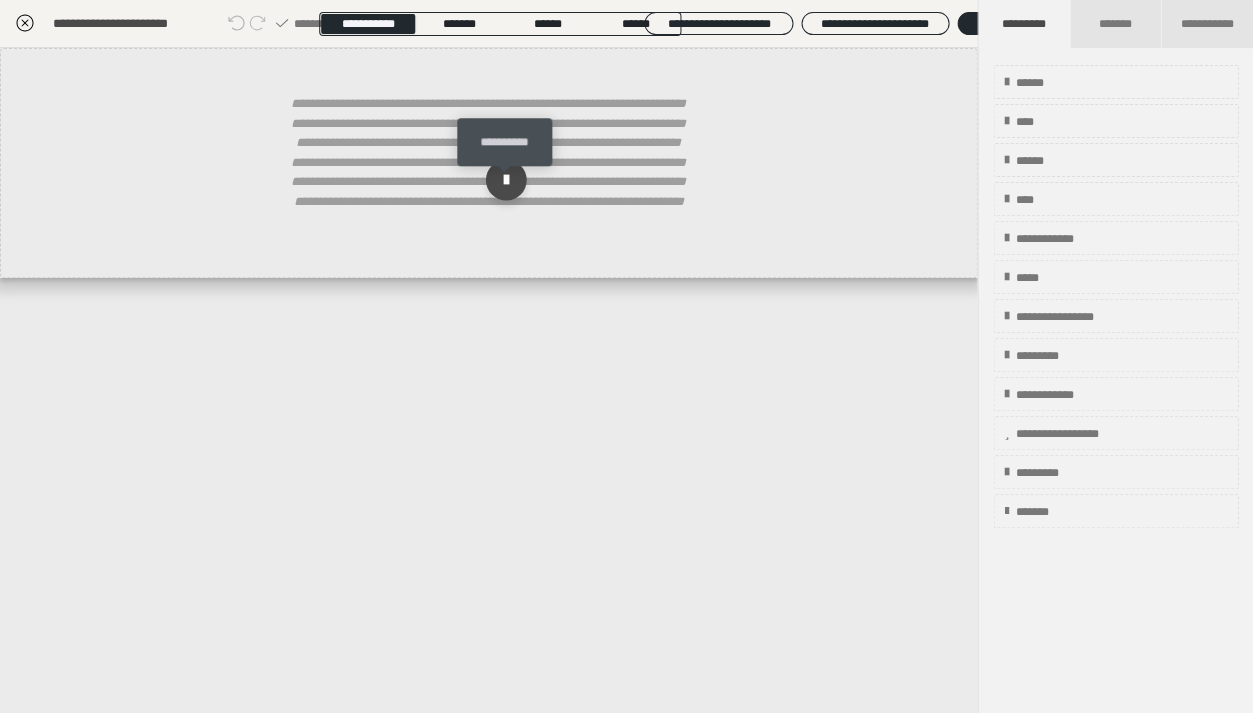 click at bounding box center (505, 180) 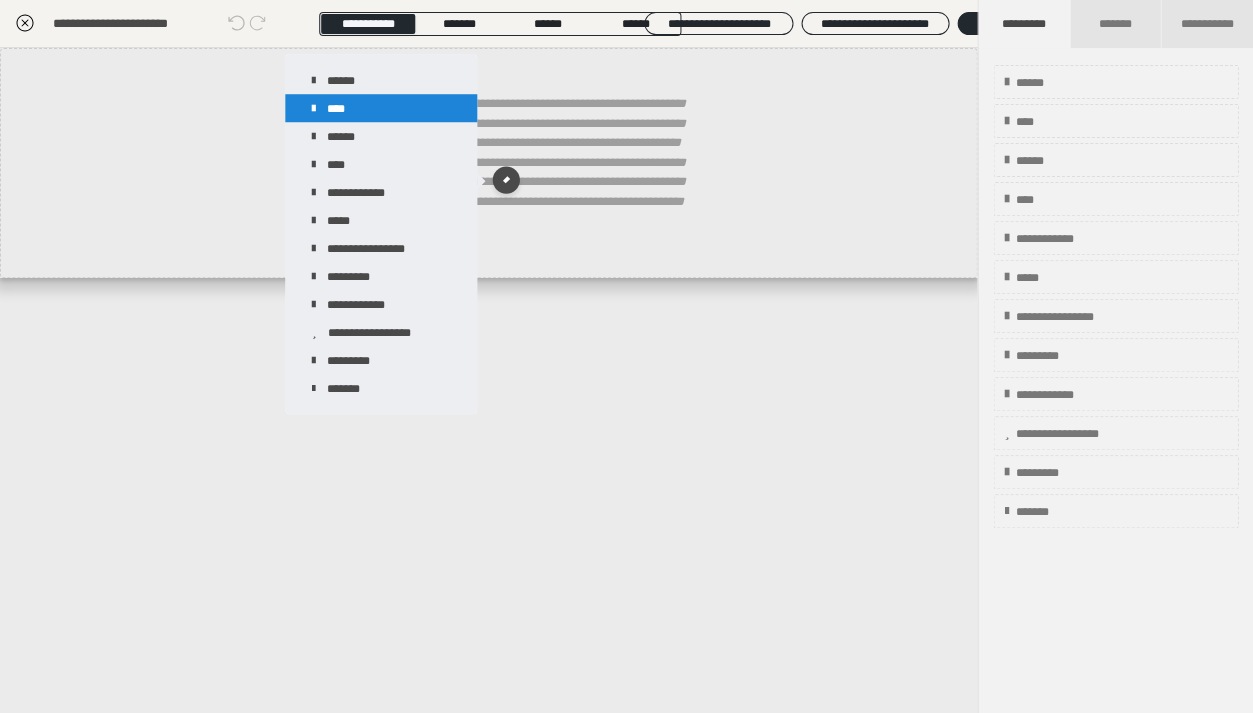 click on "****" at bounding box center [381, 108] 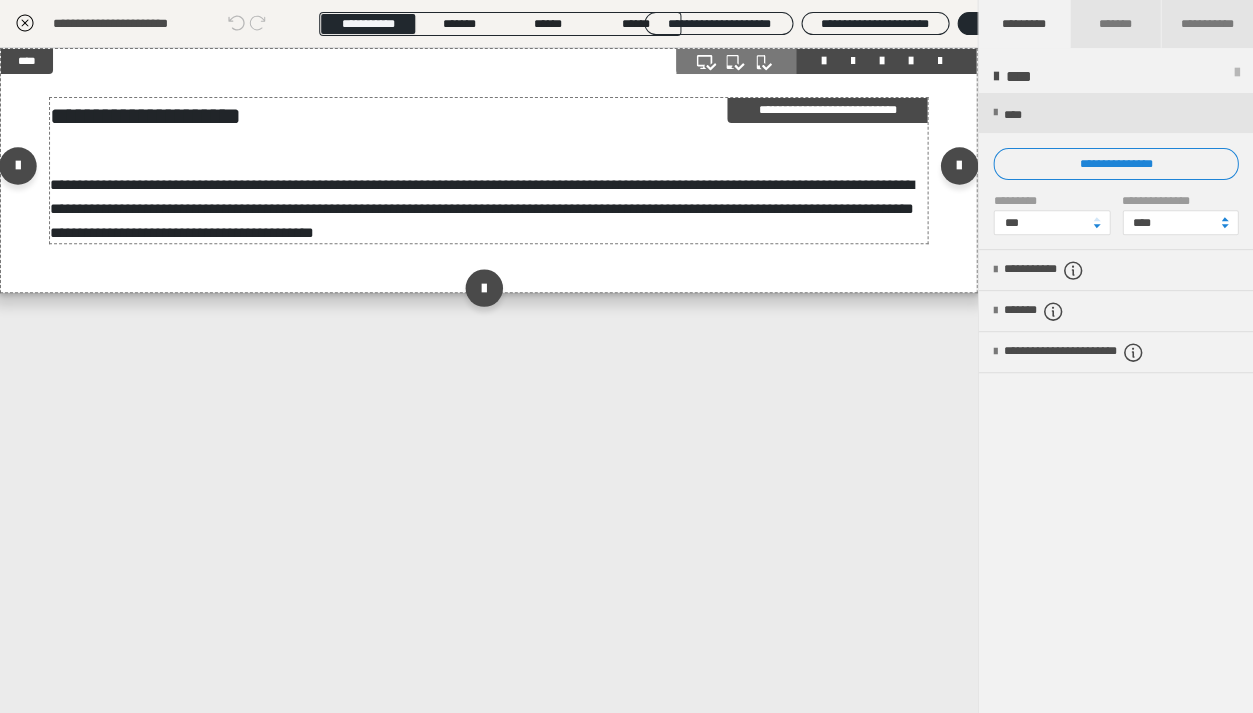 click on "**********" at bounding box center [482, 208] 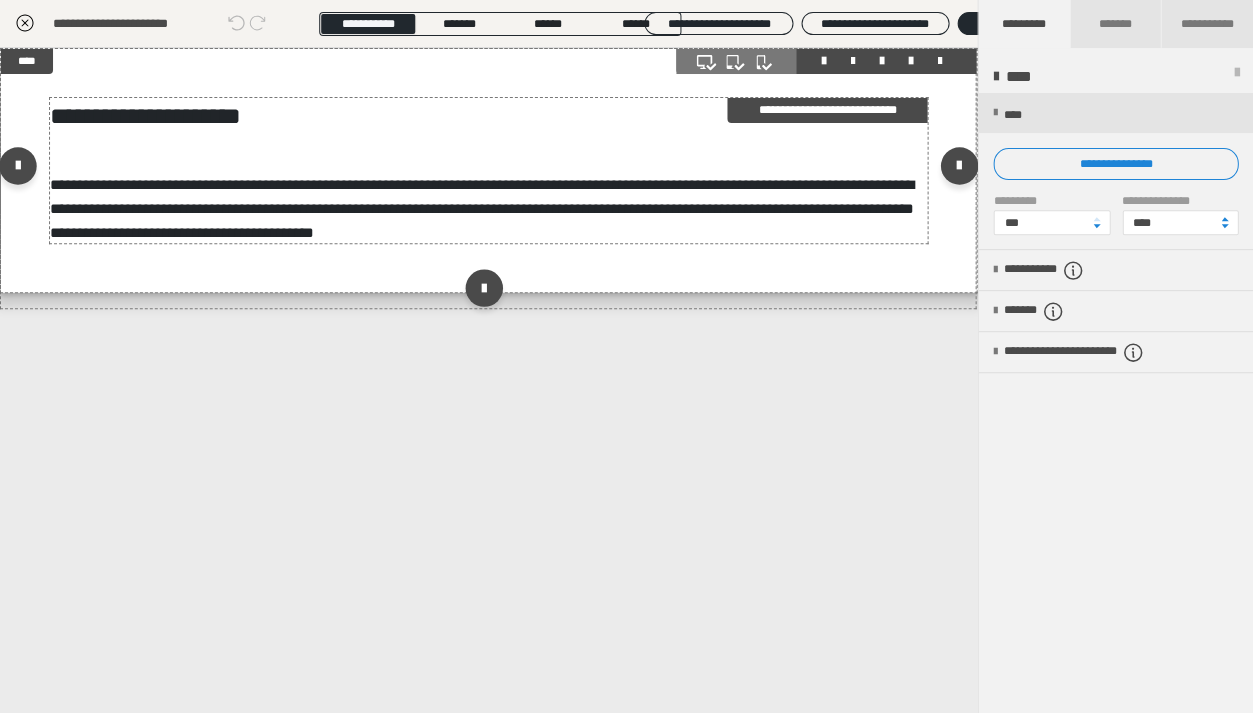 click on "**********" at bounding box center (482, 208) 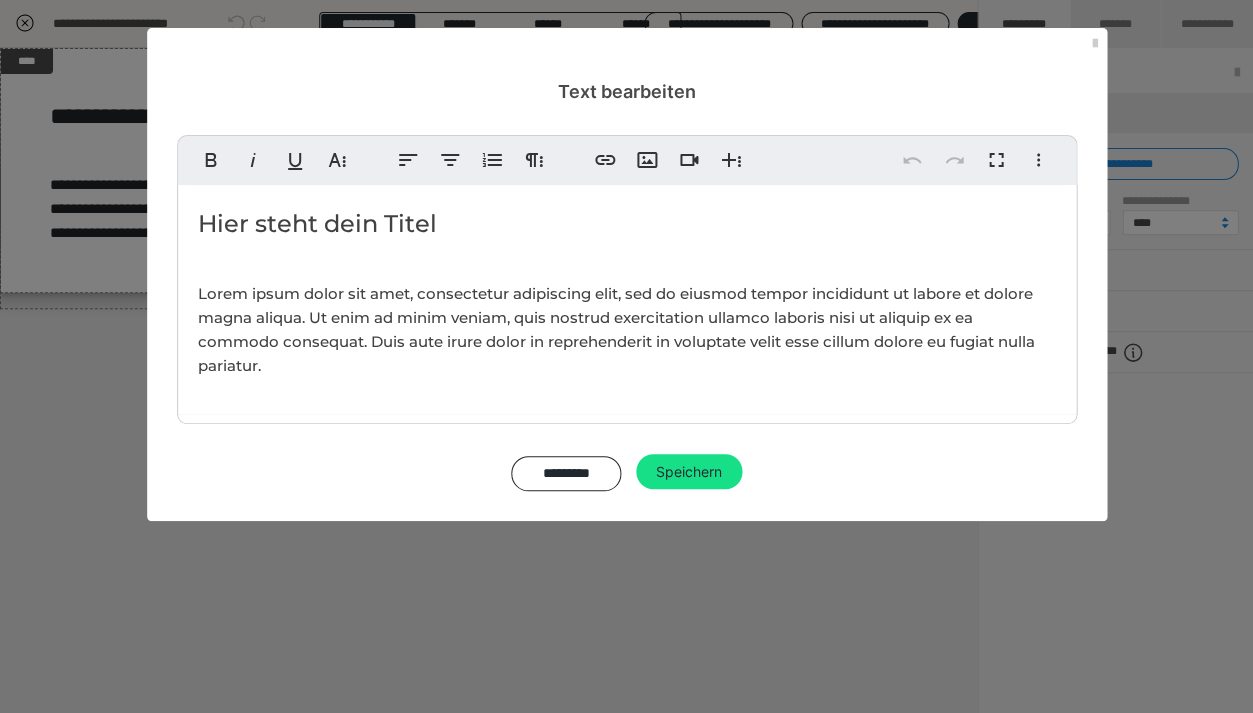 click on "Hier steht dein Titel" at bounding box center (627, 224) 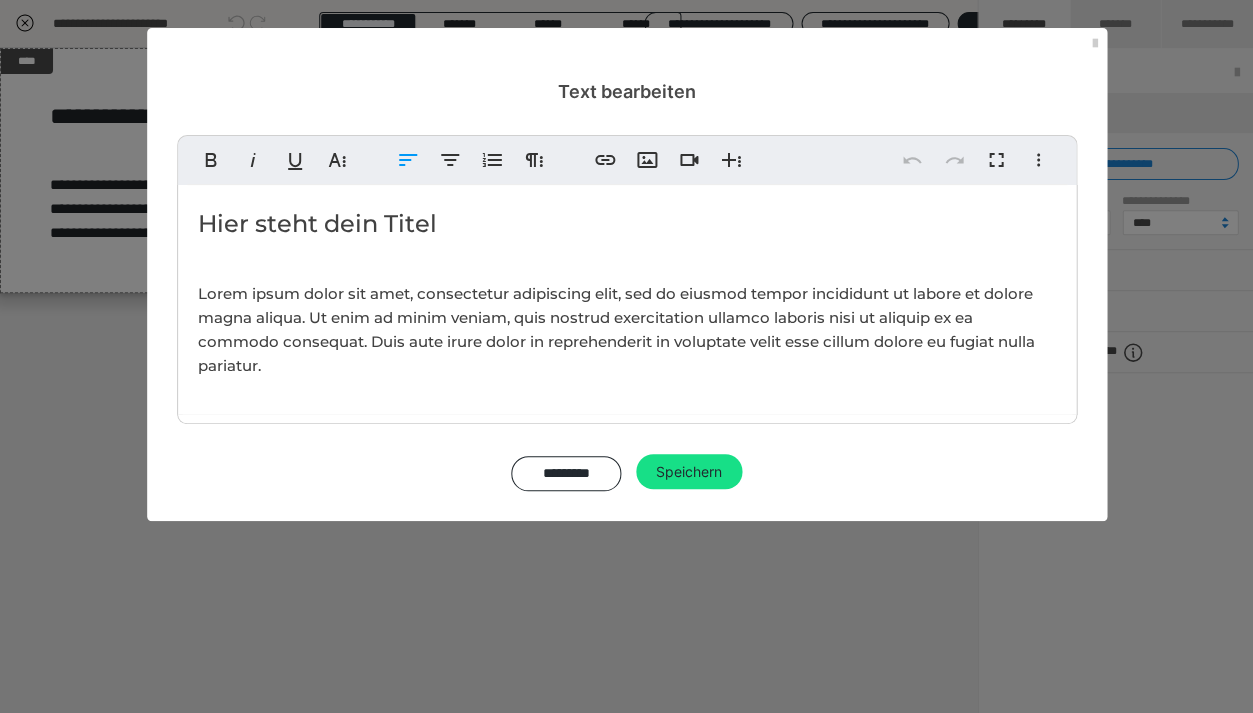 click on "Hier steht dein Titel" at bounding box center [627, 224] 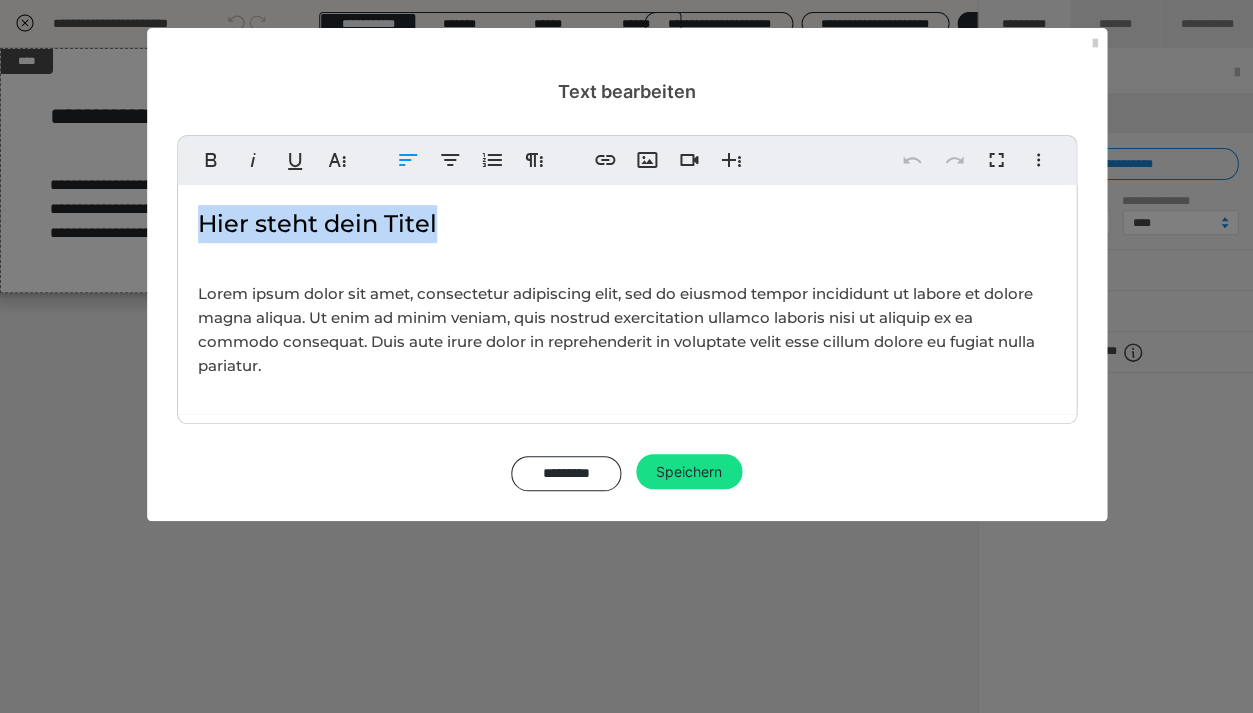 click on "Hier steht dein Titel" at bounding box center [627, 224] 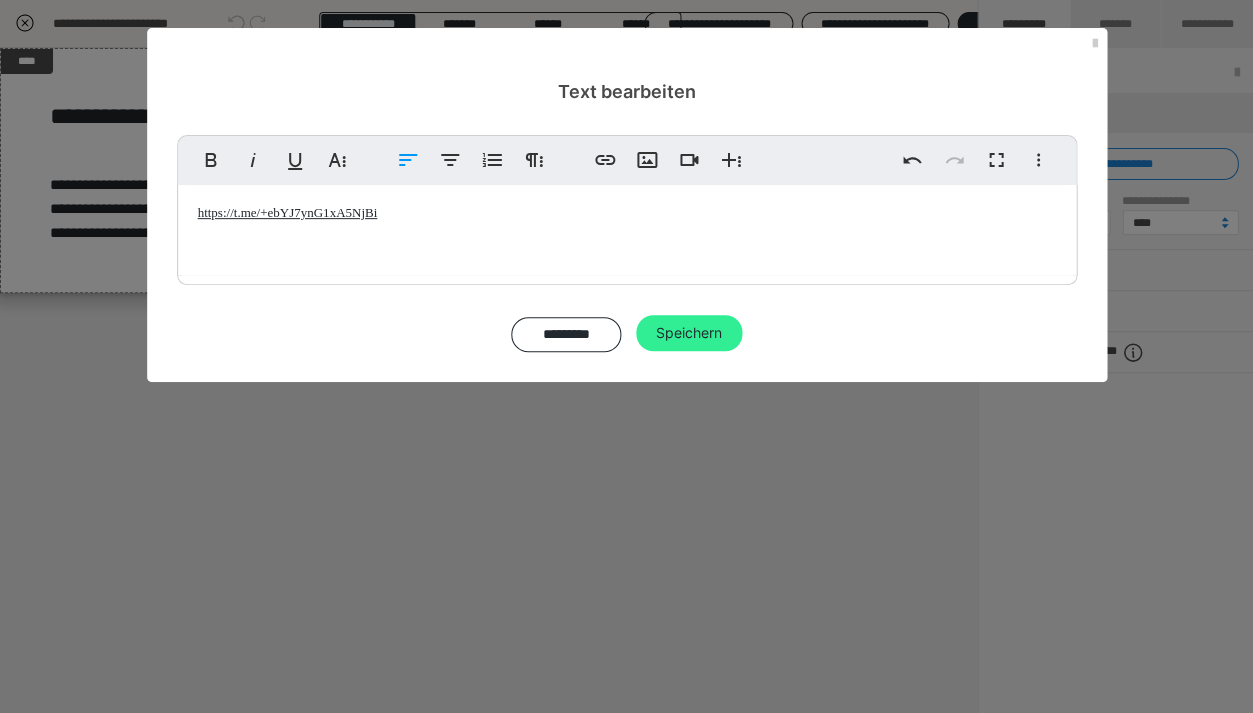 click on "Speichern" at bounding box center (689, 333) 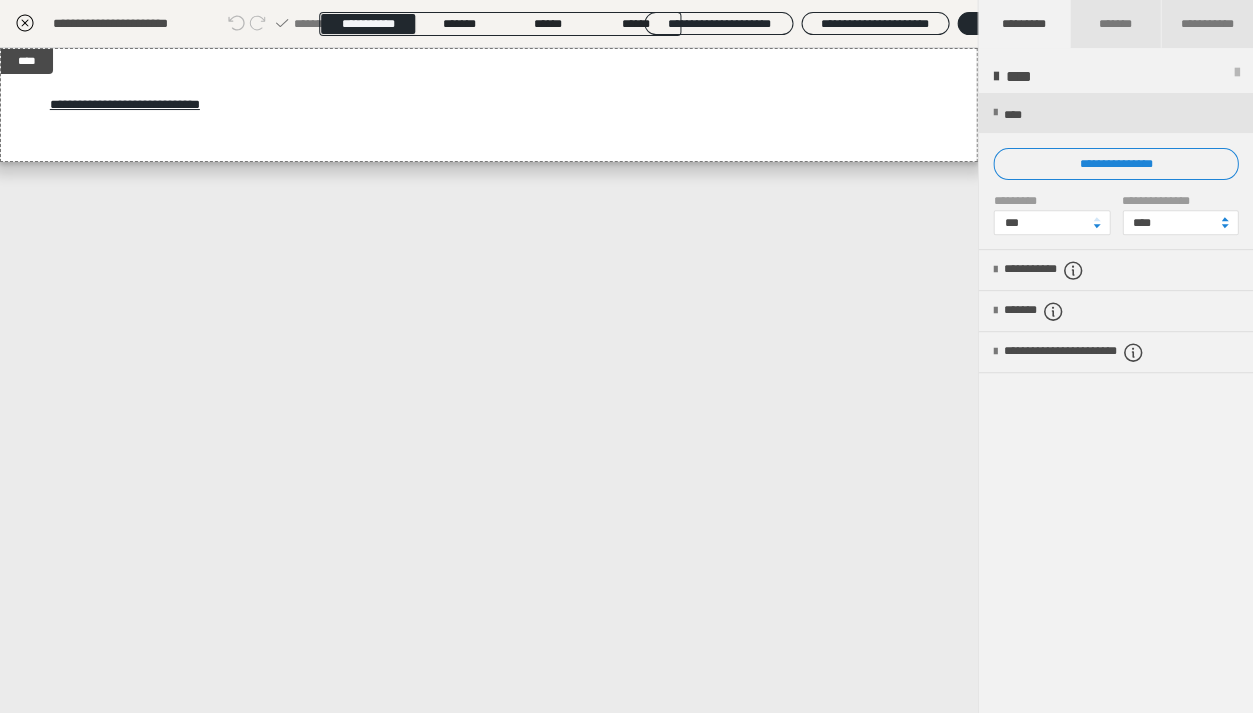 click 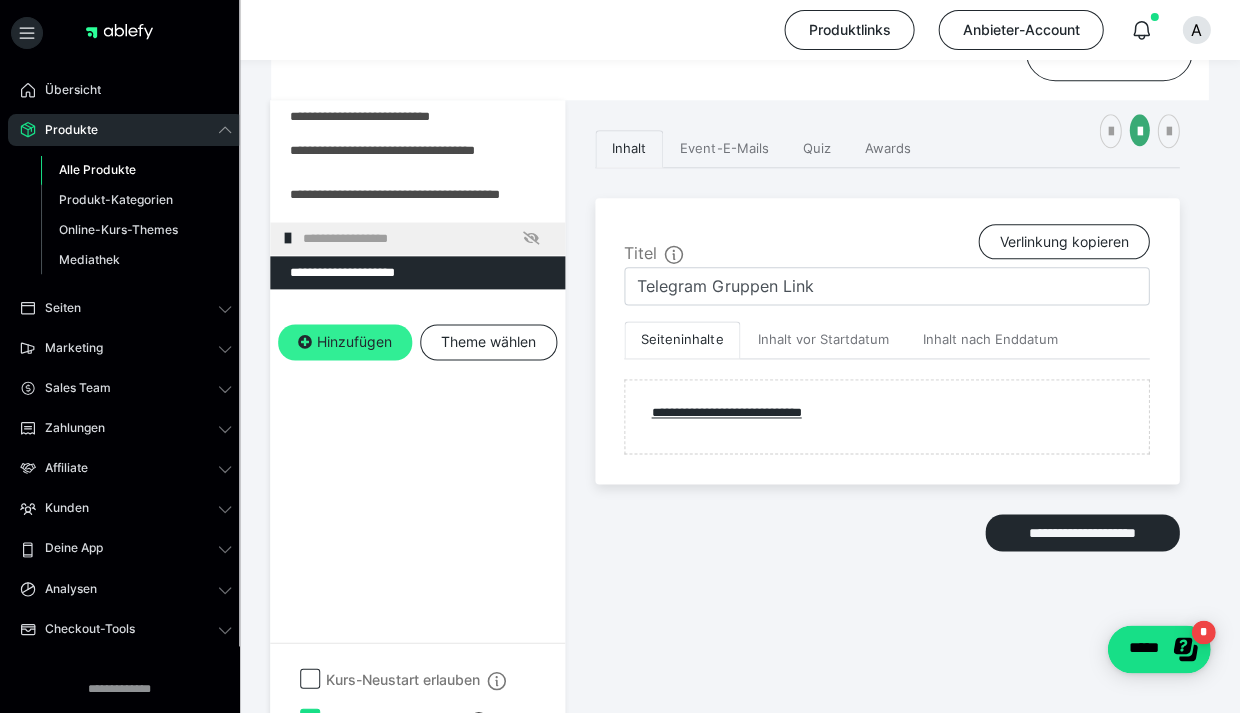 click on "Hinzufügen" at bounding box center [345, 342] 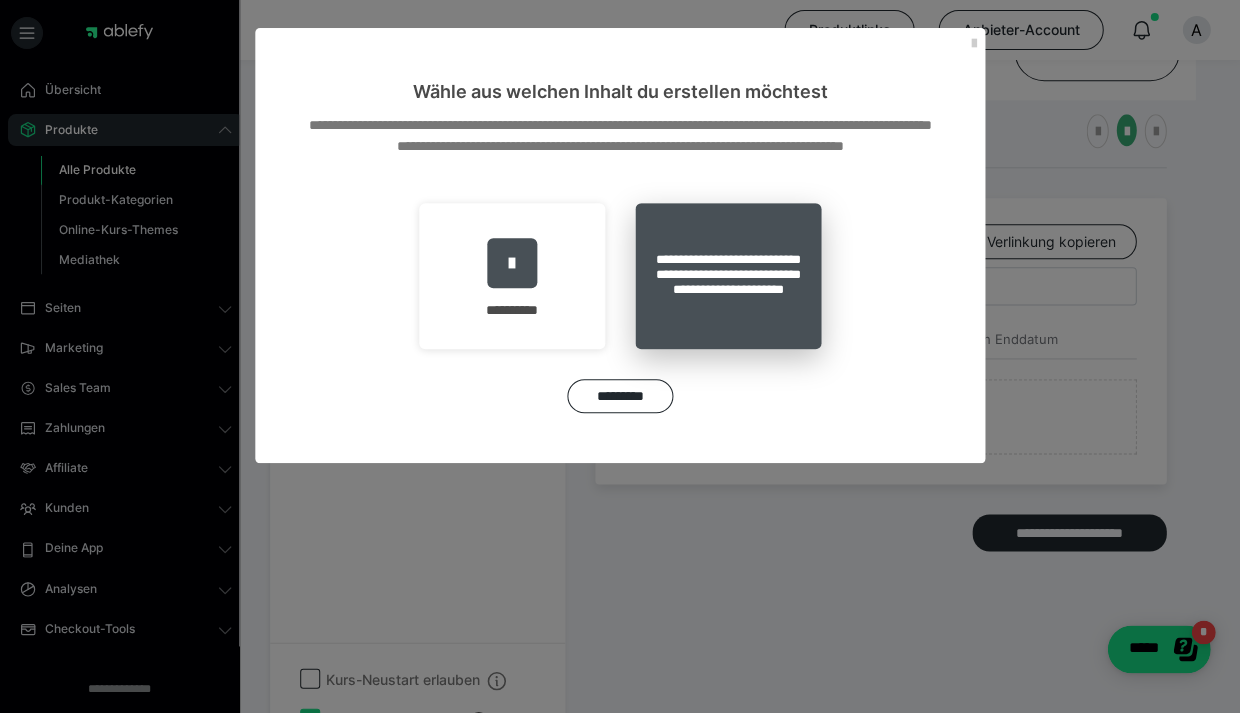 click on "**********" at bounding box center (728, 276) 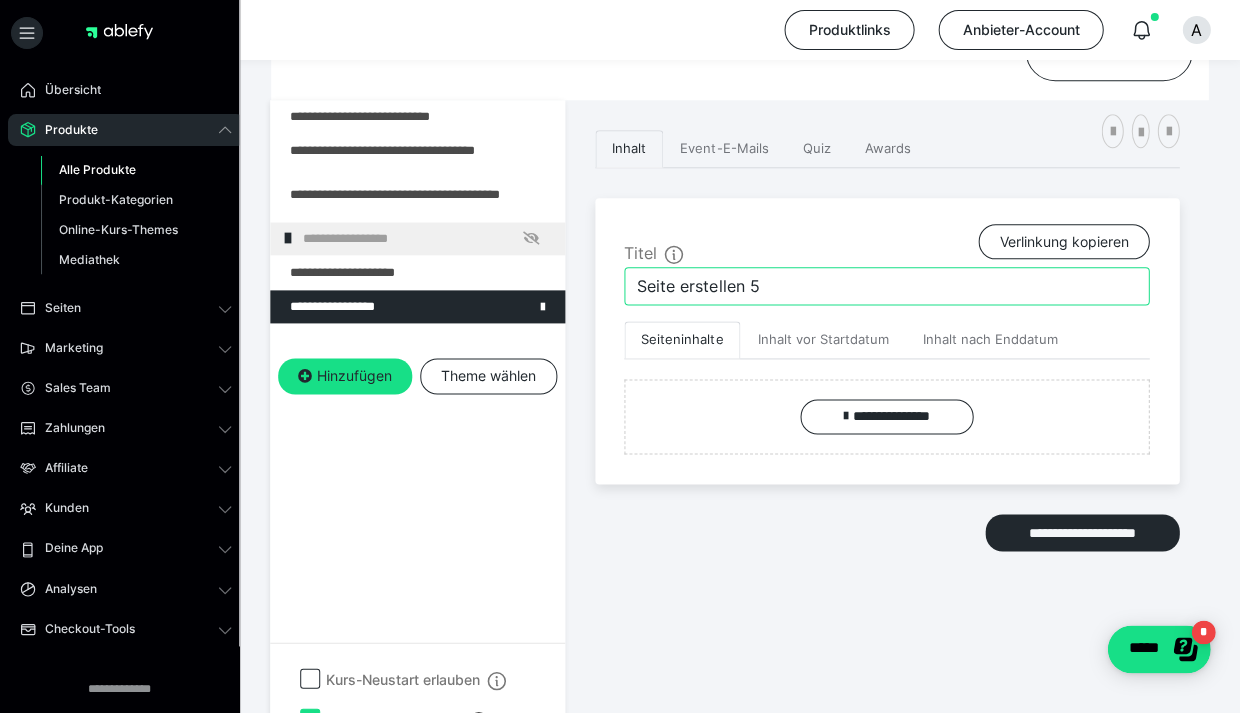 drag, startPoint x: 771, startPoint y: 285, endPoint x: 623, endPoint y: 284, distance: 148.00337 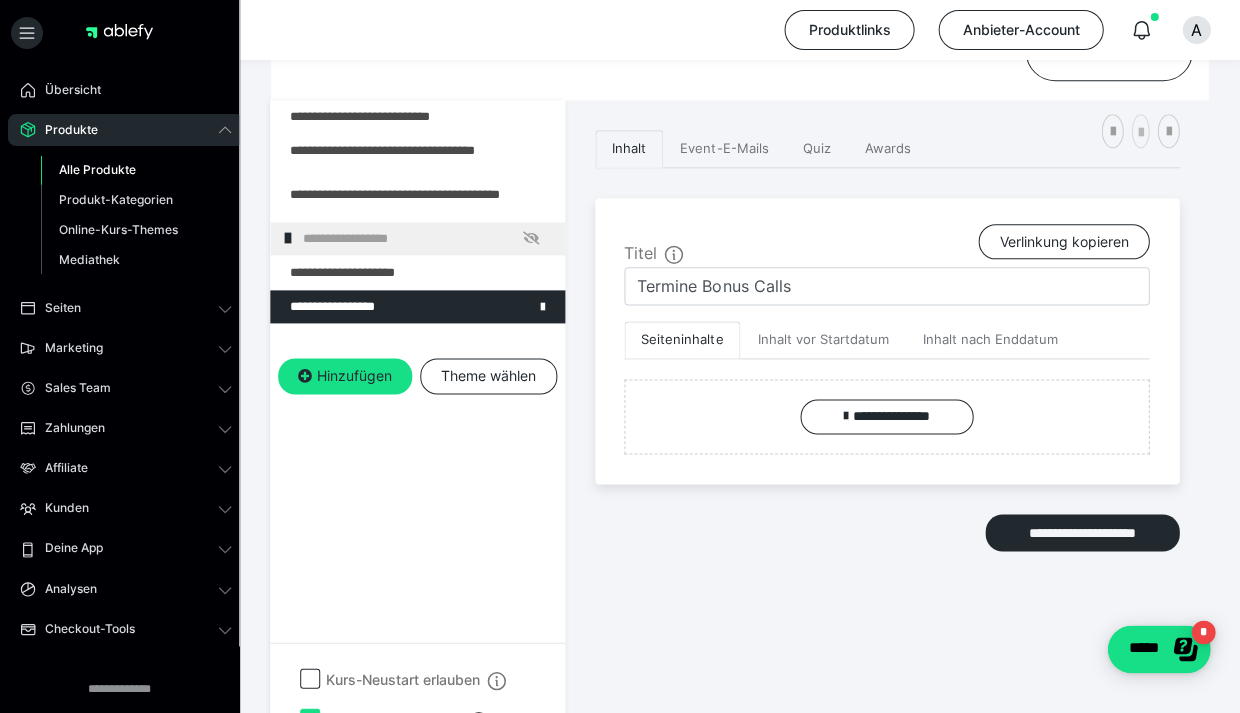 click at bounding box center (1140, 131) 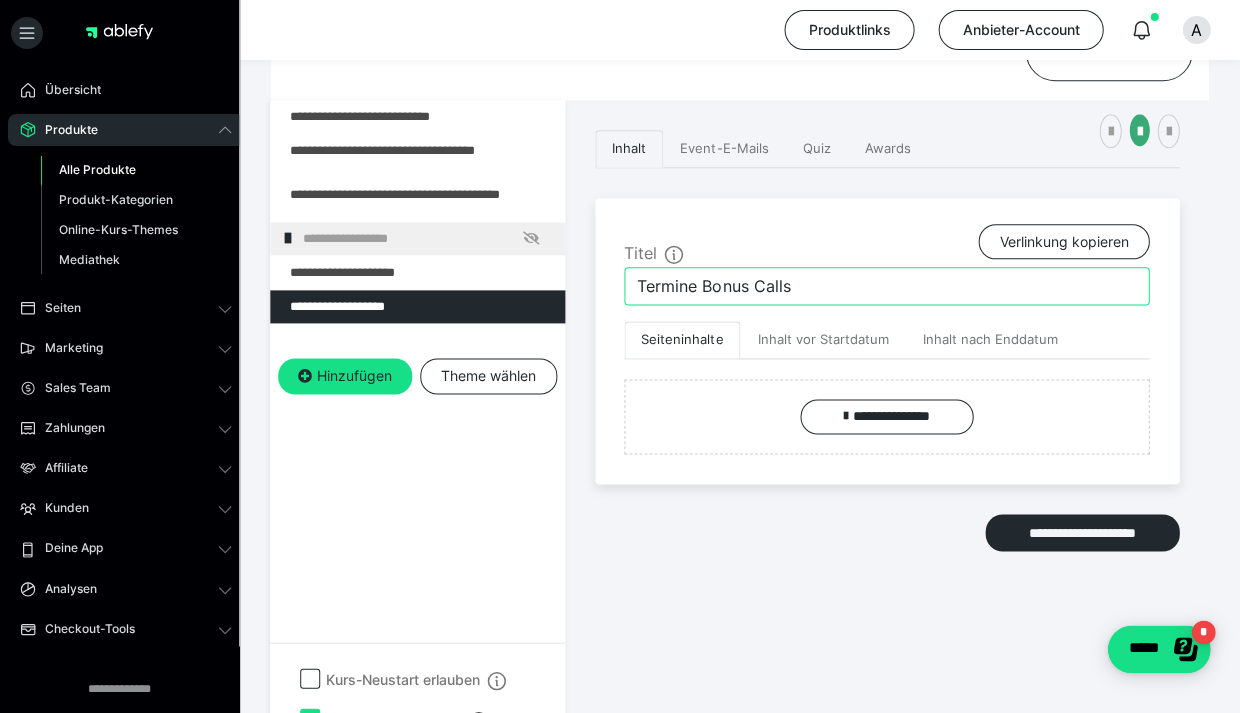click on "Termine Bonus Calls" at bounding box center (886, 286) 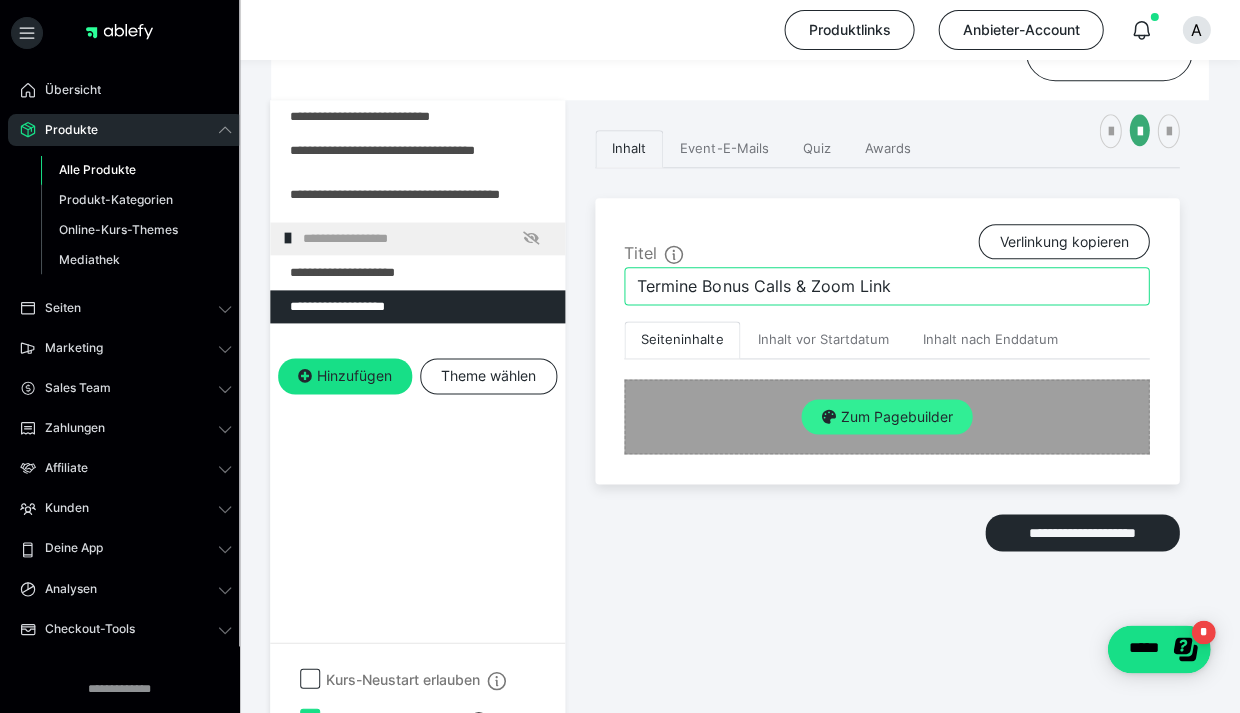 type on "Termine Bonus Calls & Zoom Link" 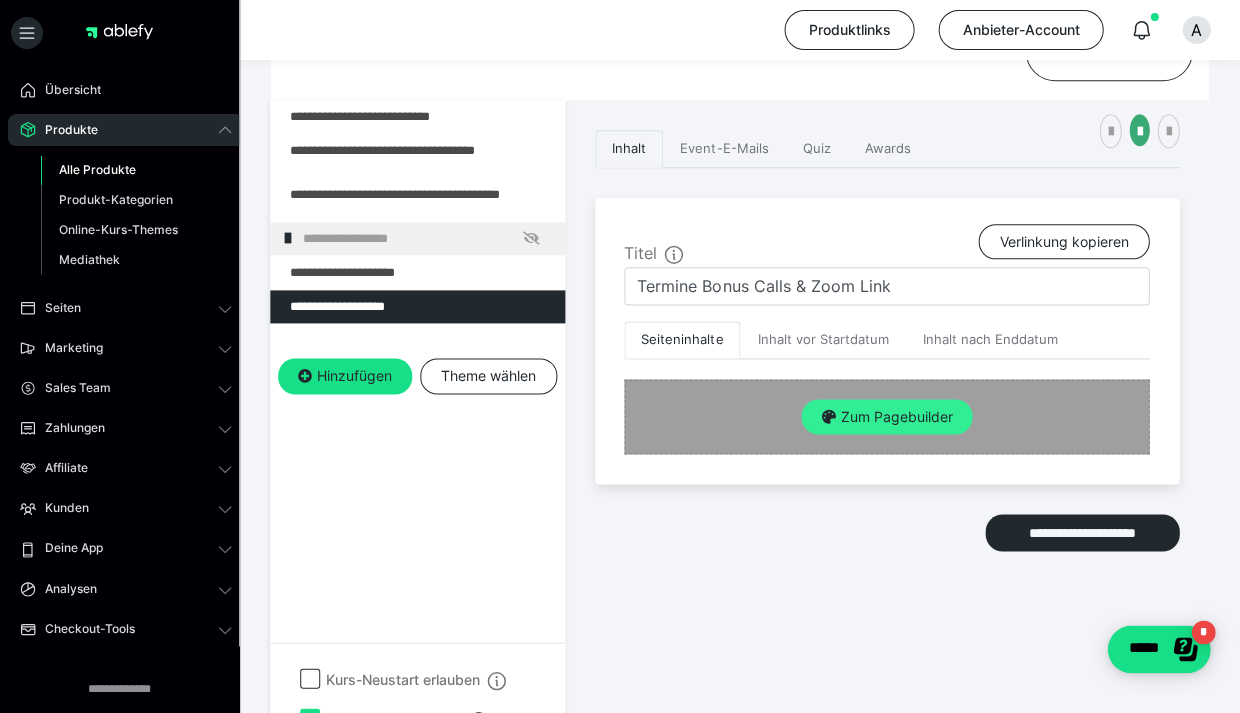 click on "Zum Pagebuilder" at bounding box center [886, 417] 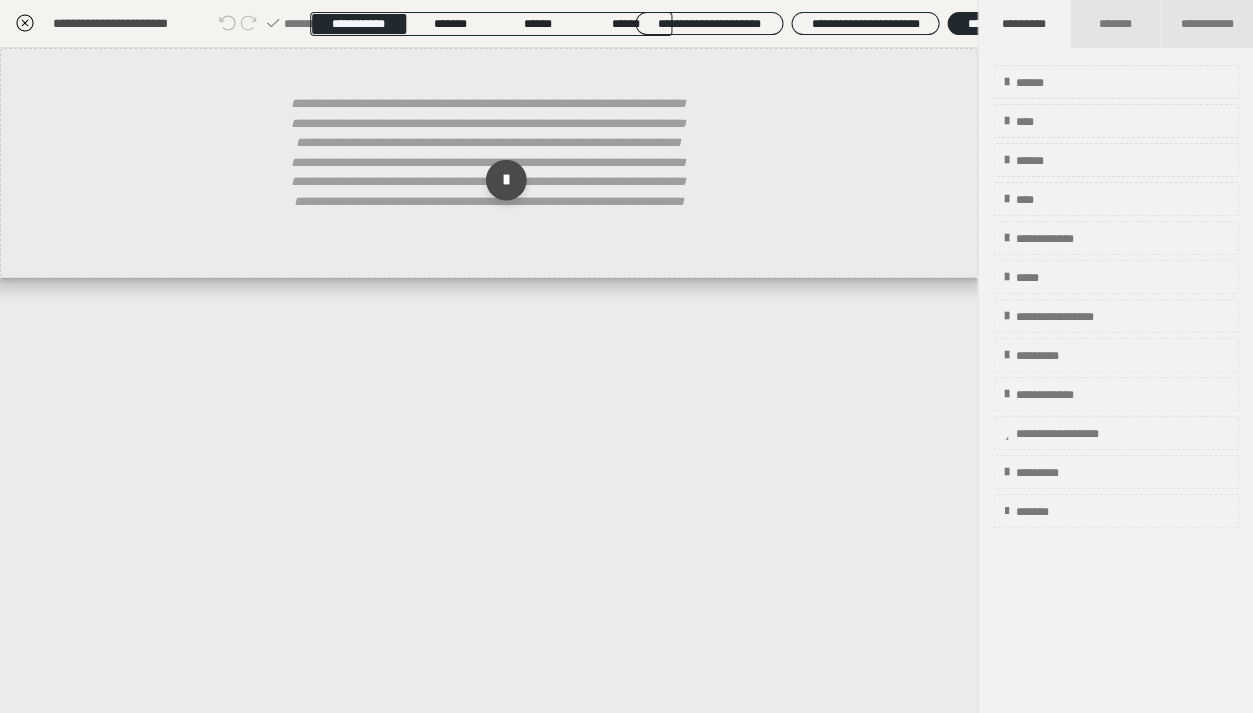 click at bounding box center (505, 180) 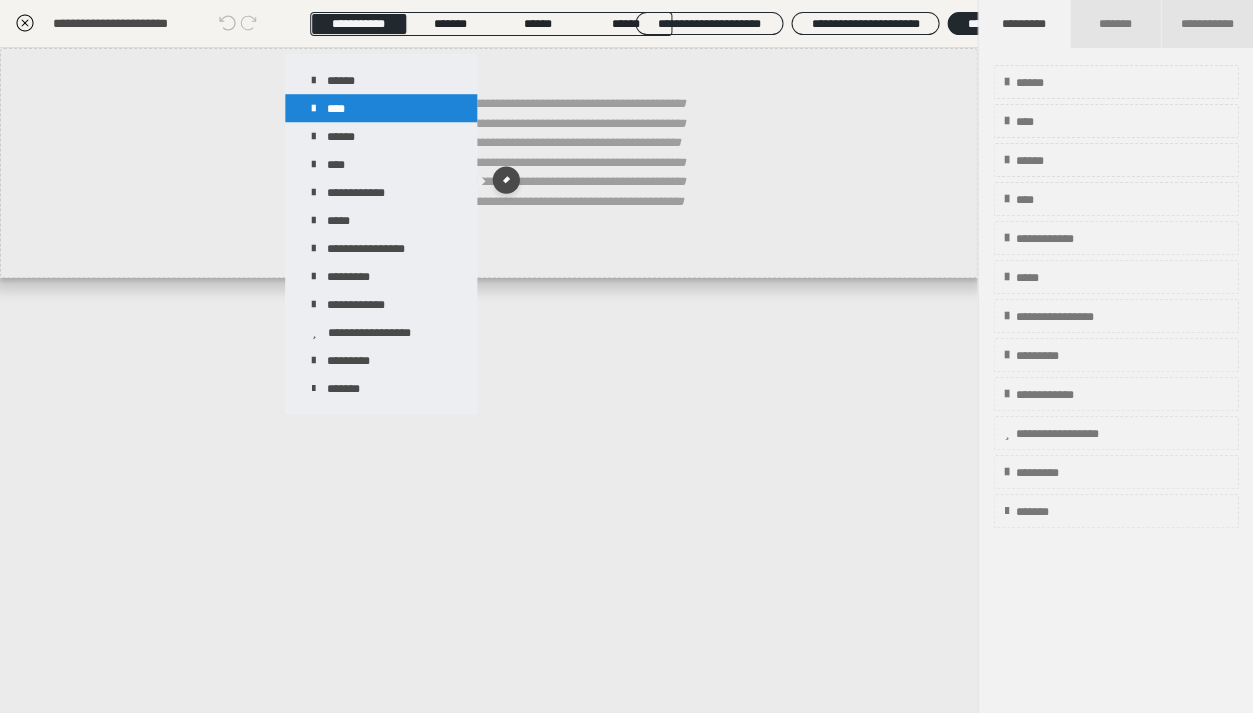 click on "****" at bounding box center (381, 108) 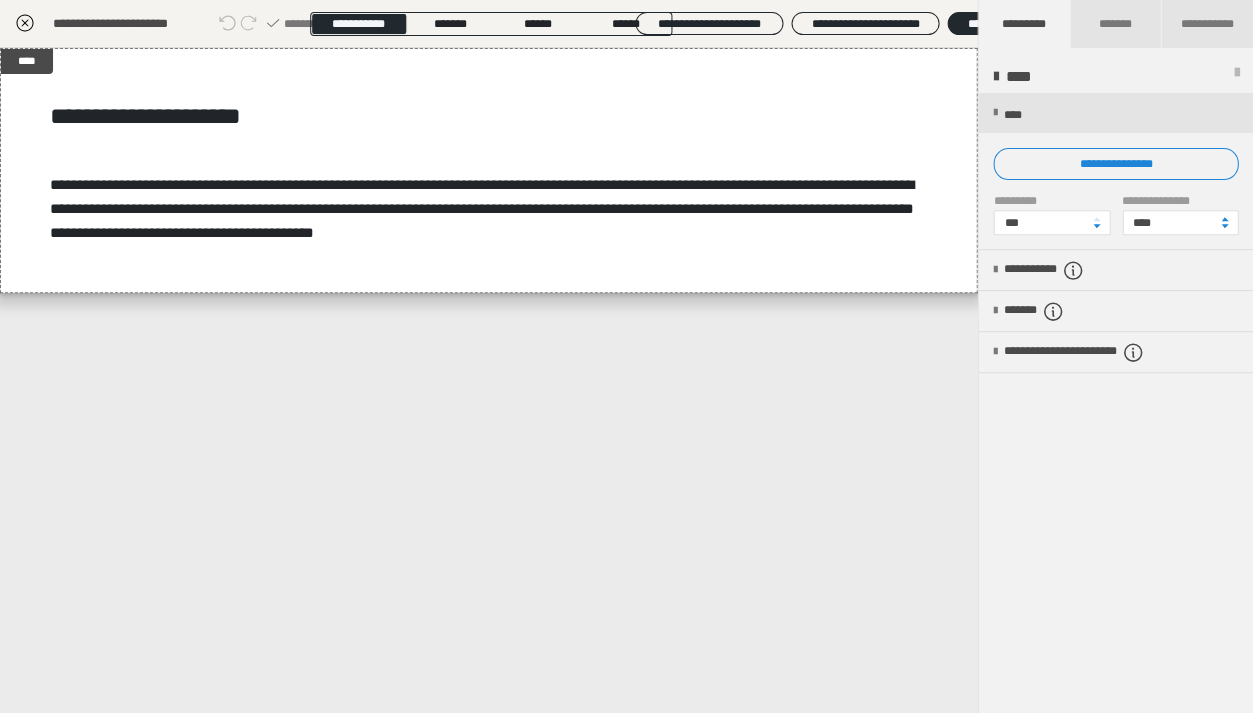 click on "**********" at bounding box center [482, 208] 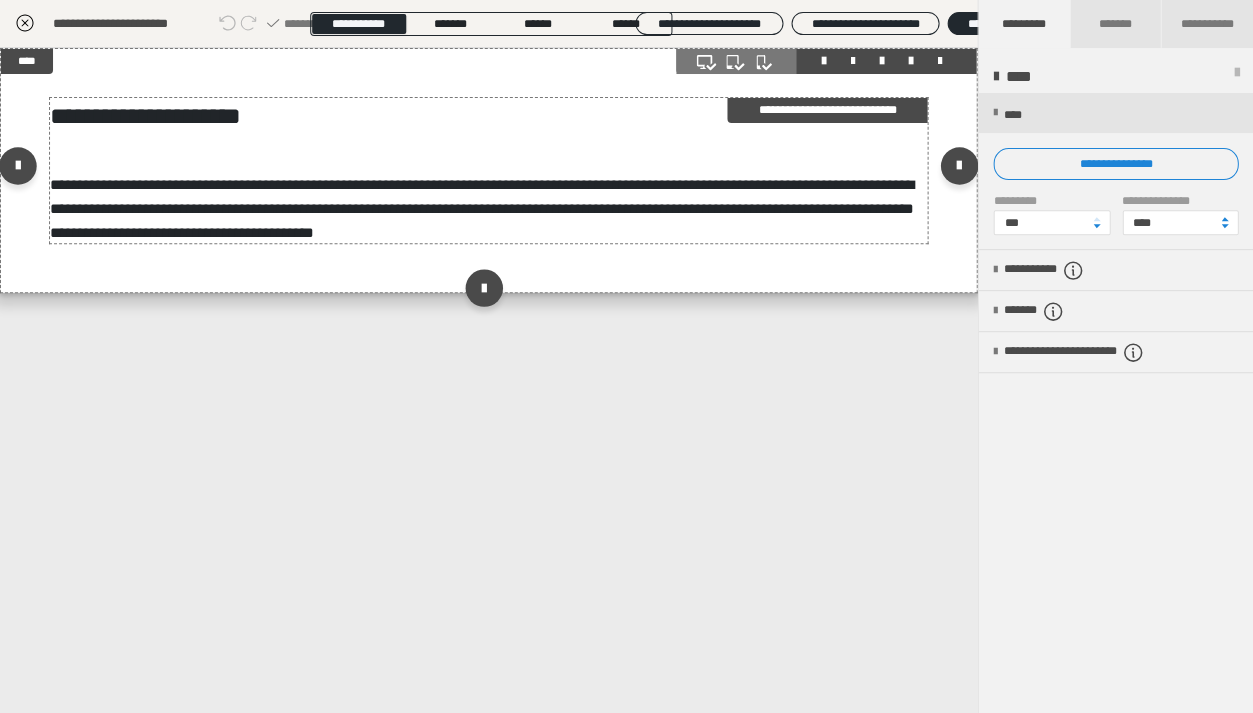 click on "**********" at bounding box center (482, 208) 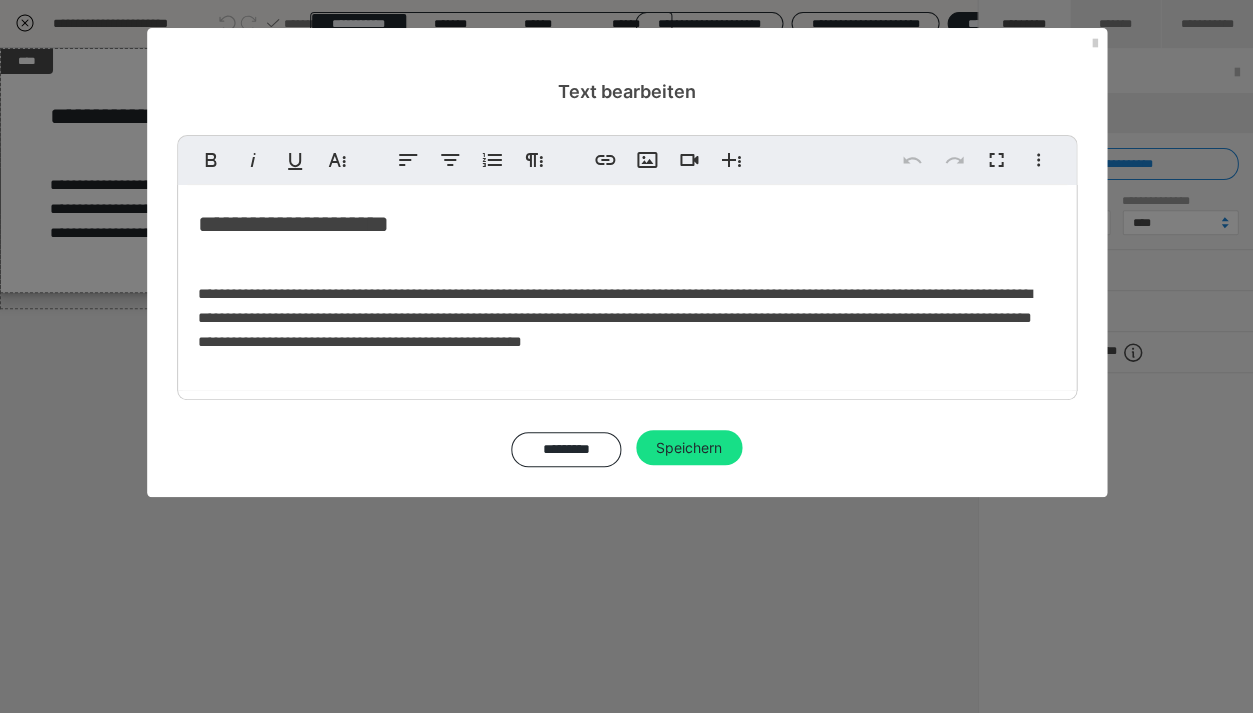 click on "**********" at bounding box center [627, 224] 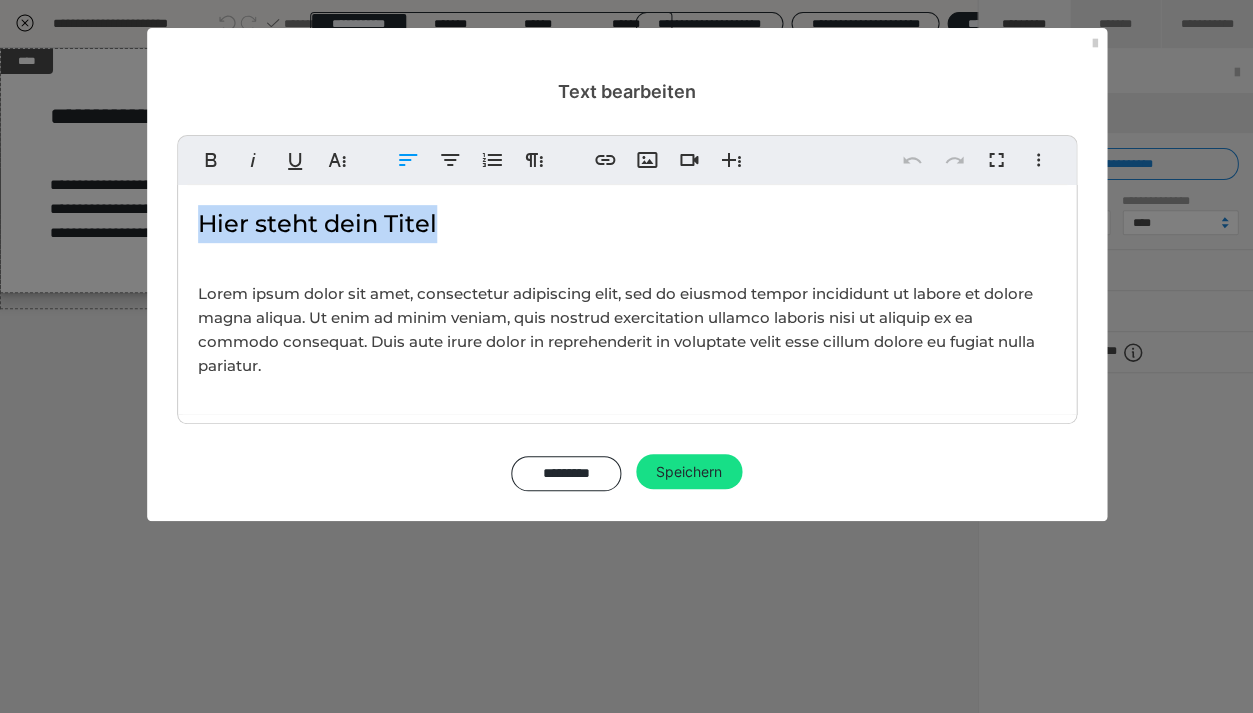 click on "Hier steht dein Titel" at bounding box center (627, 224) 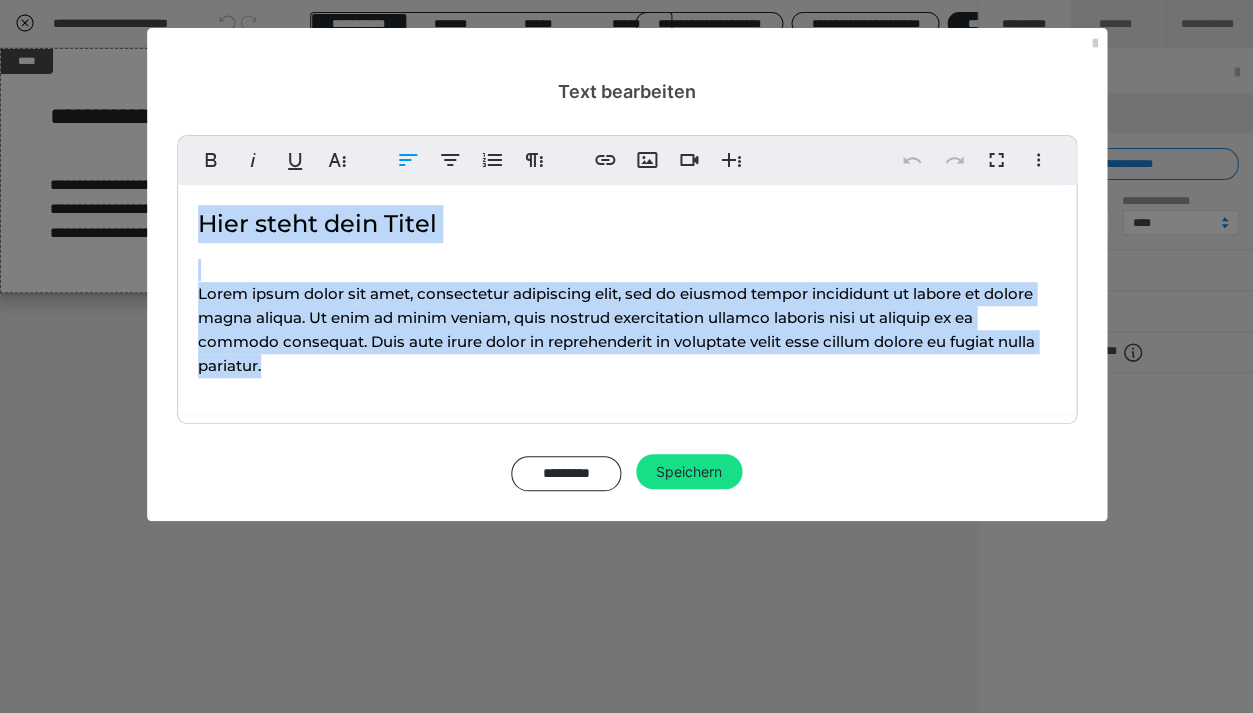 type 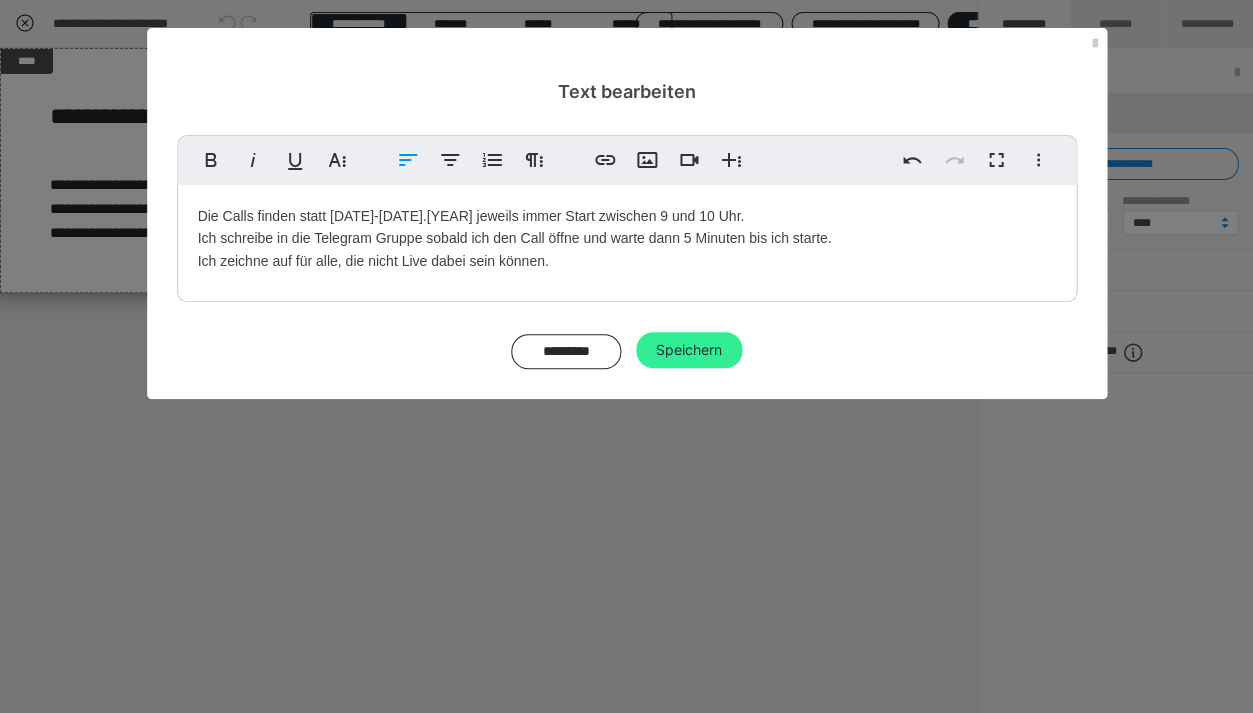 click on "Speichern" at bounding box center (689, 350) 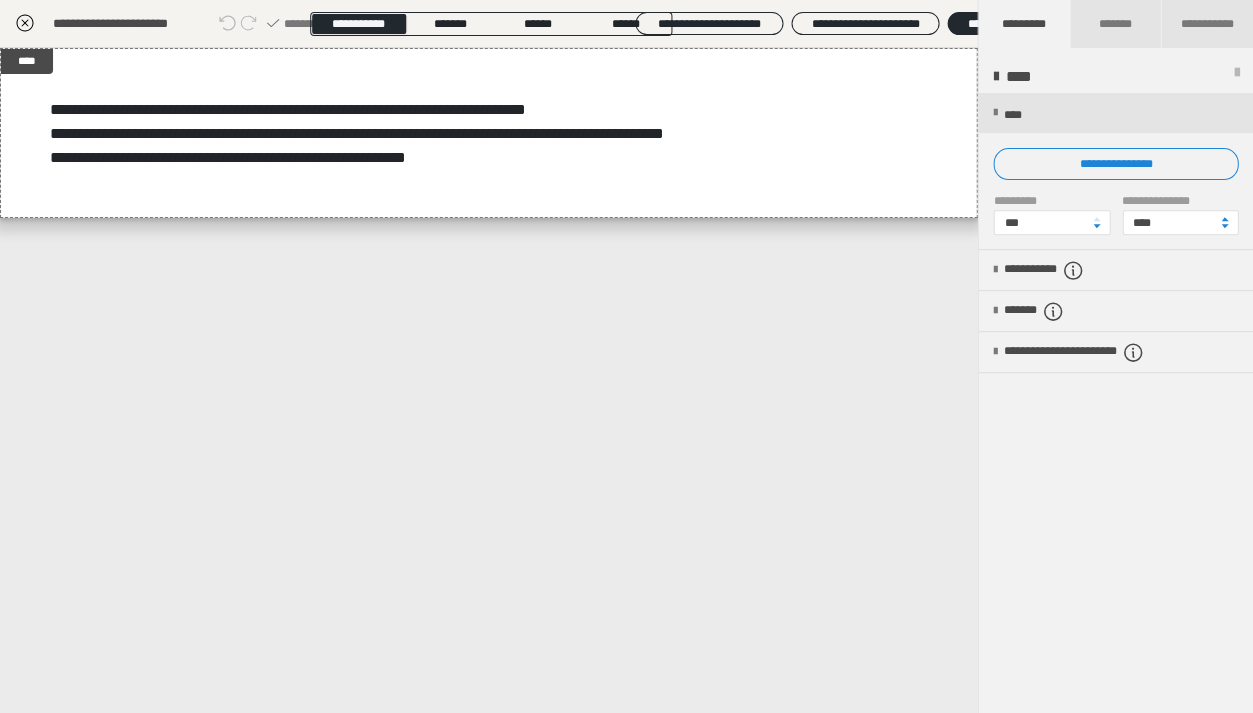 click 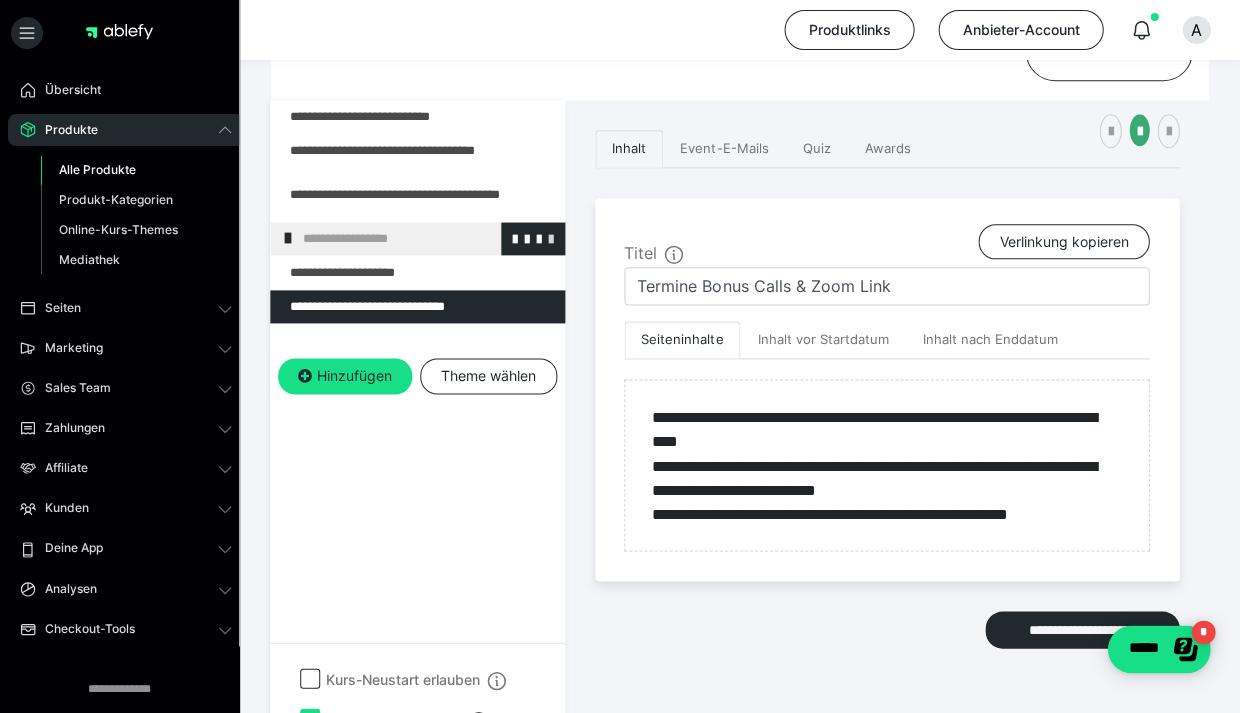 click at bounding box center [551, 238] 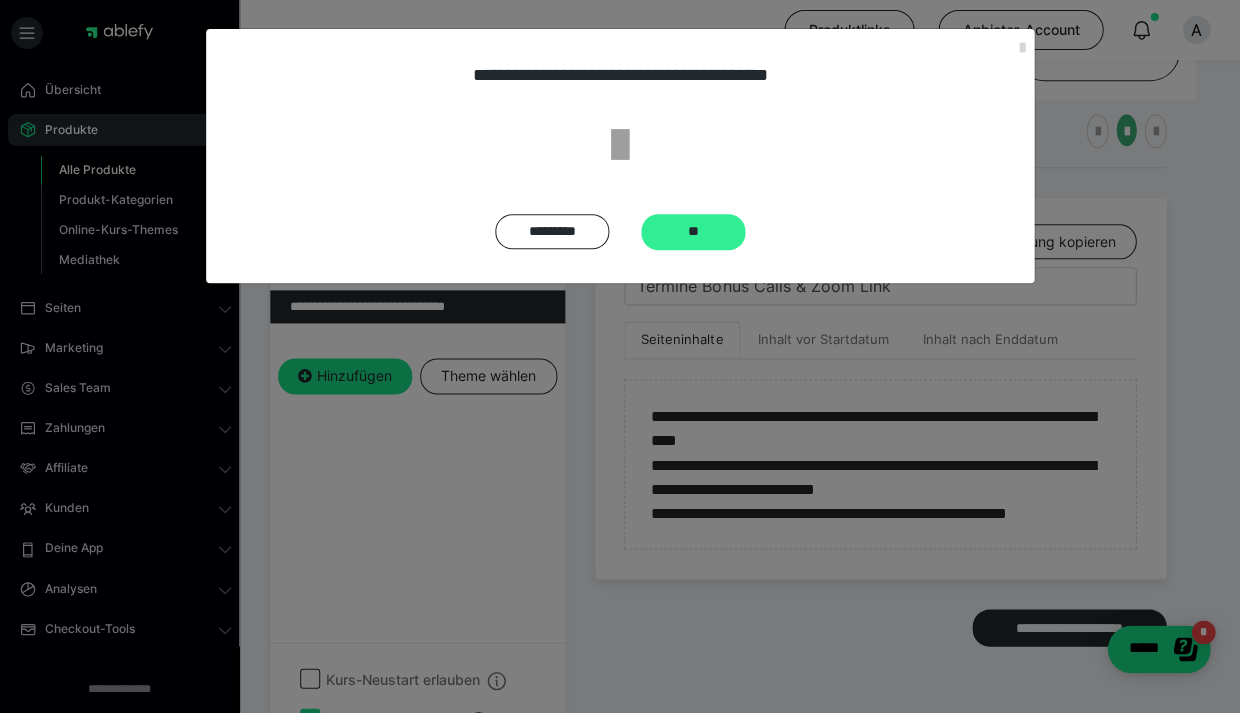 click on "**" at bounding box center (693, 231) 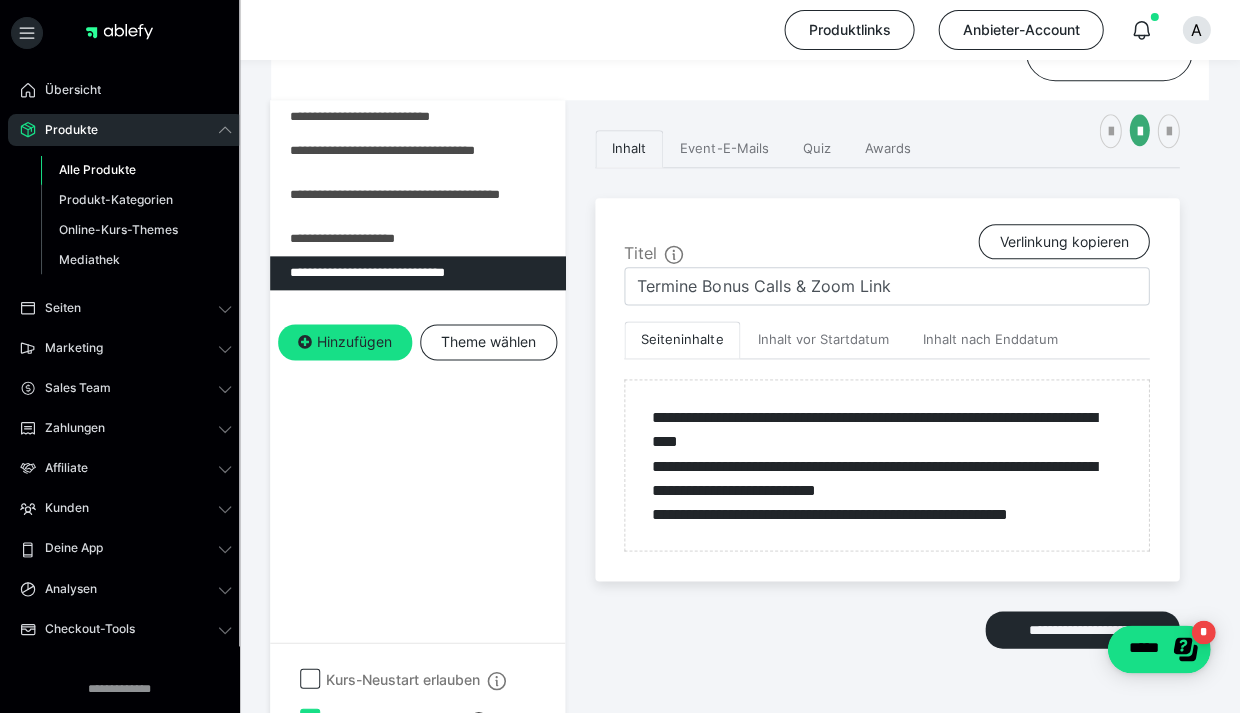 click on "**********" at bounding box center (887, 391) 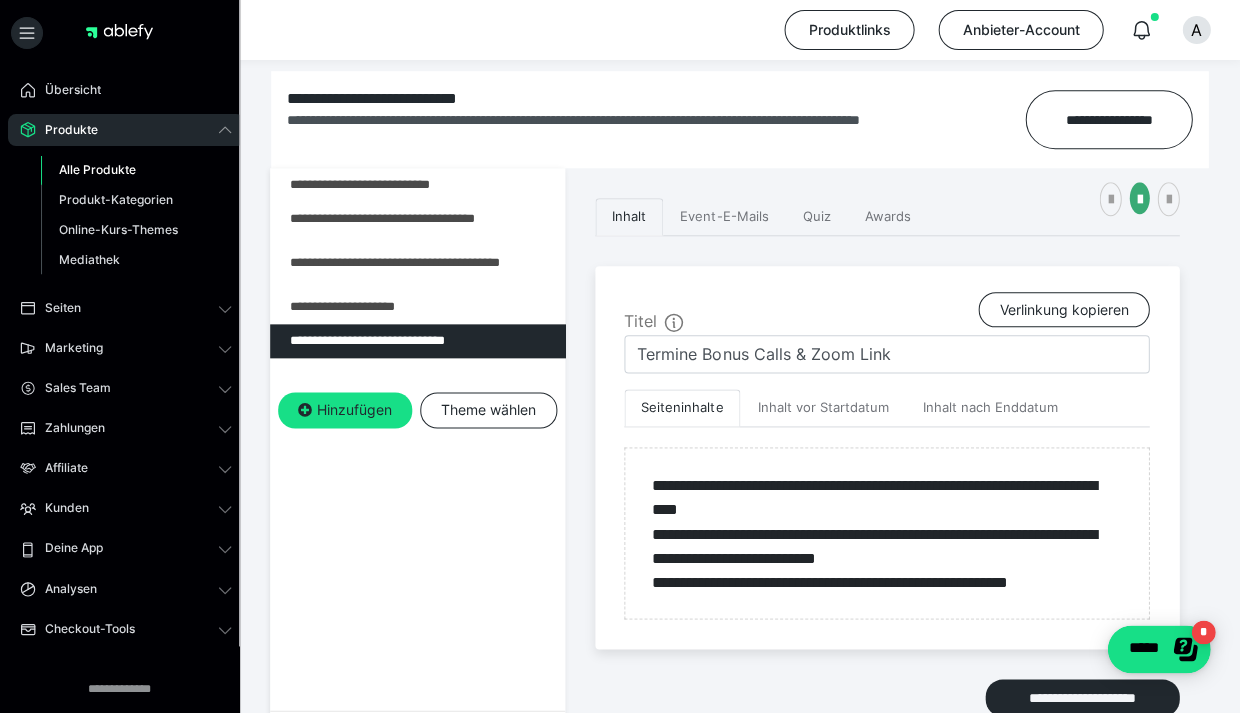 scroll, scrollTop: 119, scrollLeft: 0, axis: vertical 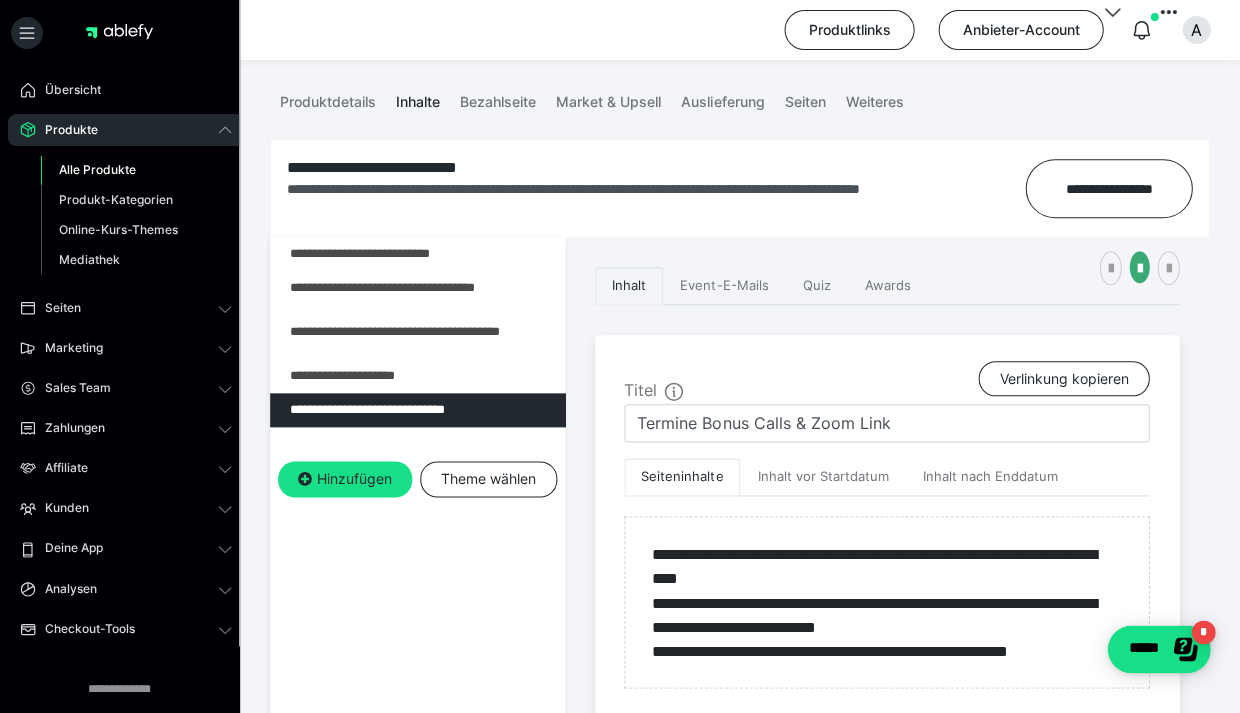 click on "Alle Produkte" at bounding box center (97, 169) 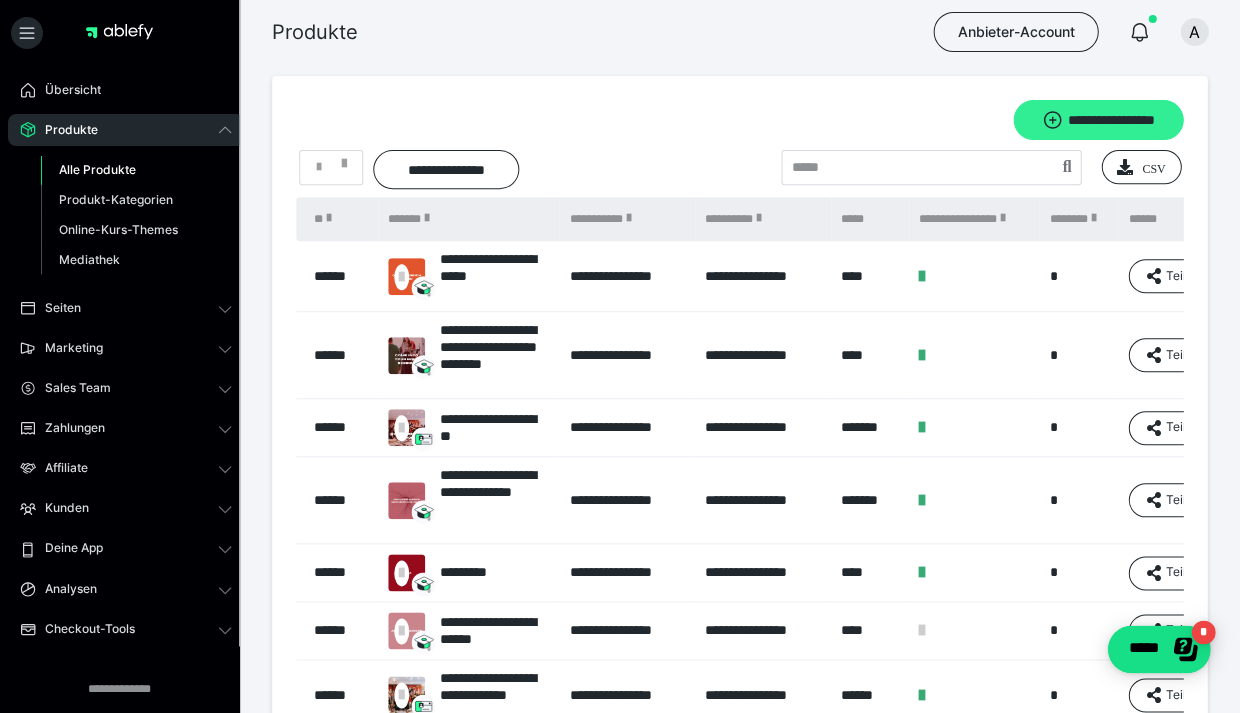 click on "**********" at bounding box center [1098, 120] 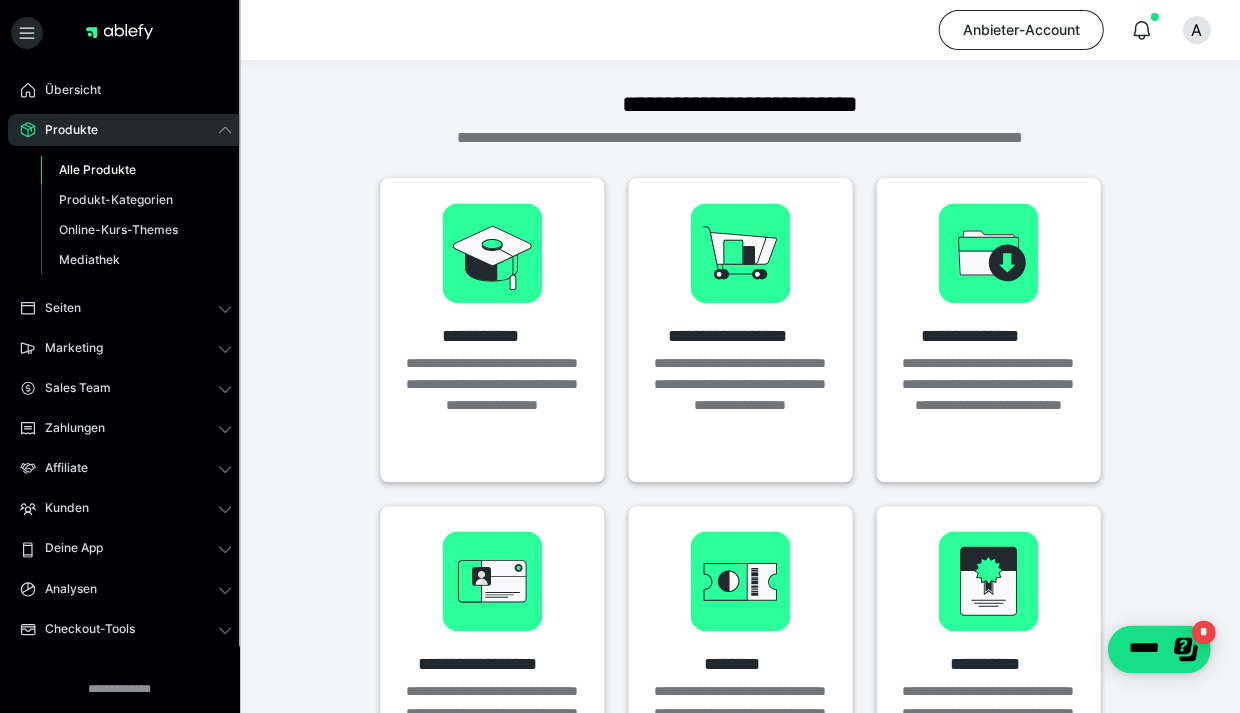 click on "Alle Produkte" at bounding box center [136, 170] 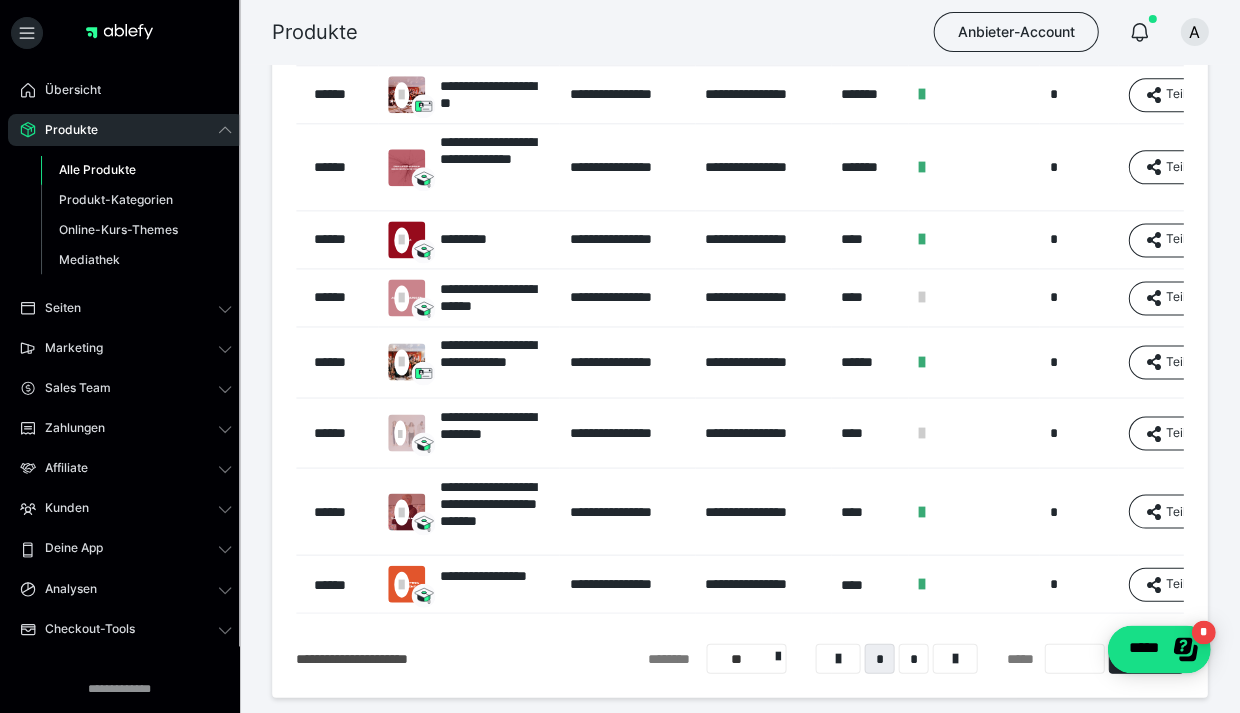 scroll, scrollTop: 342, scrollLeft: 0, axis: vertical 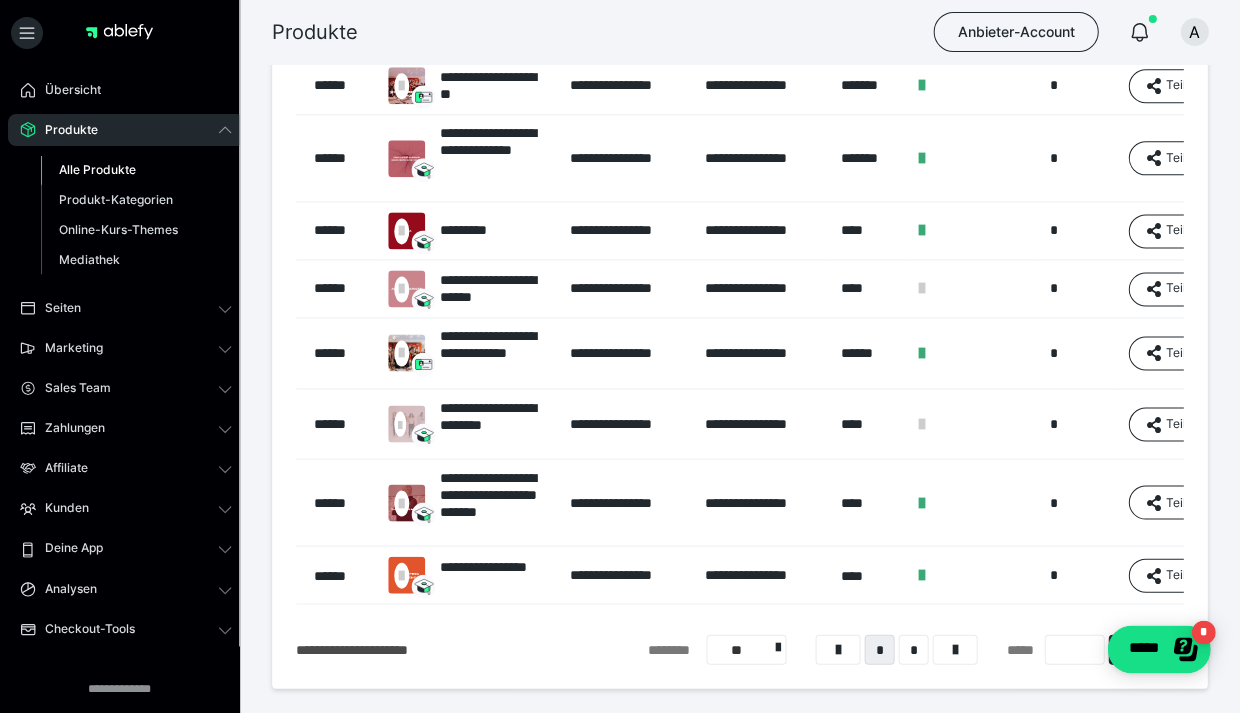 click on "**********" at bounding box center (494, 574) 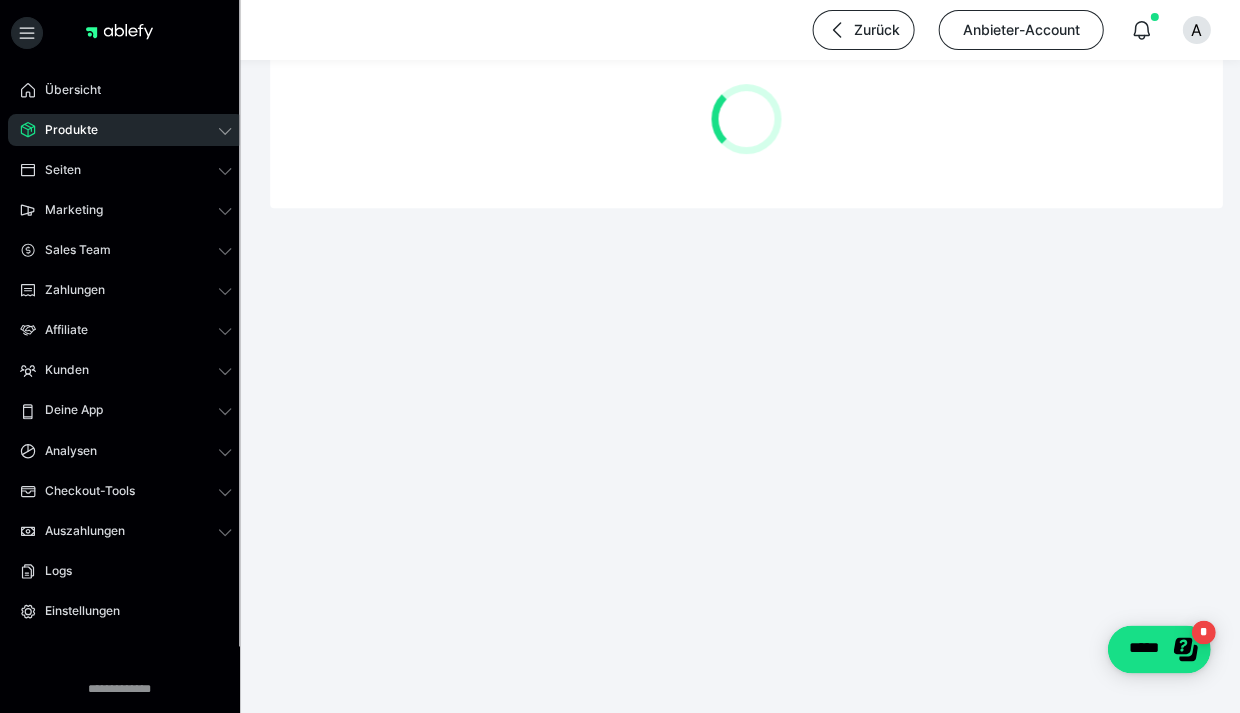 scroll, scrollTop: 0, scrollLeft: 0, axis: both 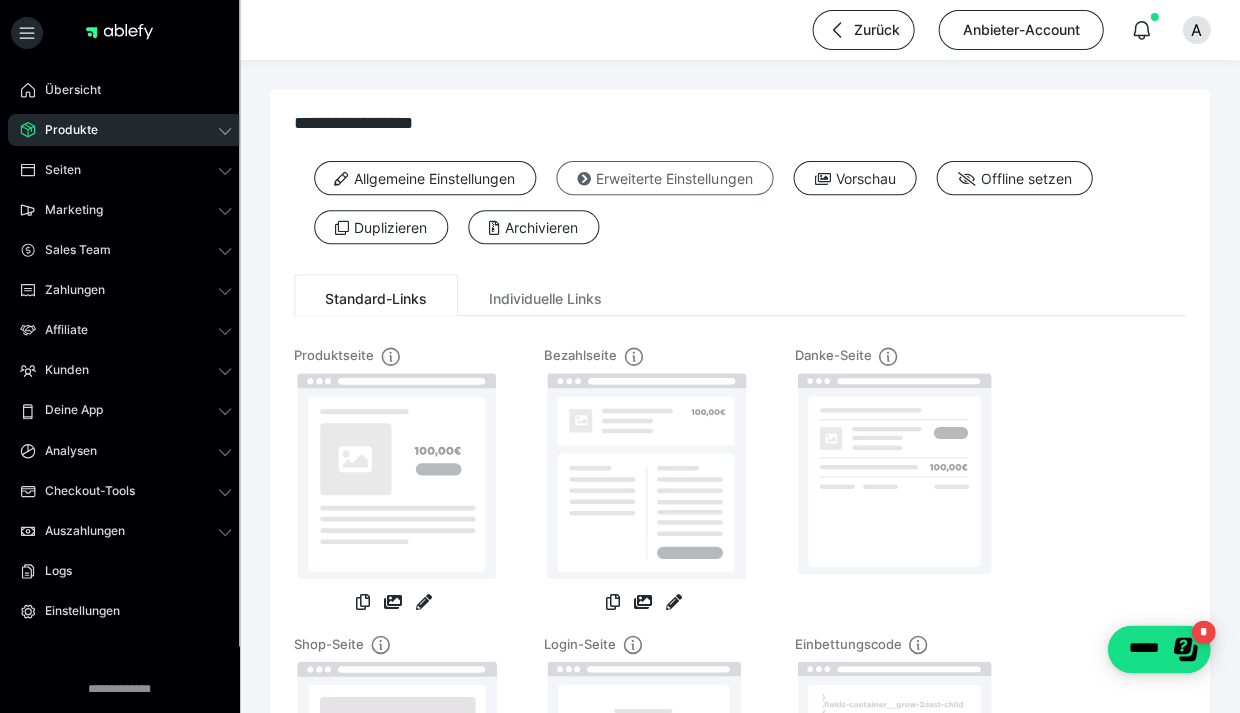 click on "Erweiterte Einstellungen" at bounding box center [664, 178] 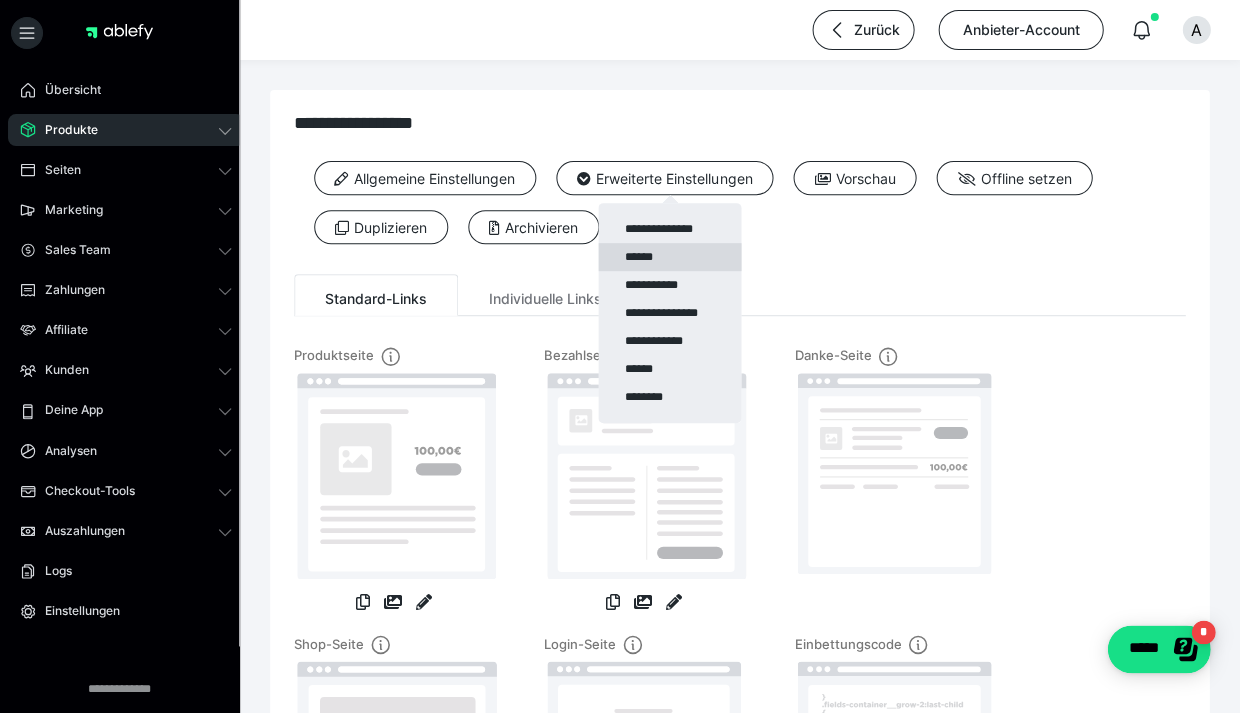 click on "******" at bounding box center (669, 257) 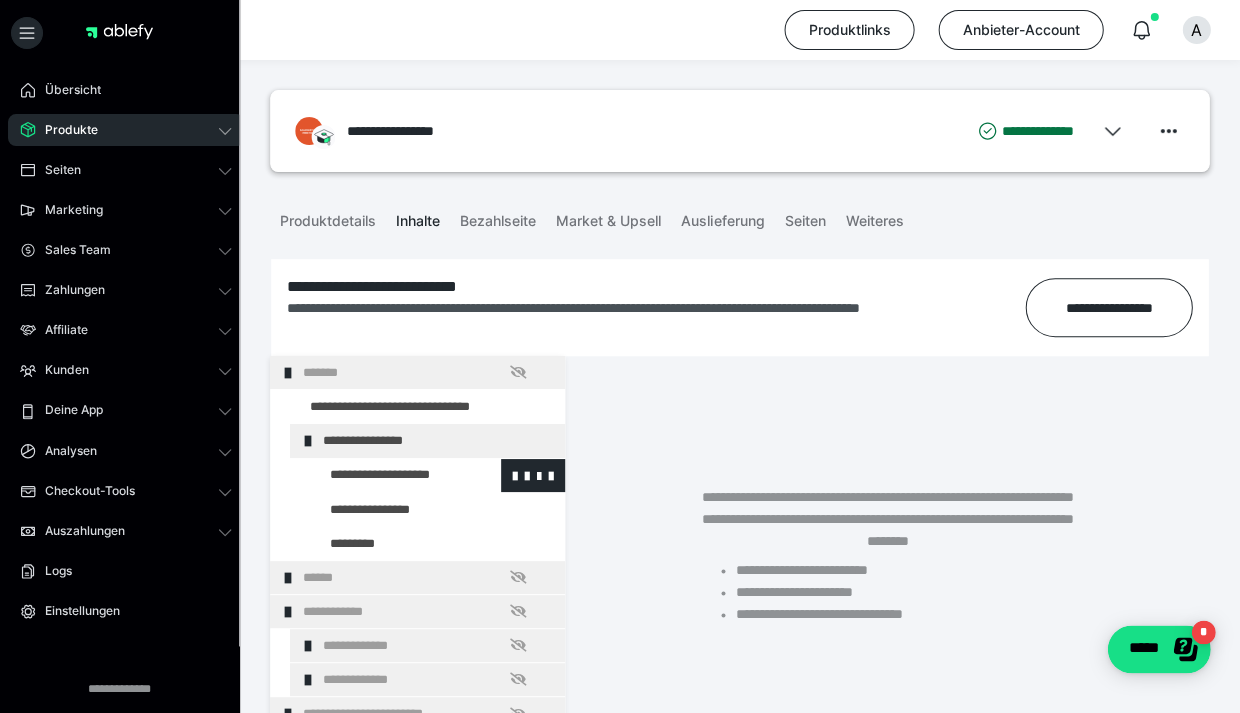 click at bounding box center (385, 475) 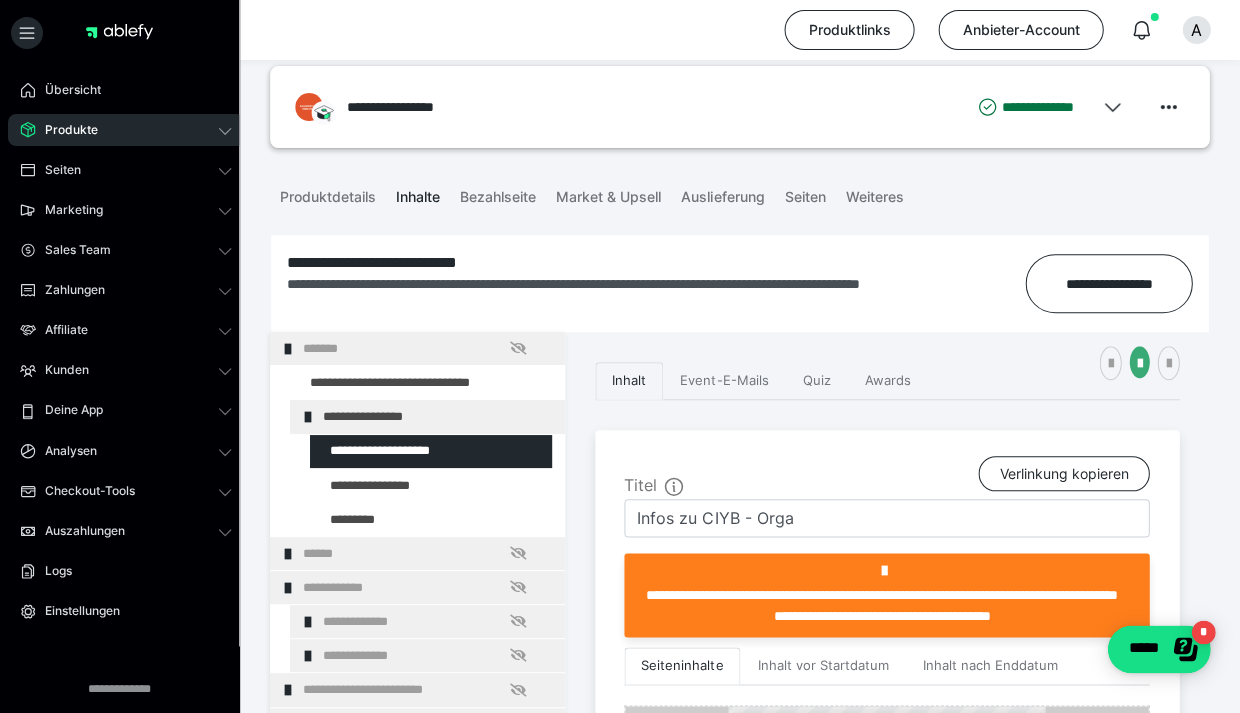 scroll, scrollTop: 22, scrollLeft: 0, axis: vertical 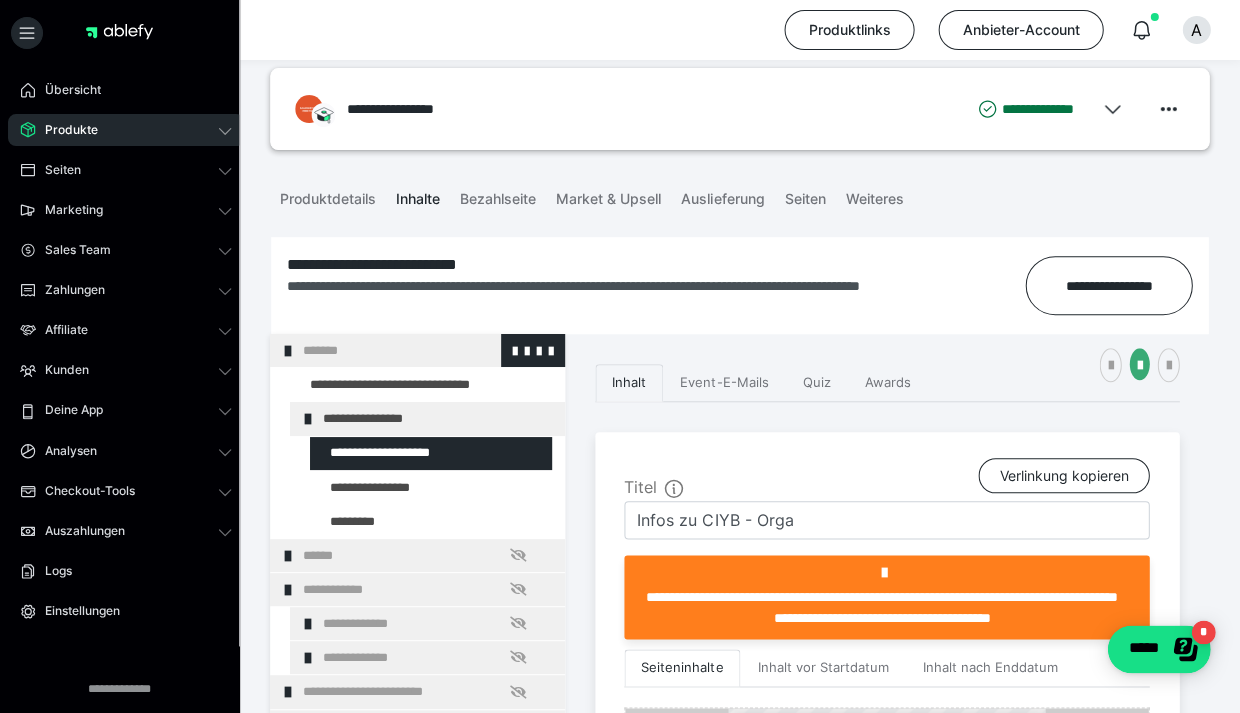 click at bounding box center [288, 351] 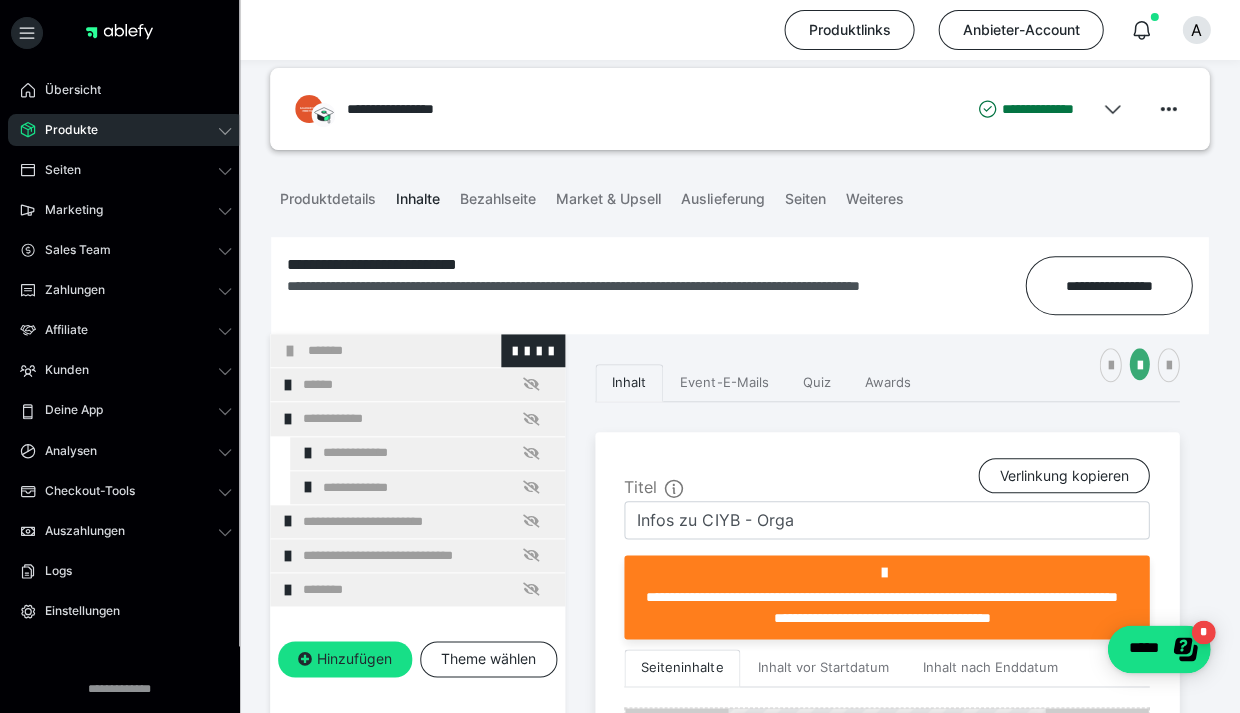 click at bounding box center (290, 351) 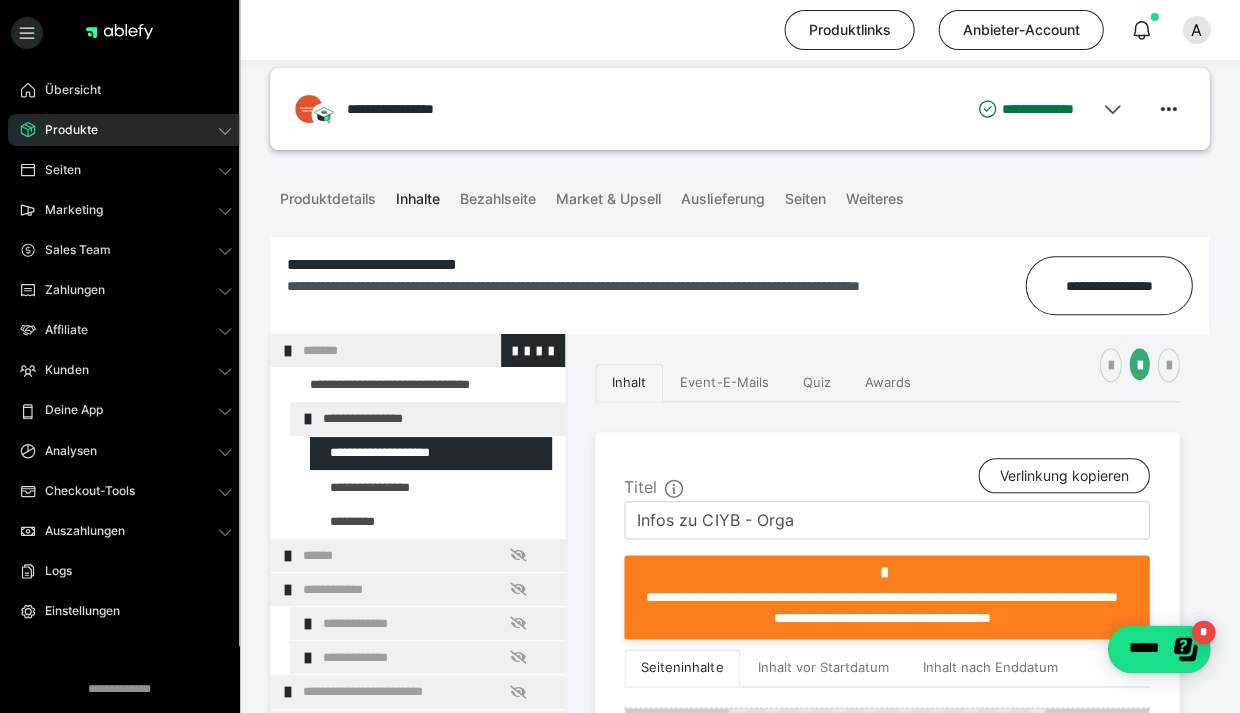 click at bounding box center (288, 351) 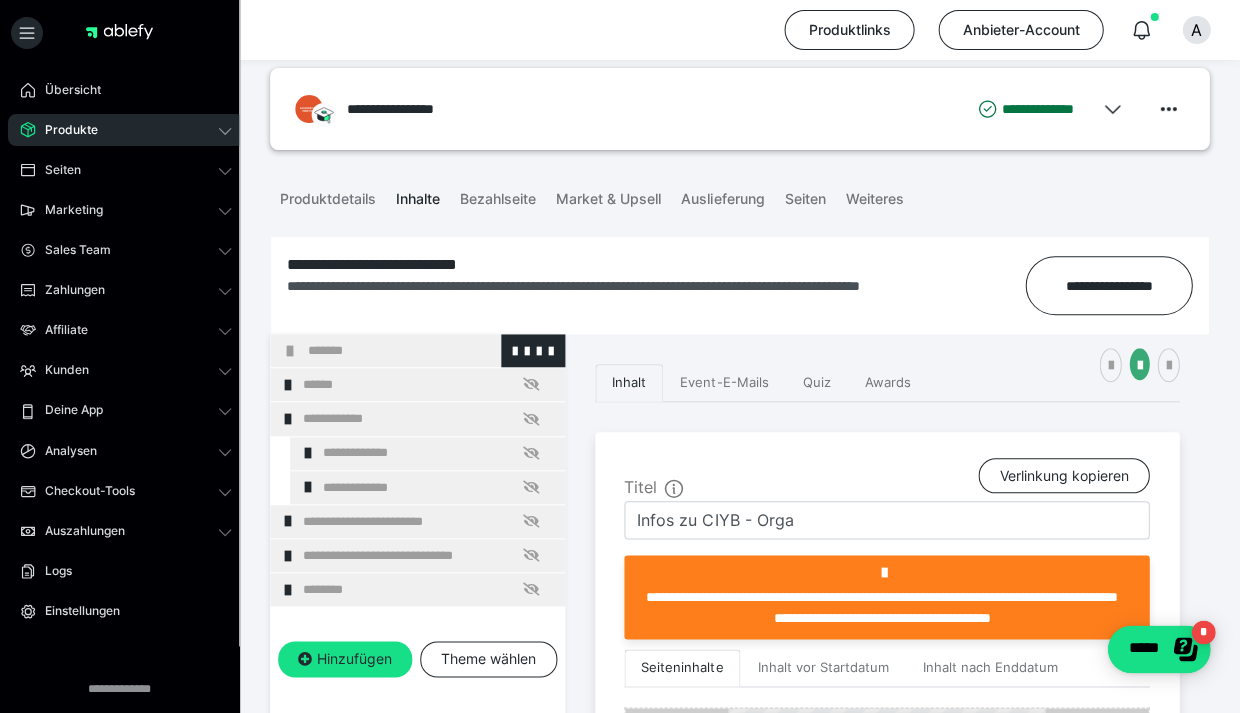 click at bounding box center (290, 351) 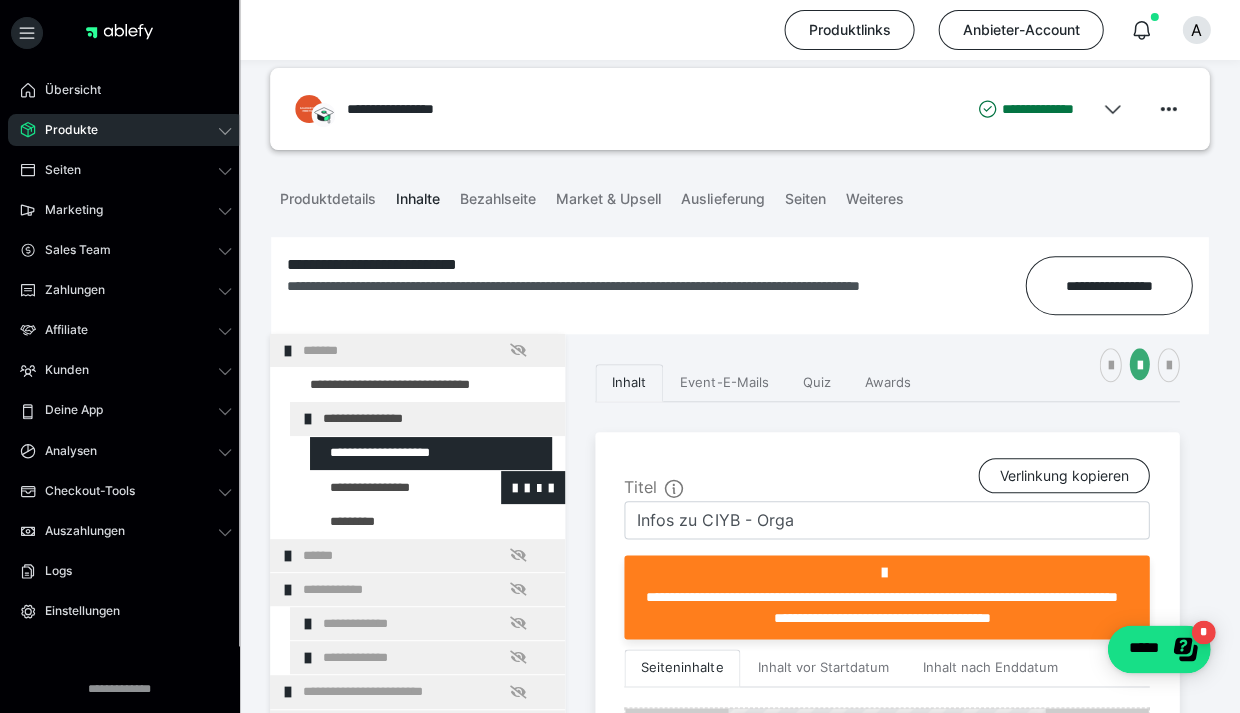click at bounding box center [385, 487] 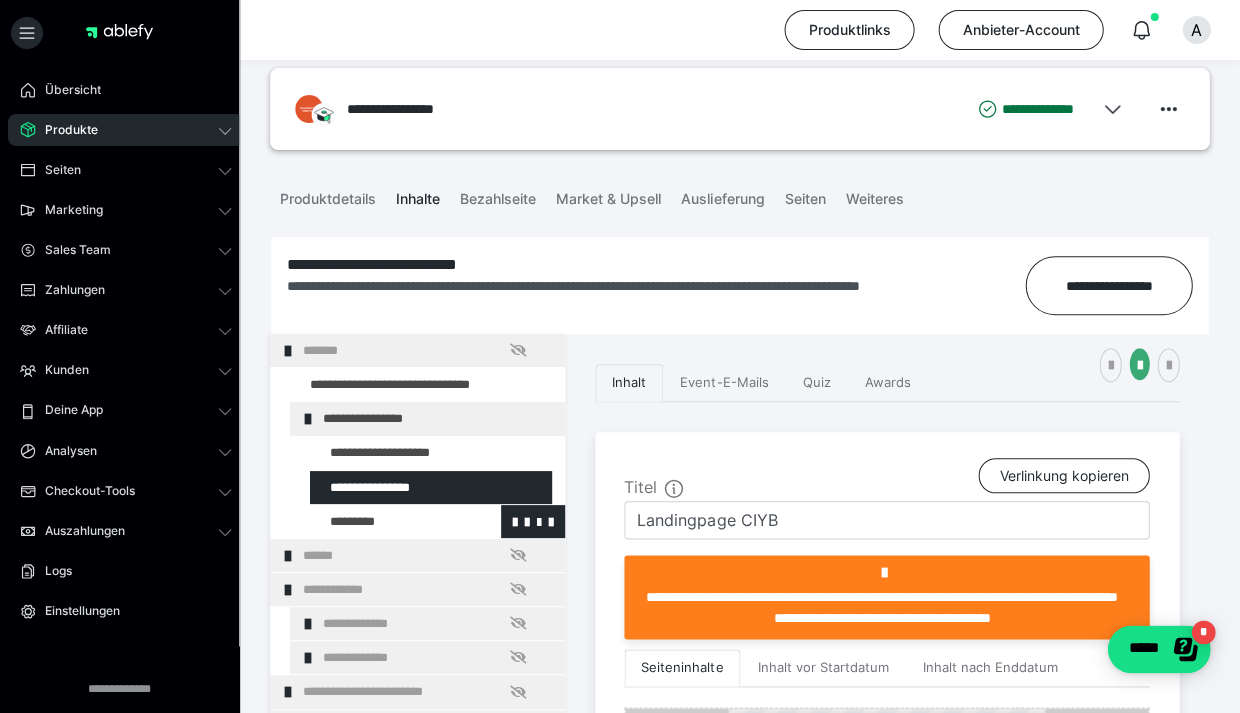 click at bounding box center (385, 521) 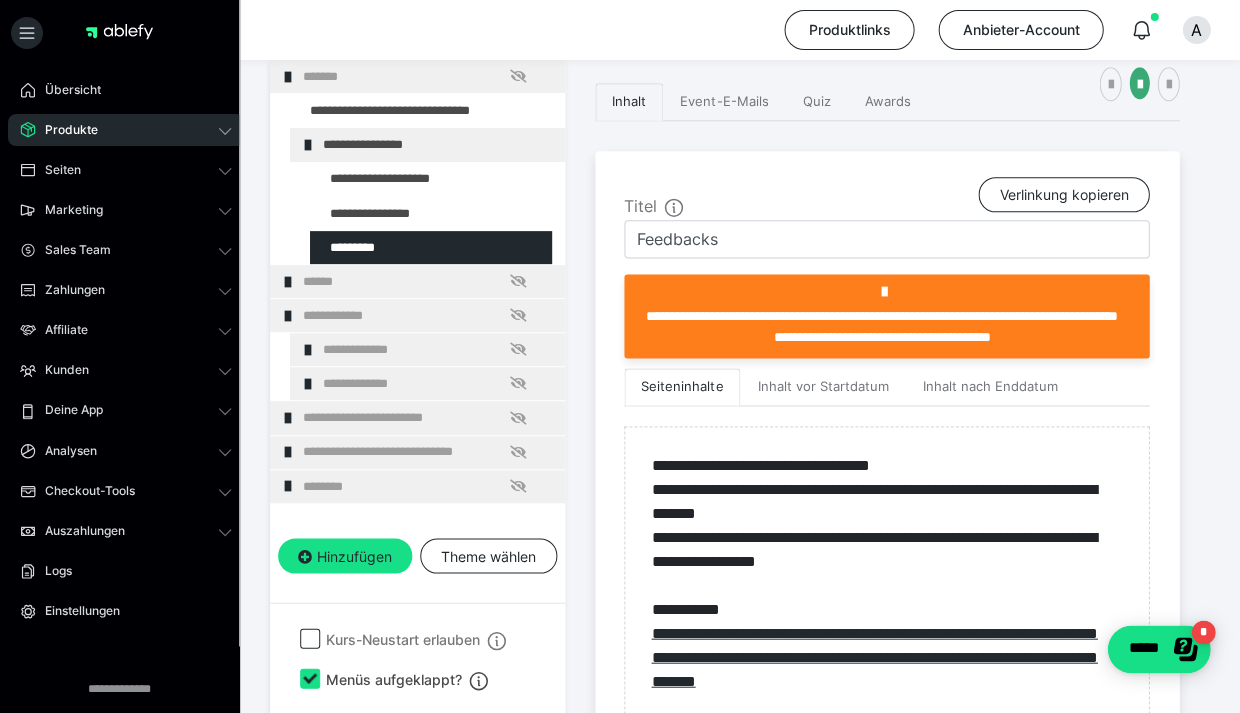scroll, scrollTop: 307, scrollLeft: 0, axis: vertical 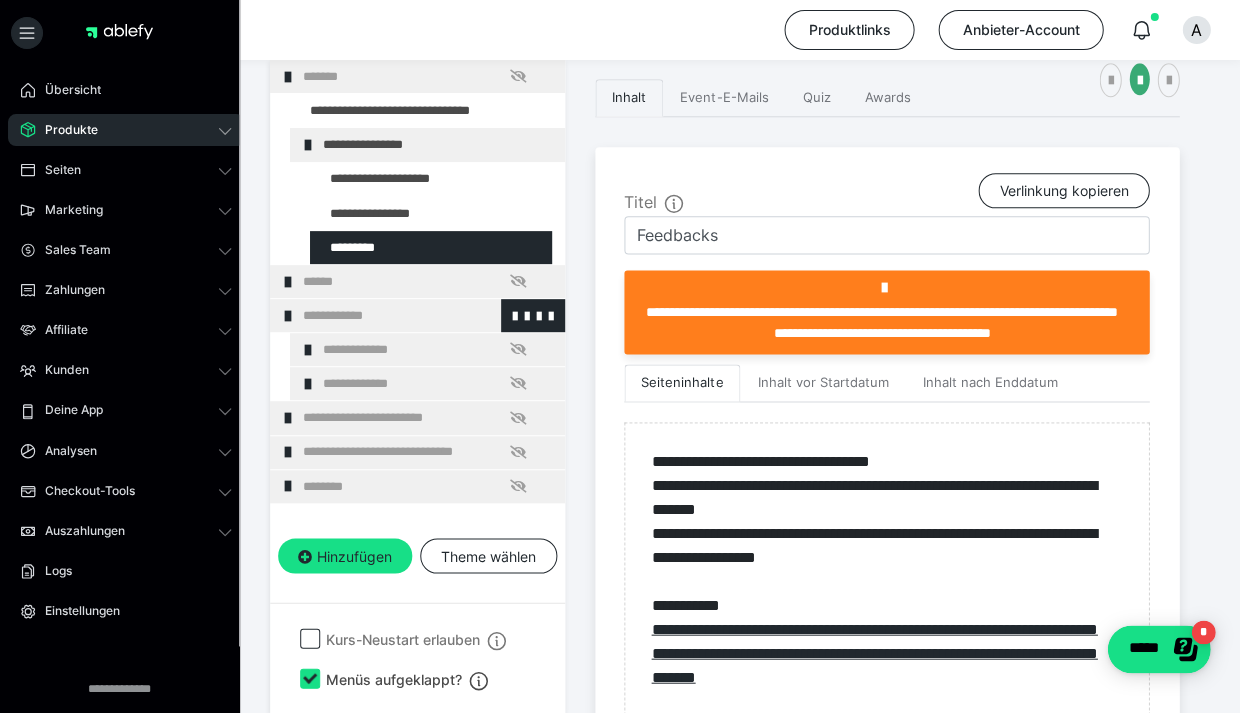 click on "**********" at bounding box center (417, 315) 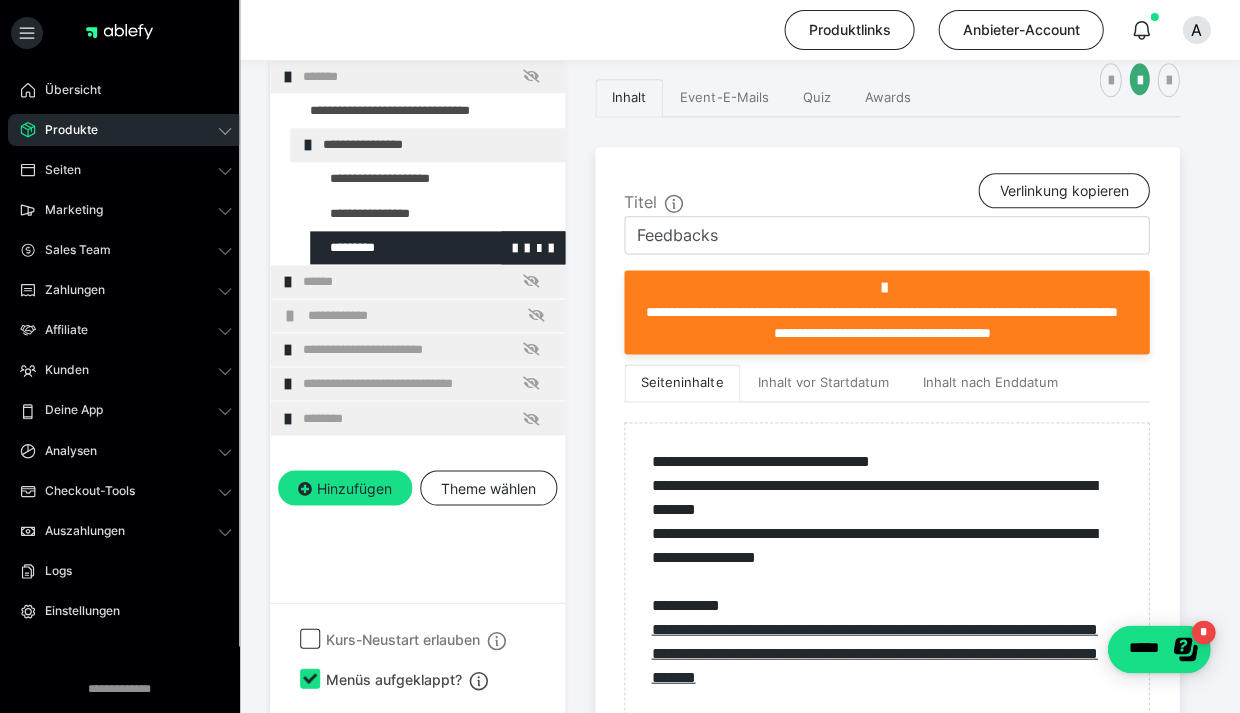 click at bounding box center (385, 247) 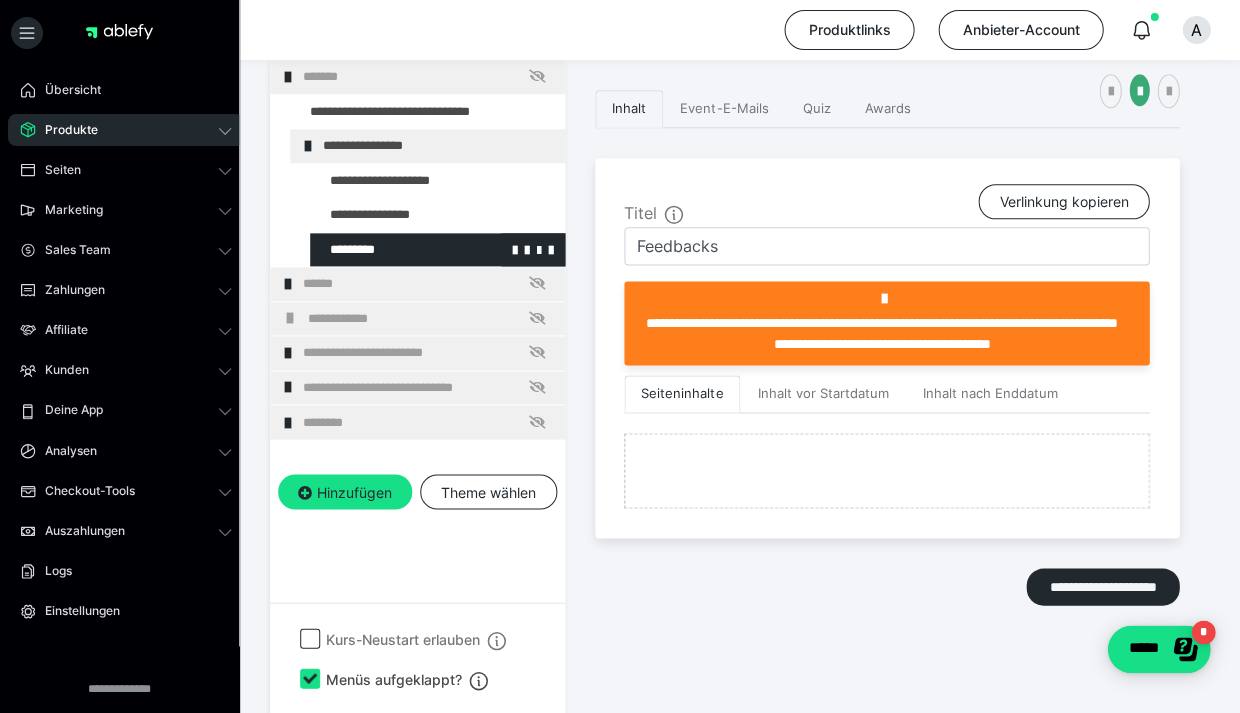 scroll, scrollTop: 295, scrollLeft: 0, axis: vertical 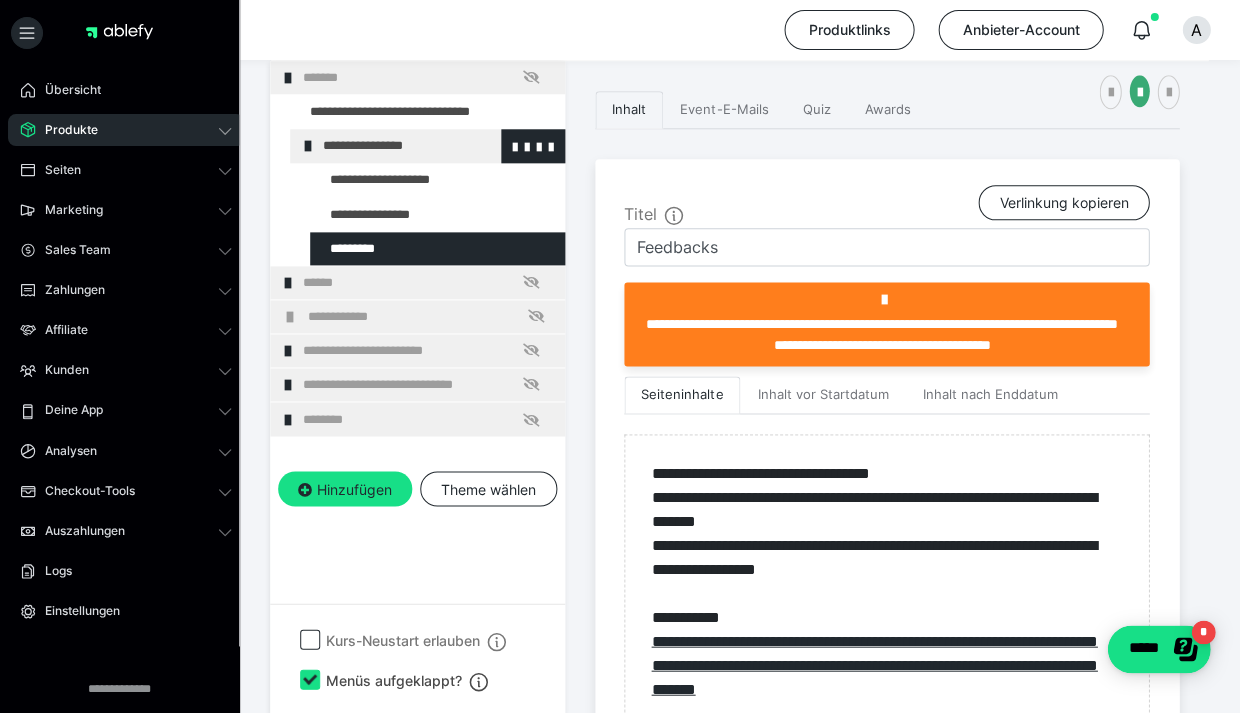 click at bounding box center [308, 146] 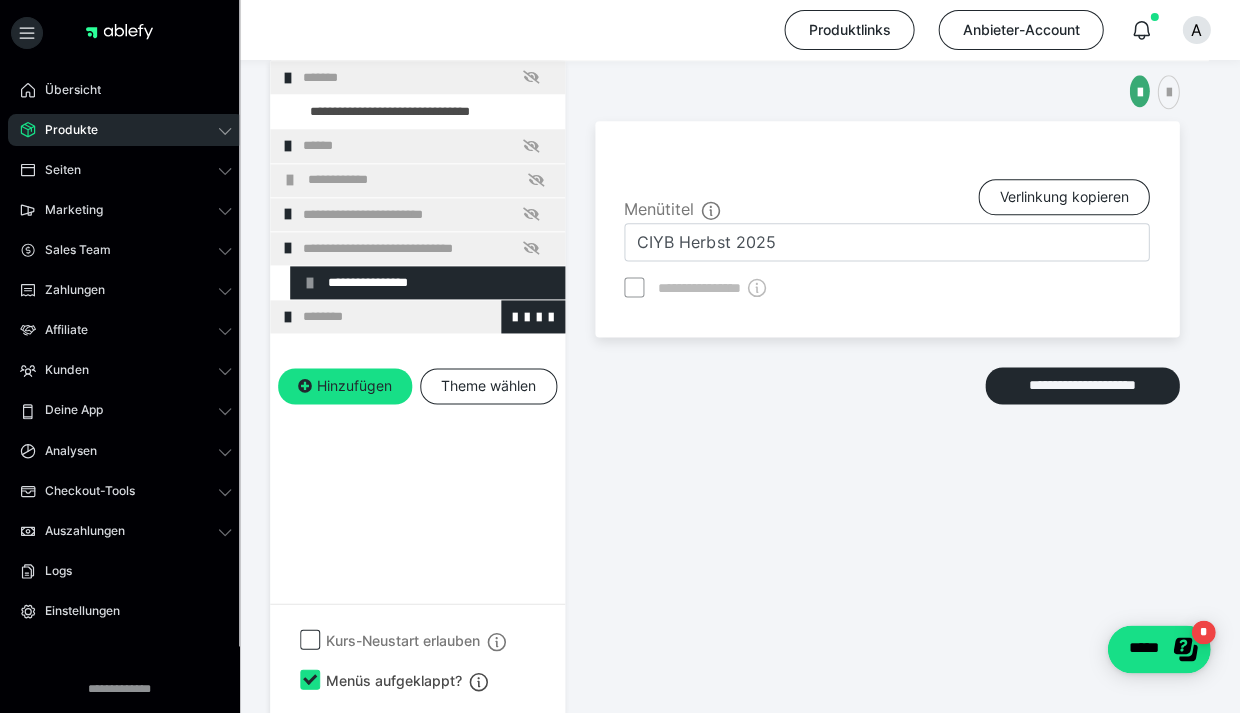 click at bounding box center [288, 317] 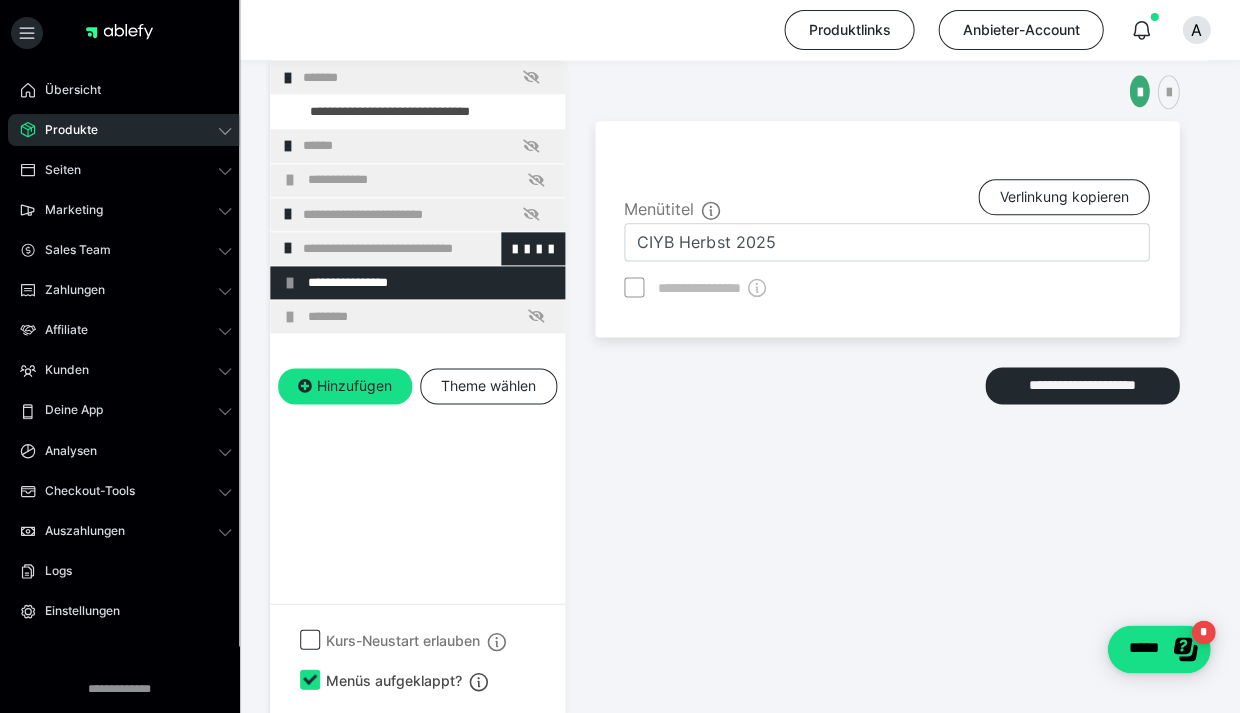 click at bounding box center (288, 248) 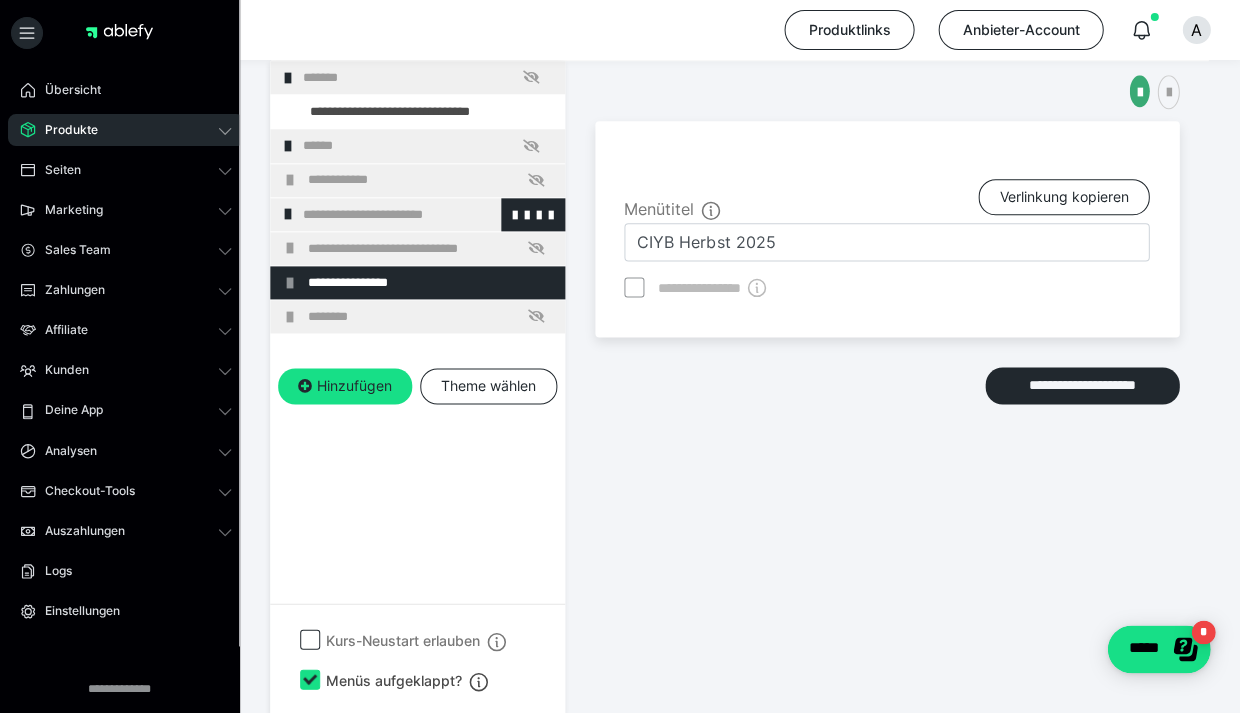 click at bounding box center (288, 214) 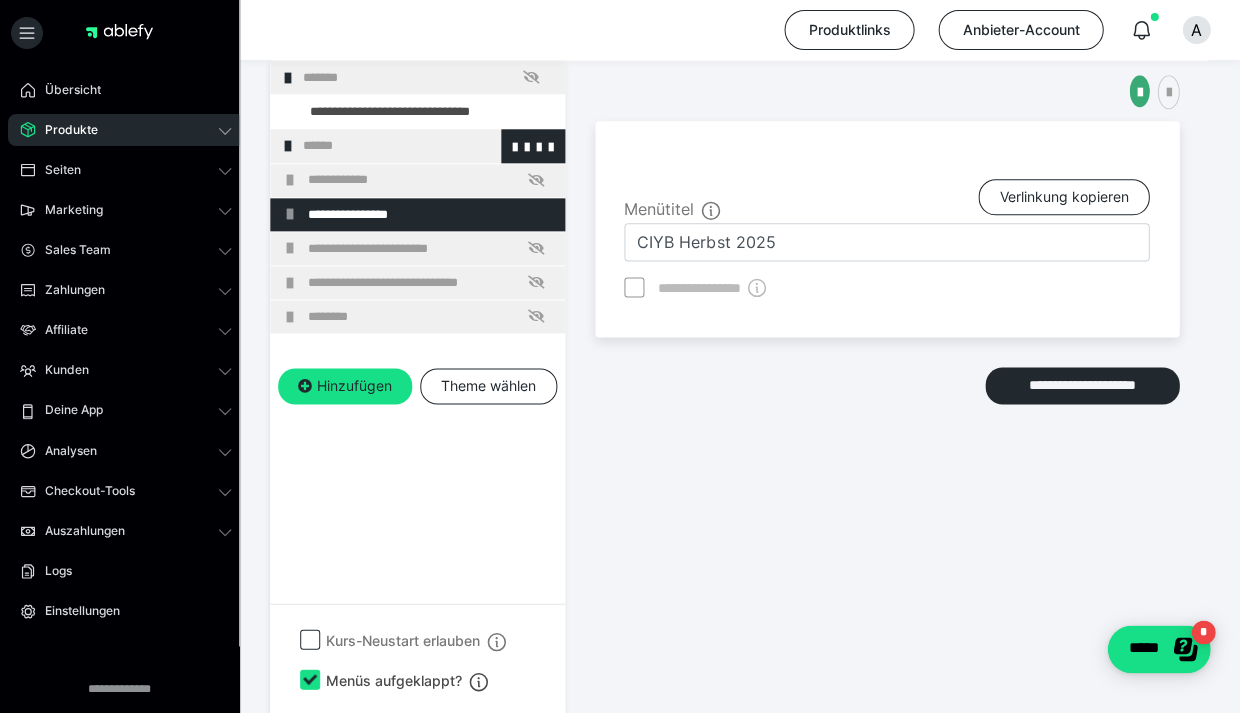 click on "******" at bounding box center [417, 145] 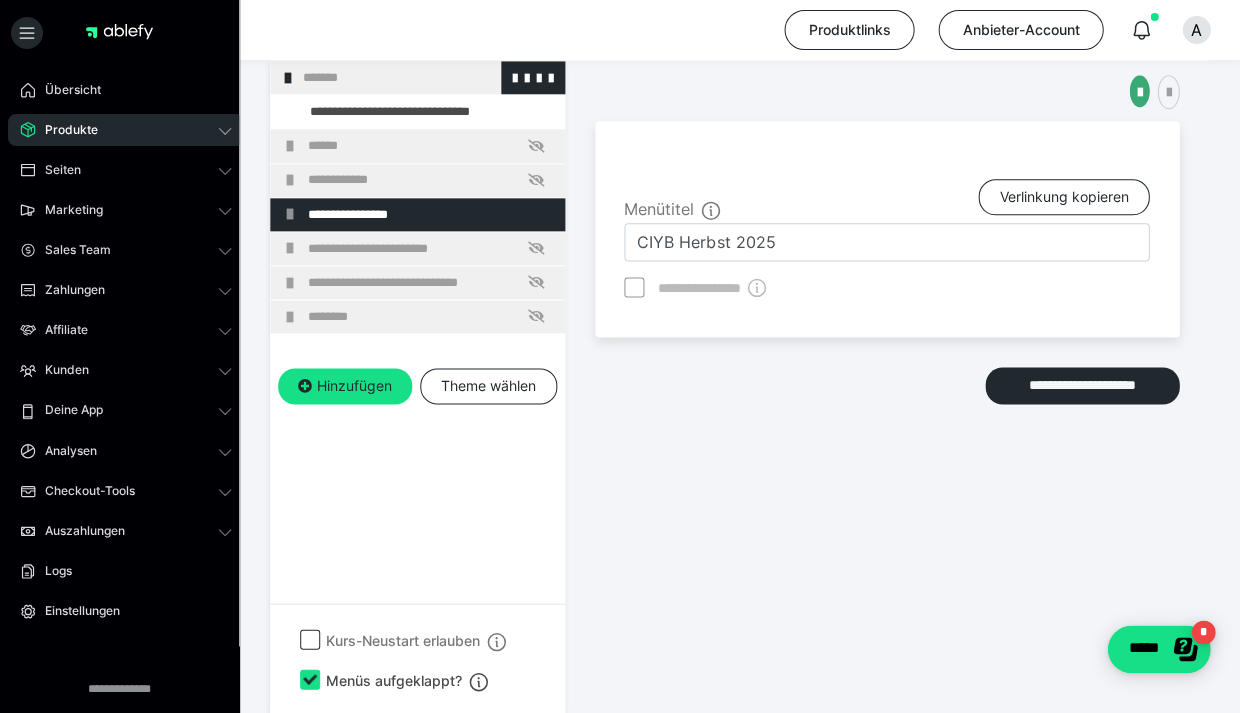 click at bounding box center (288, 78) 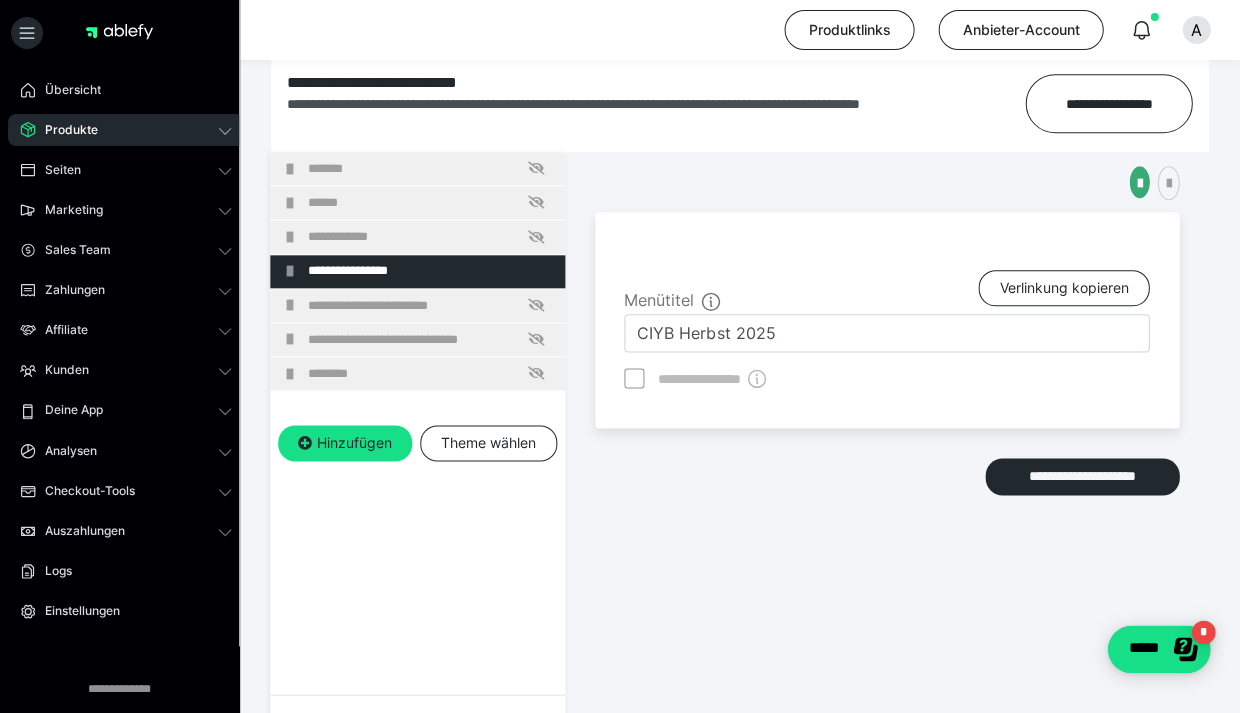 scroll, scrollTop: 174, scrollLeft: 0, axis: vertical 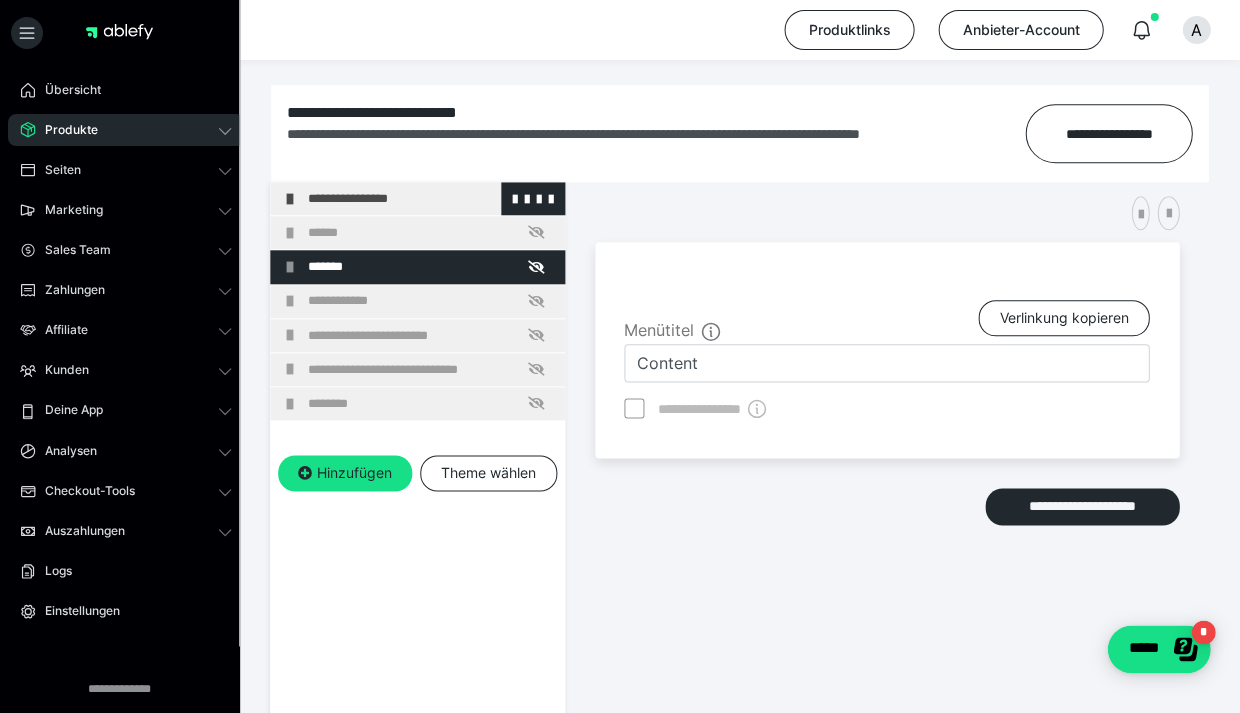 click on "**********" at bounding box center (431, 198) 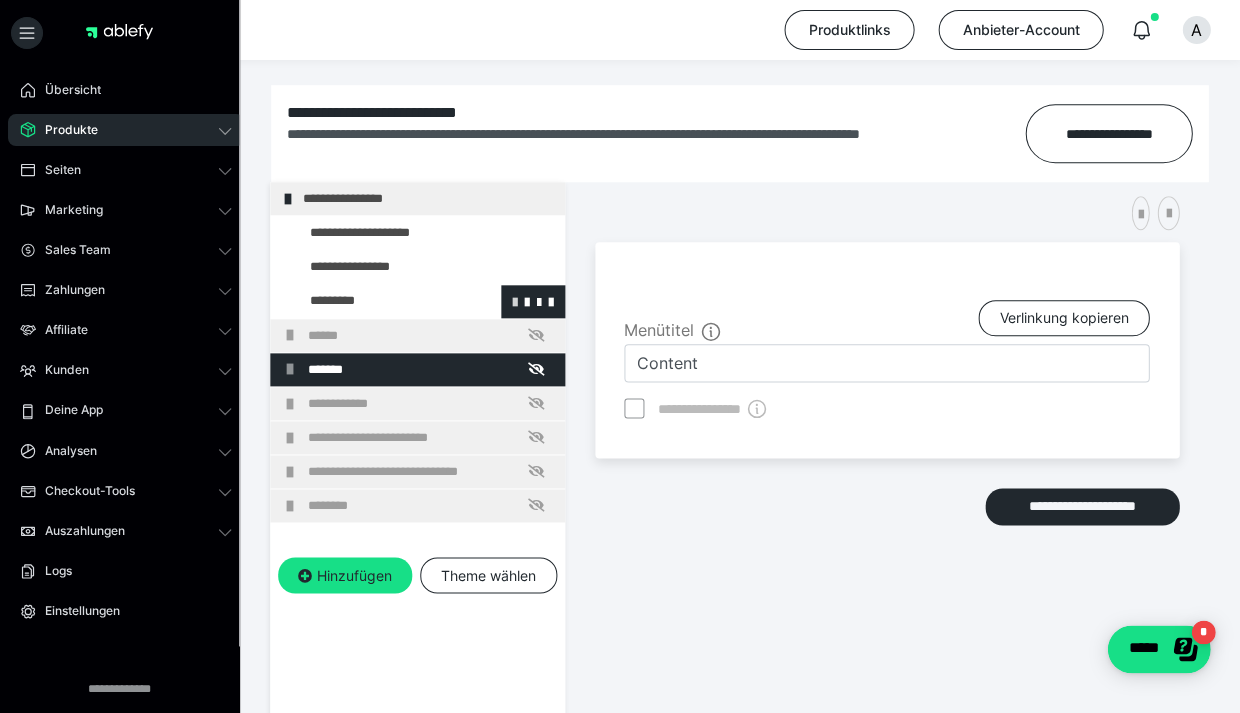 click at bounding box center (515, 301) 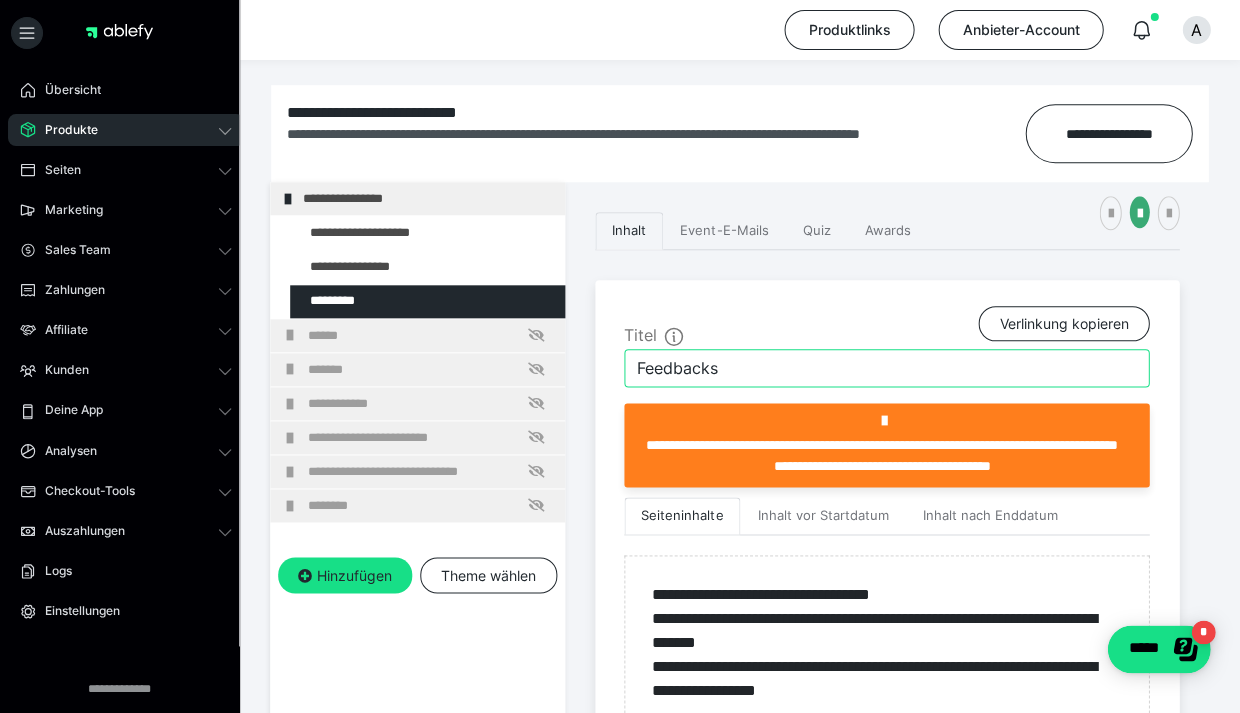 click on "Feedbacks" at bounding box center (886, 368) 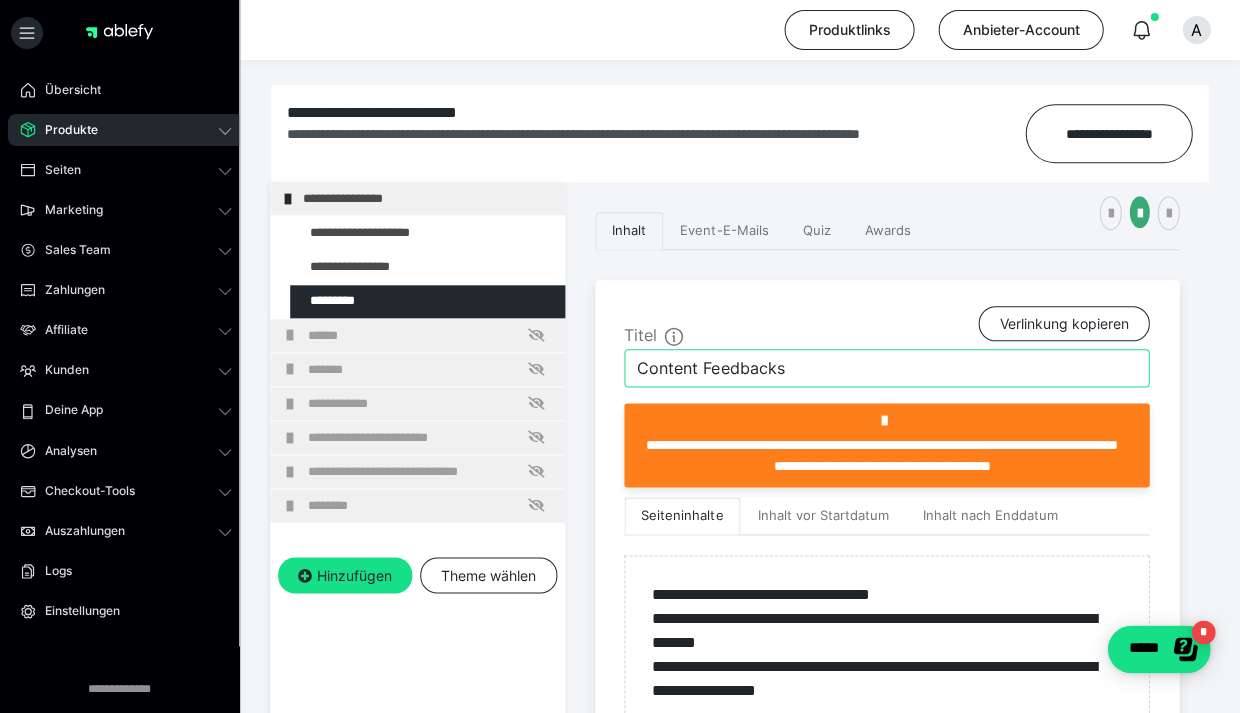 type on "Content Feedbacks" 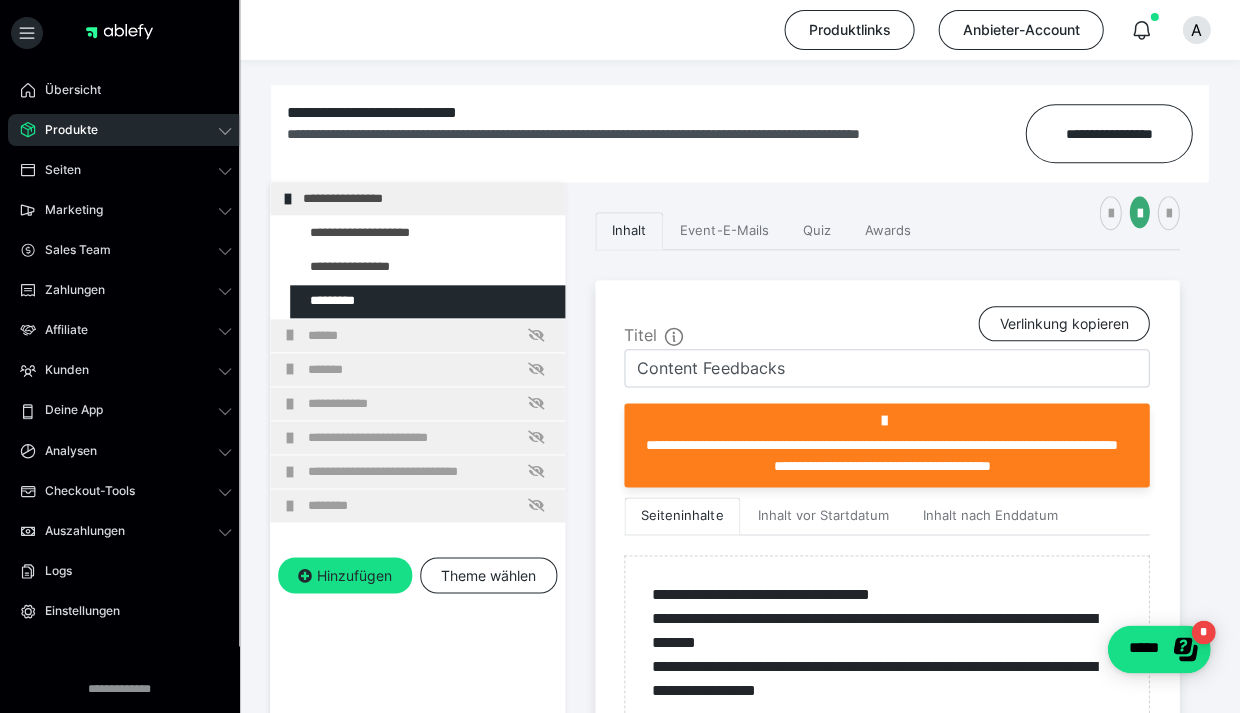click on "**********" at bounding box center (887, 1750) 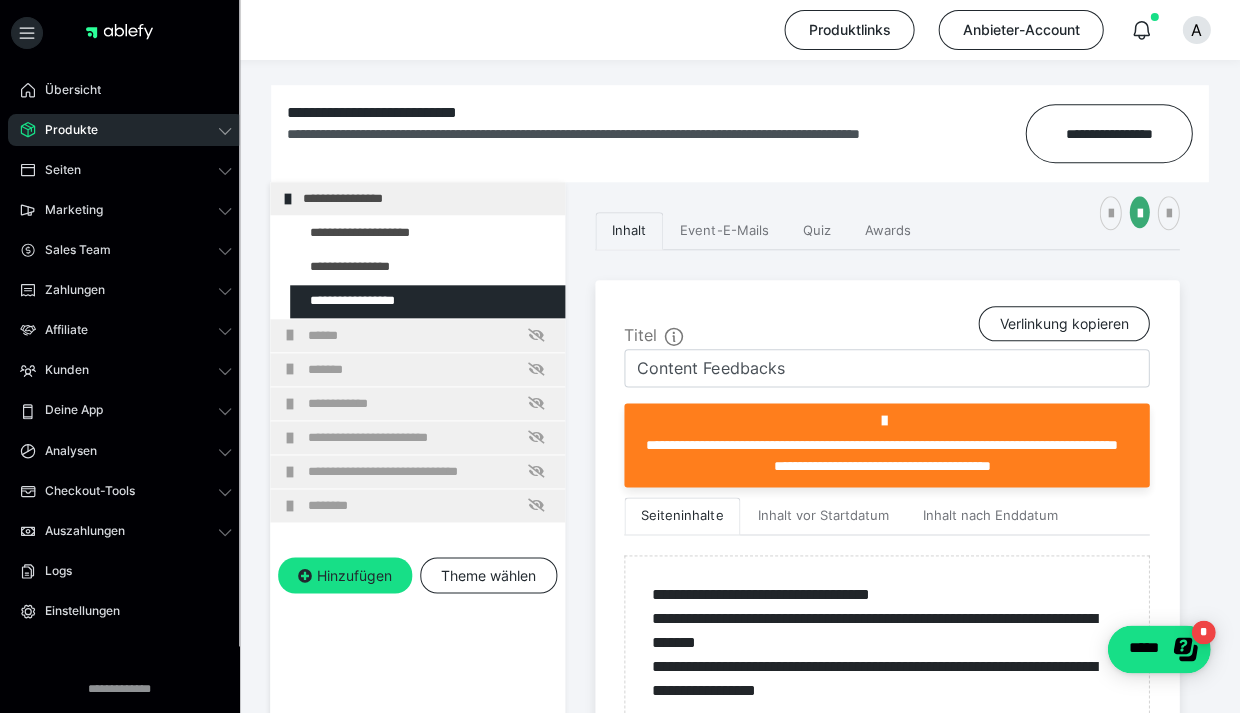 click on "**********" at bounding box center [739, 1785] 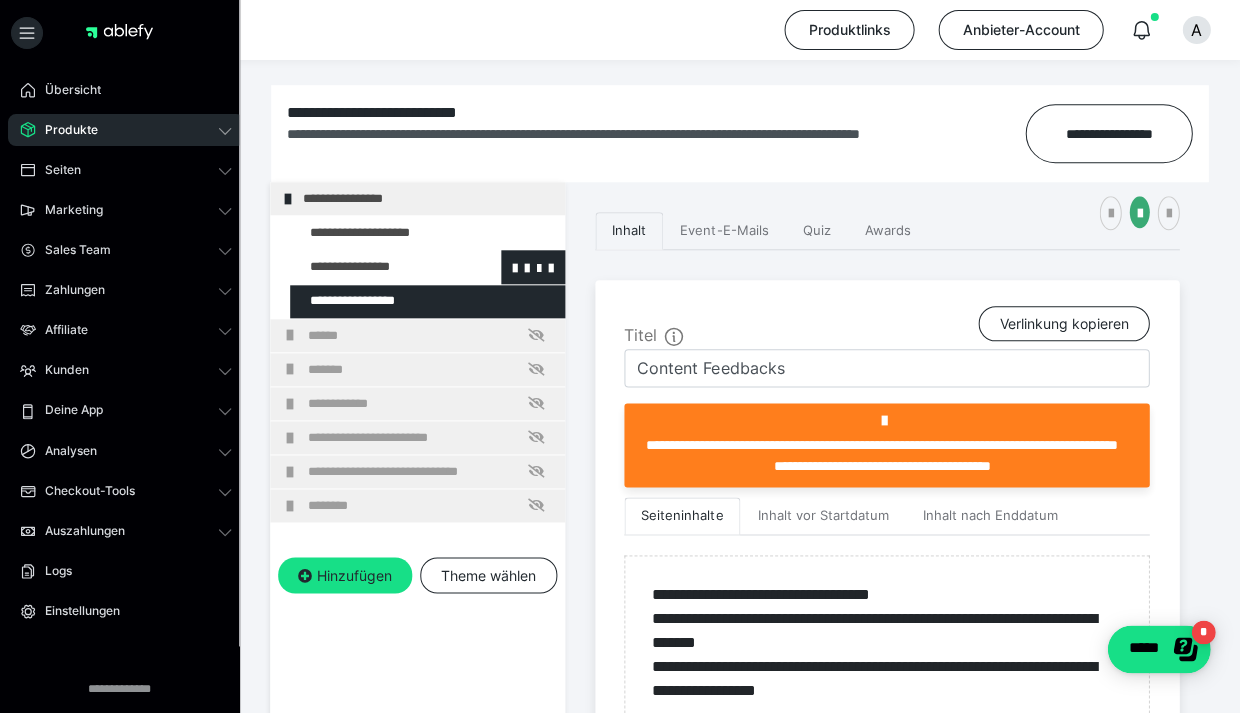 click at bounding box center (375, 266) 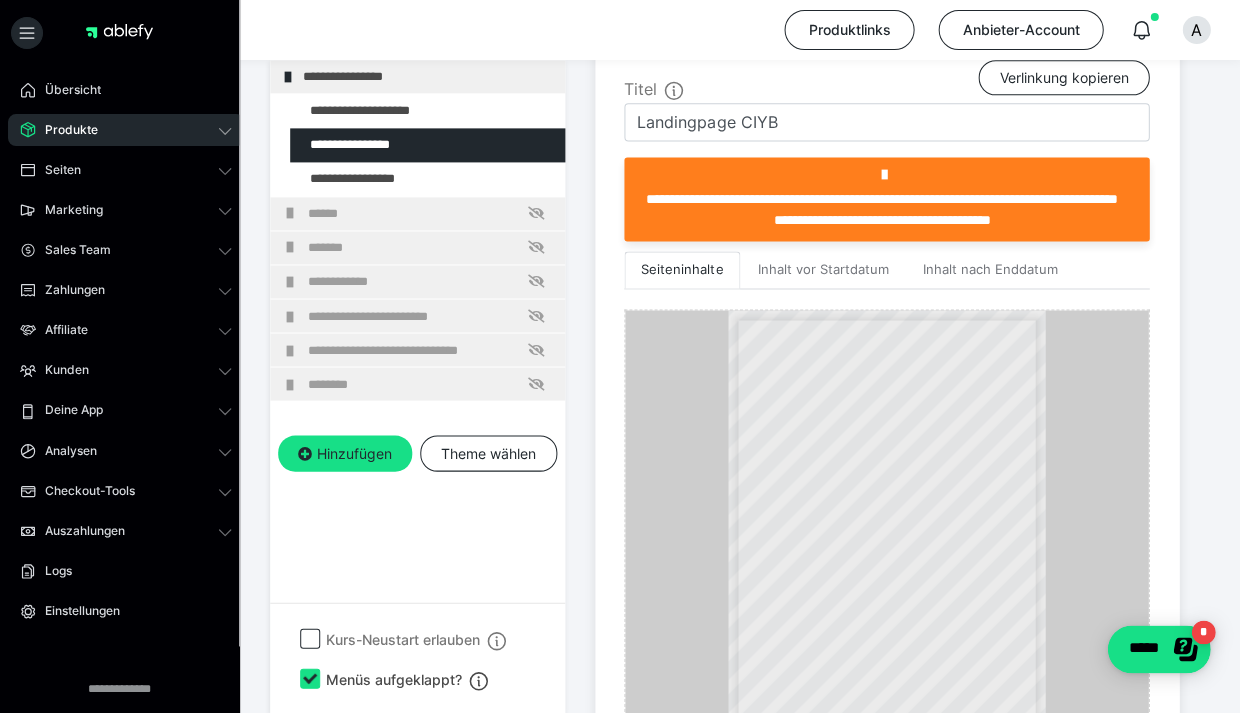 scroll, scrollTop: 454, scrollLeft: 0, axis: vertical 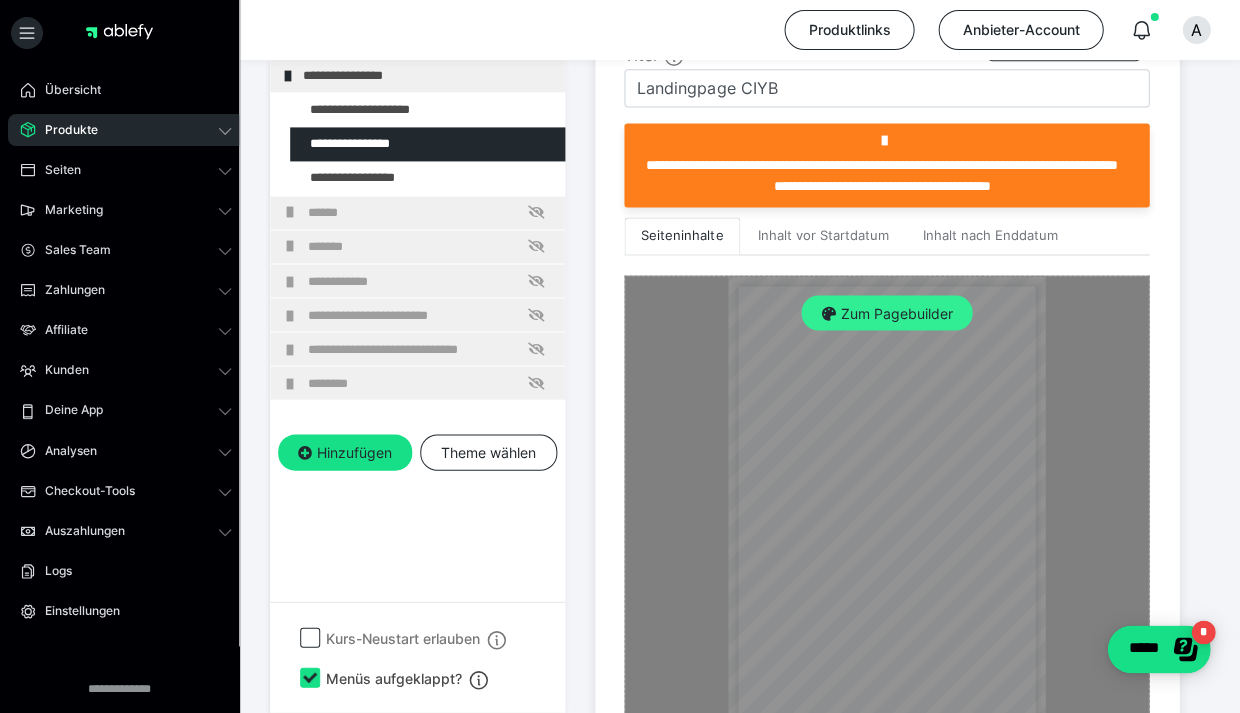 click at bounding box center (828, 313) 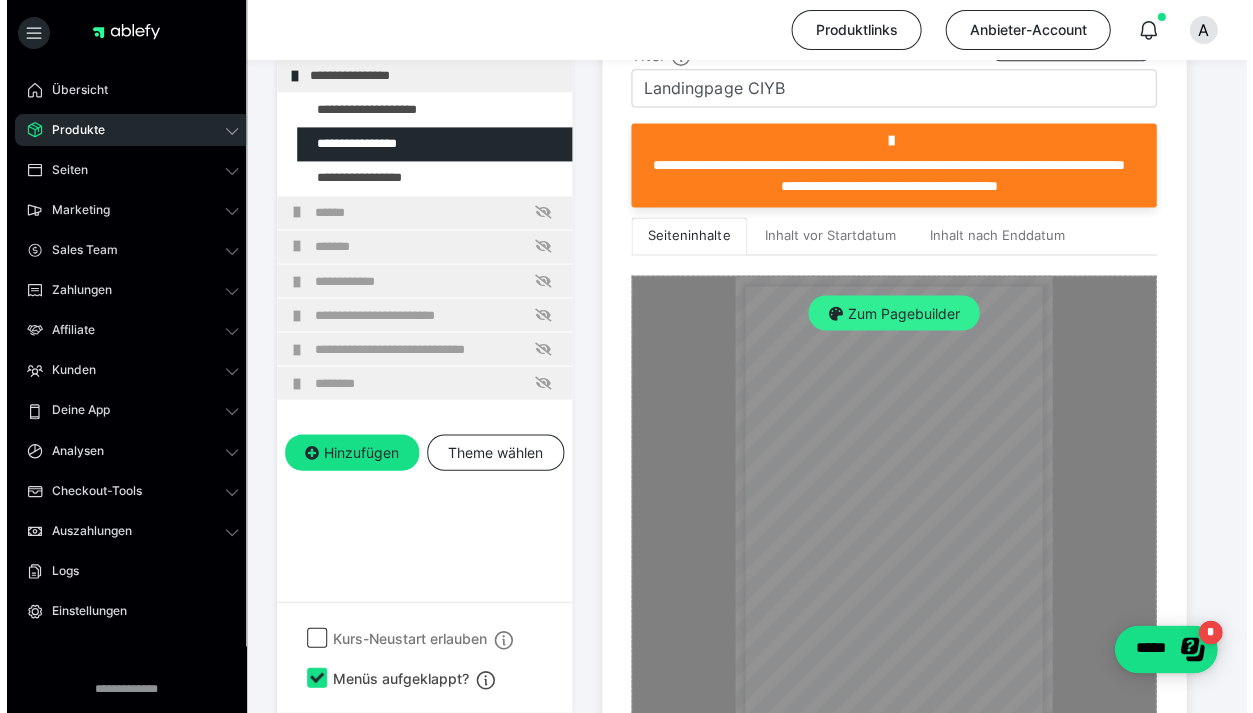 scroll, scrollTop: 295, scrollLeft: 0, axis: vertical 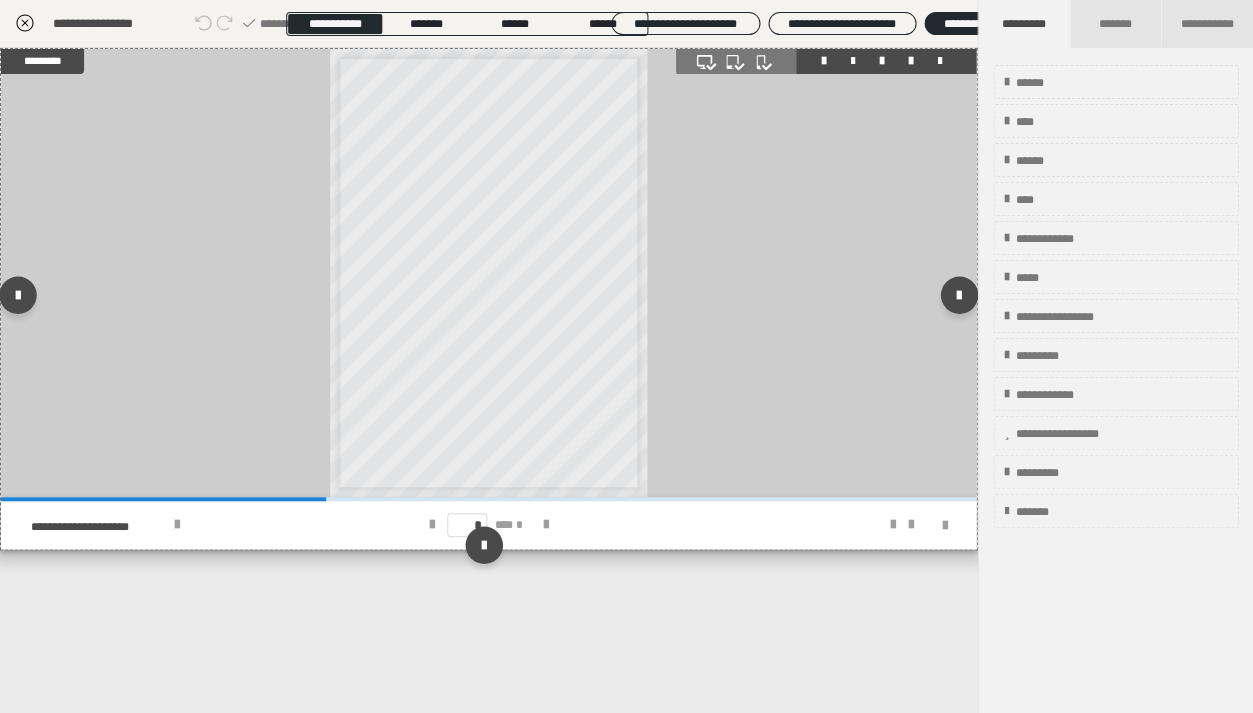 click on "**********" at bounding box center (549, 299) 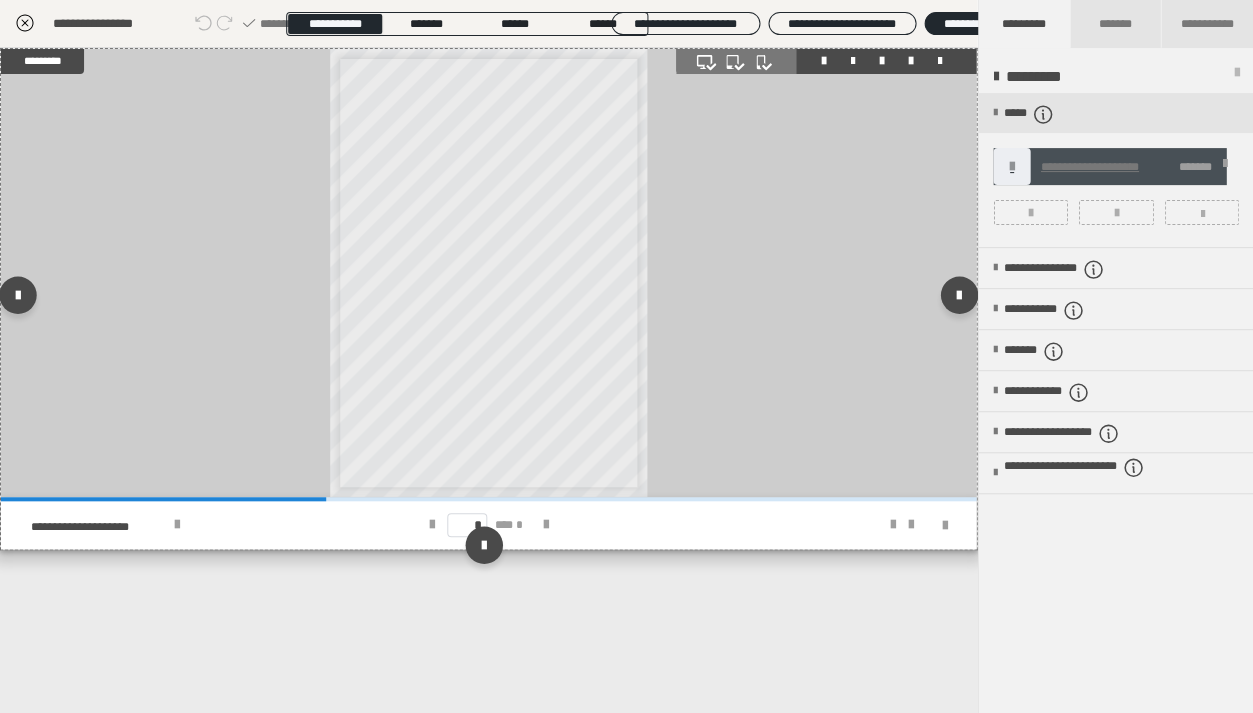 click on "**********" at bounding box center [549, 299] 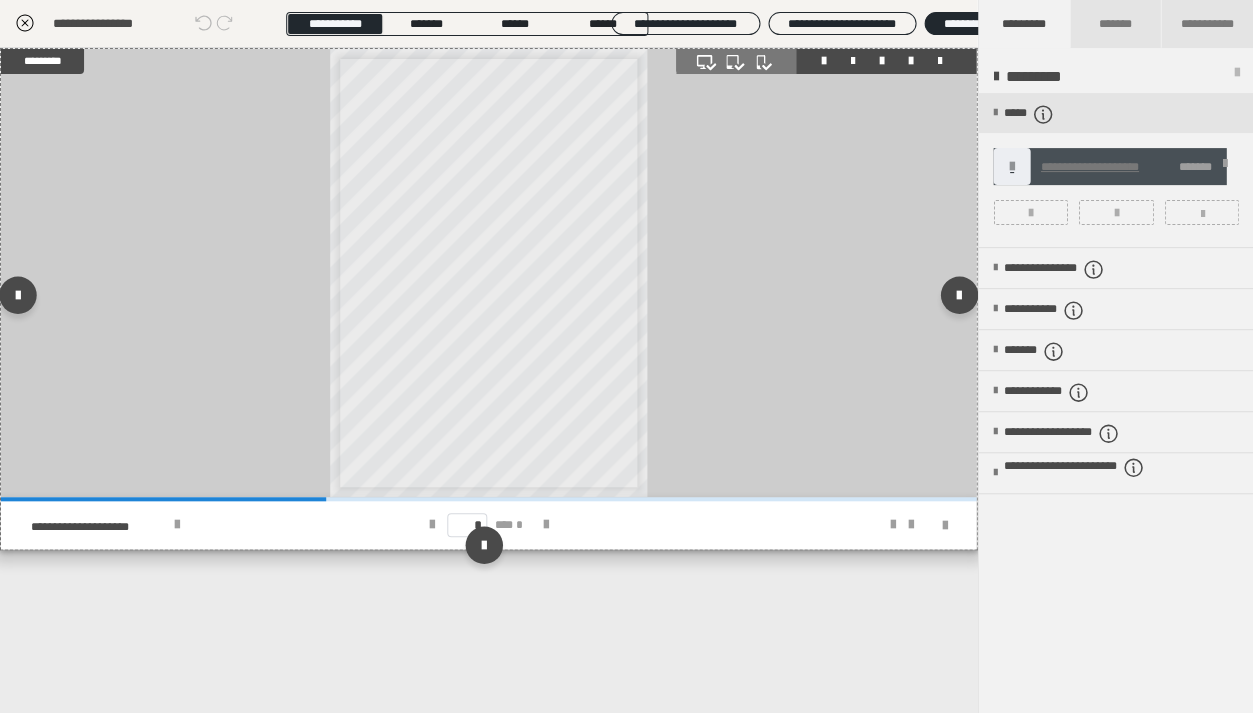 click on "**********" at bounding box center (409, 272) 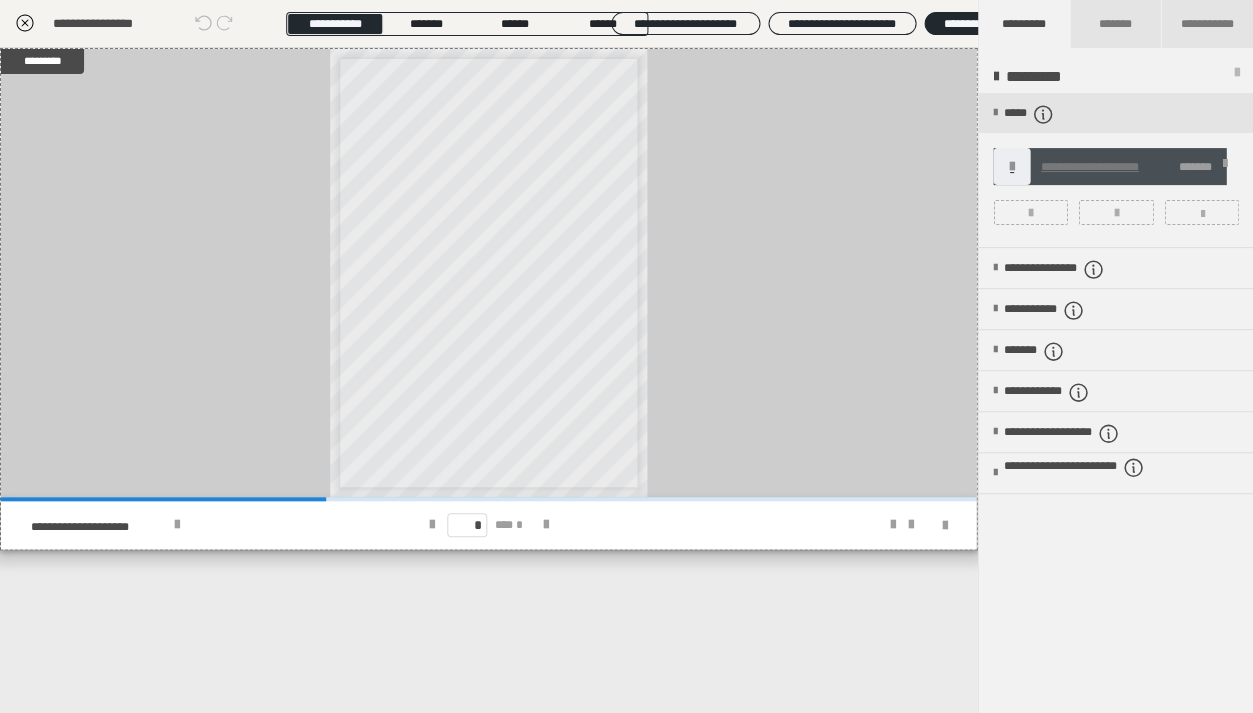 click 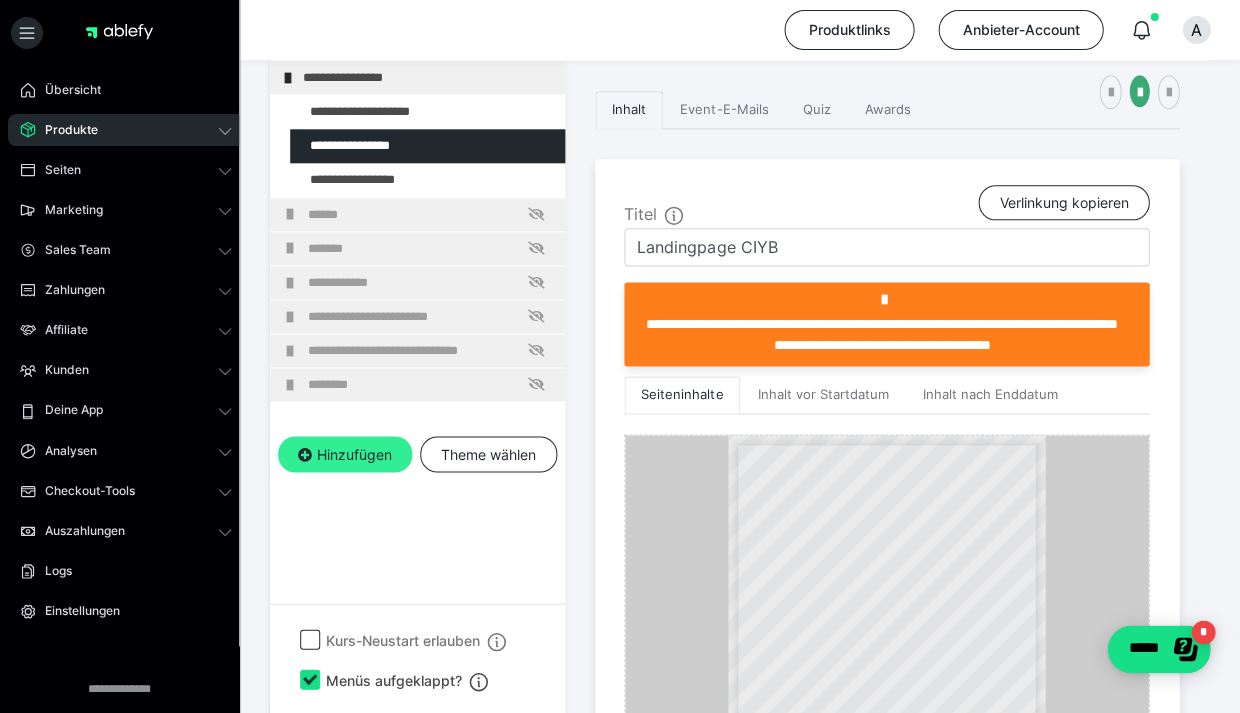 click on "Hinzufügen" at bounding box center [345, 454] 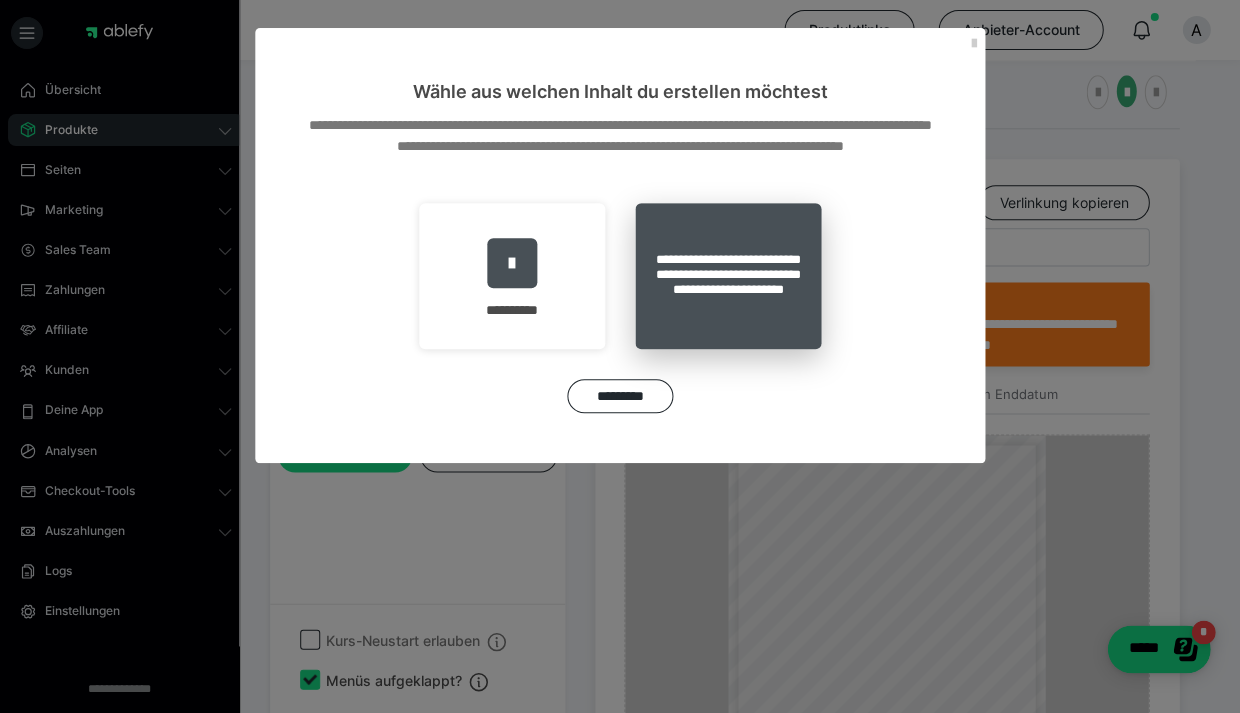 click on "**********" at bounding box center (728, 276) 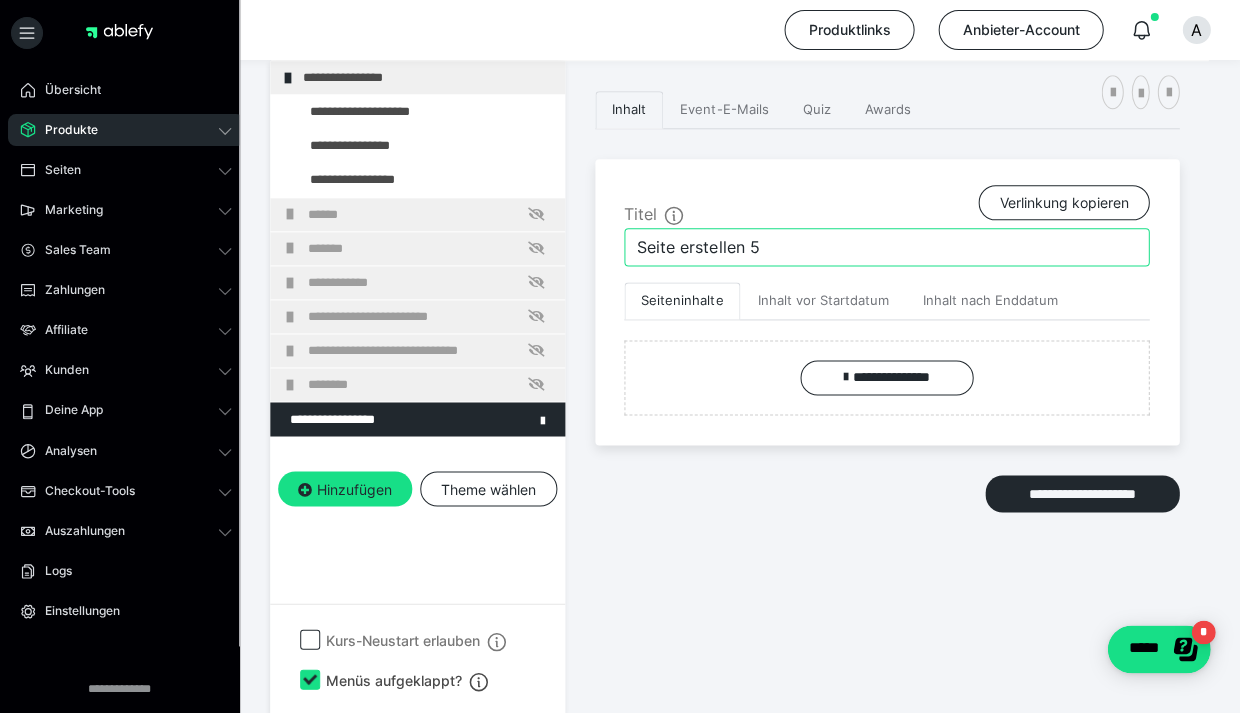 drag, startPoint x: 774, startPoint y: 248, endPoint x: 604, endPoint y: 228, distance: 171.17242 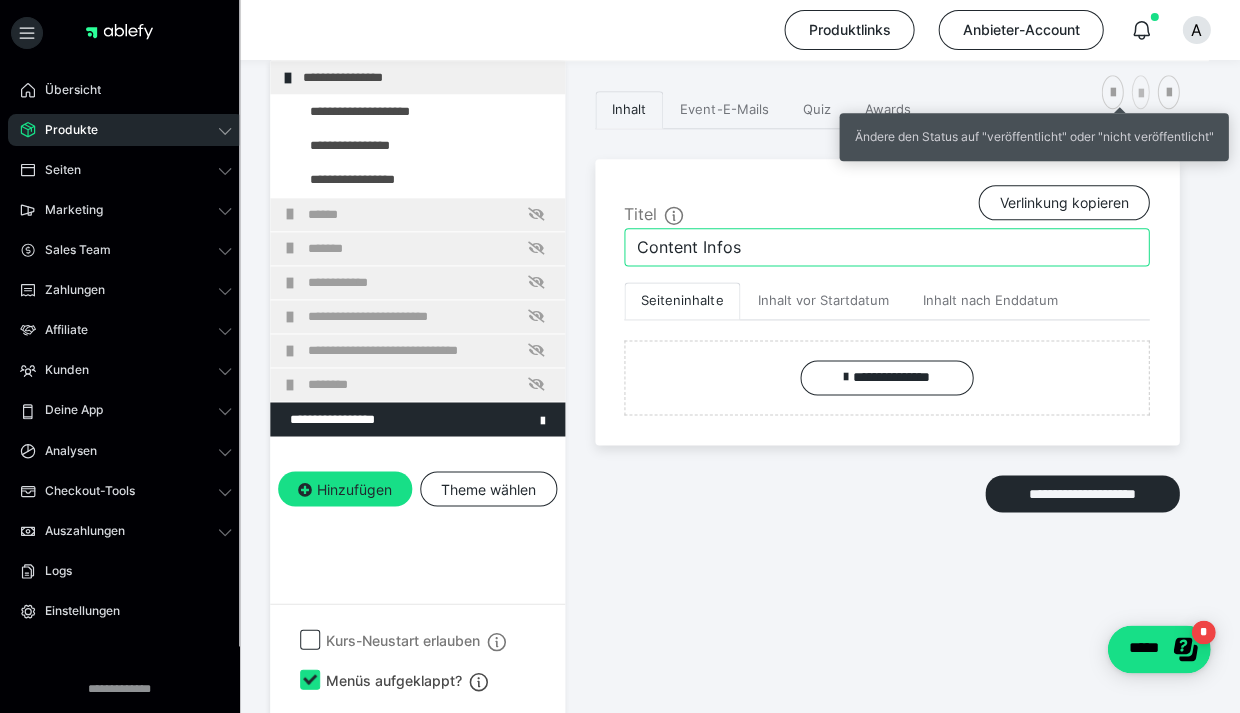 type on "Content Infos" 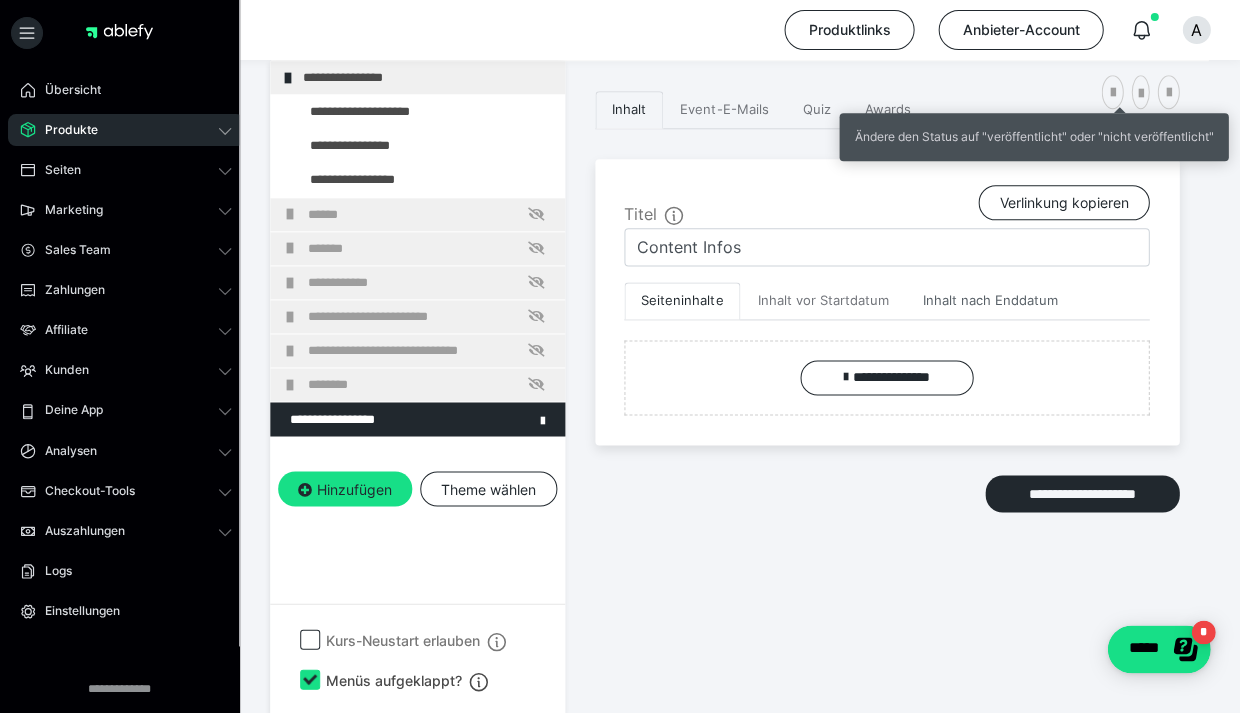 drag, startPoint x: 1133, startPoint y: 87, endPoint x: 917, endPoint y: 307, distance: 308.31152 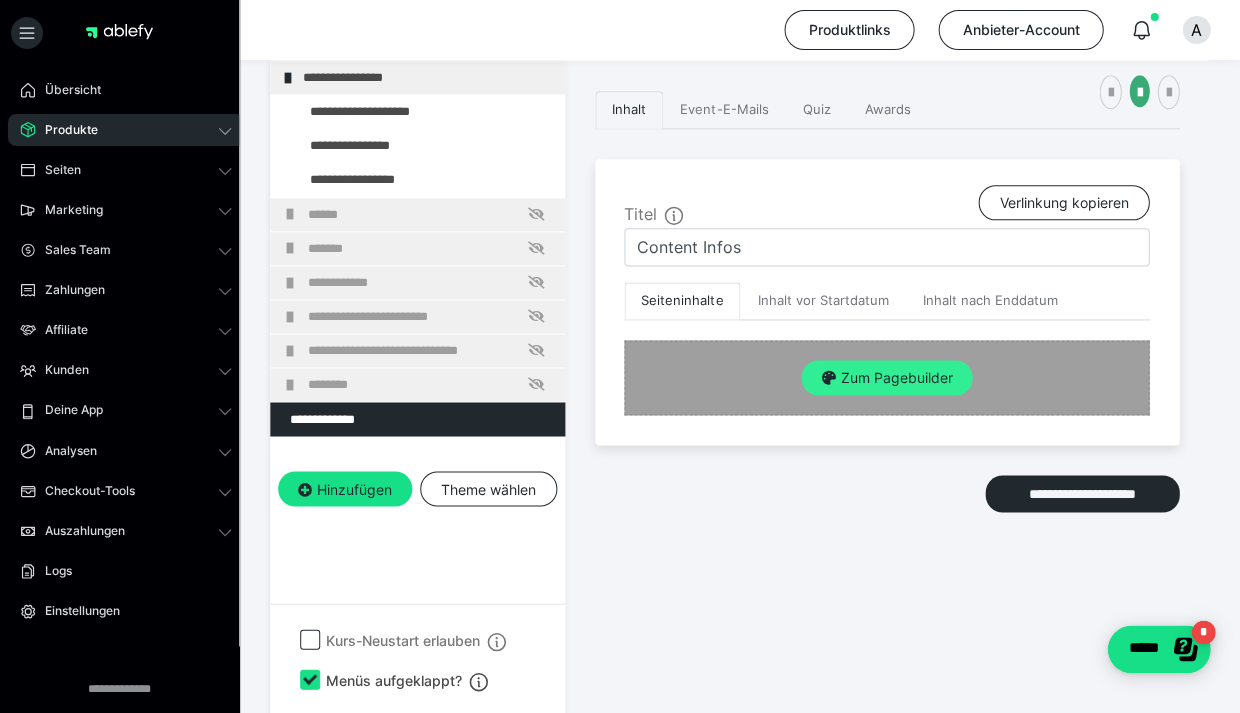 click on "Zum Pagebuilder" at bounding box center (886, 378) 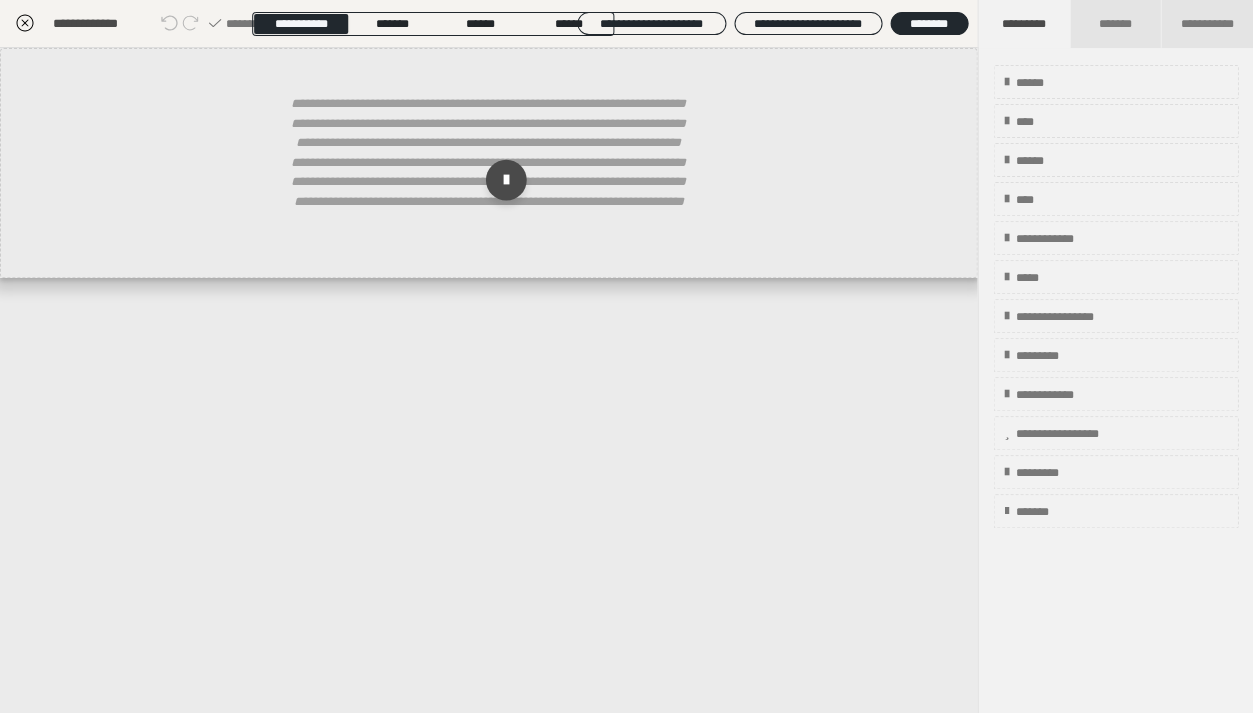 click at bounding box center [505, 180] 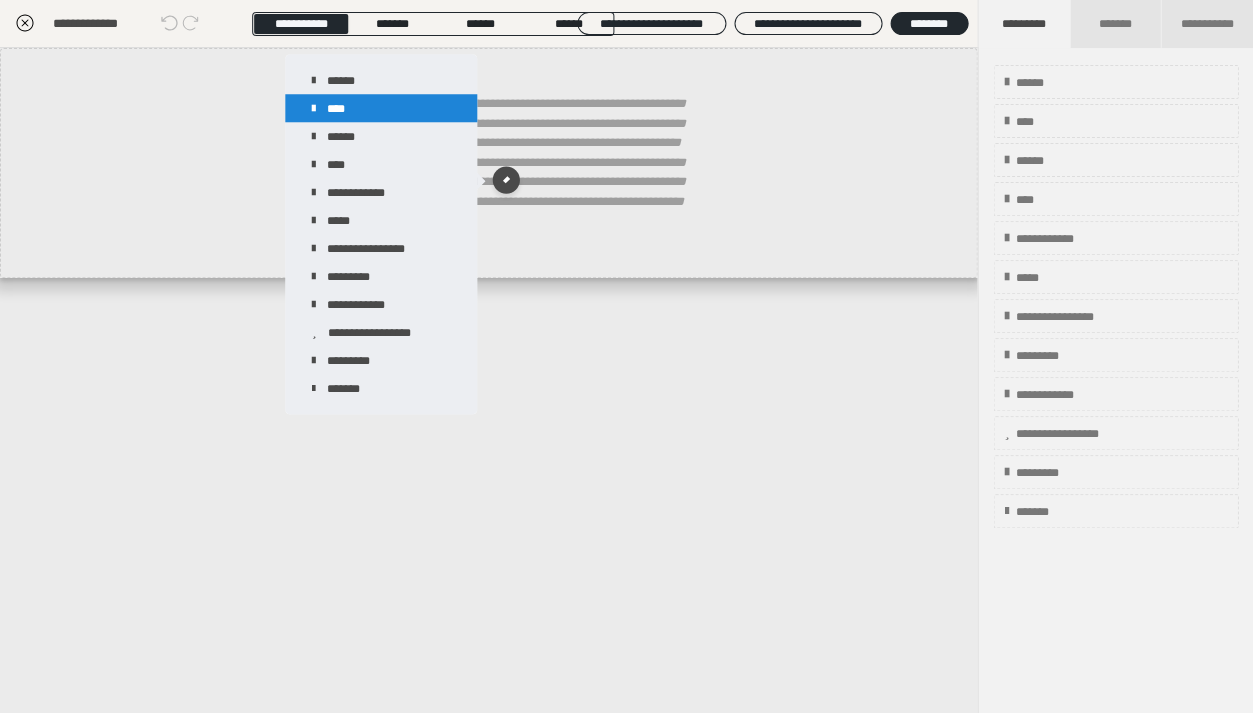click on "**********" at bounding box center (381, 234) 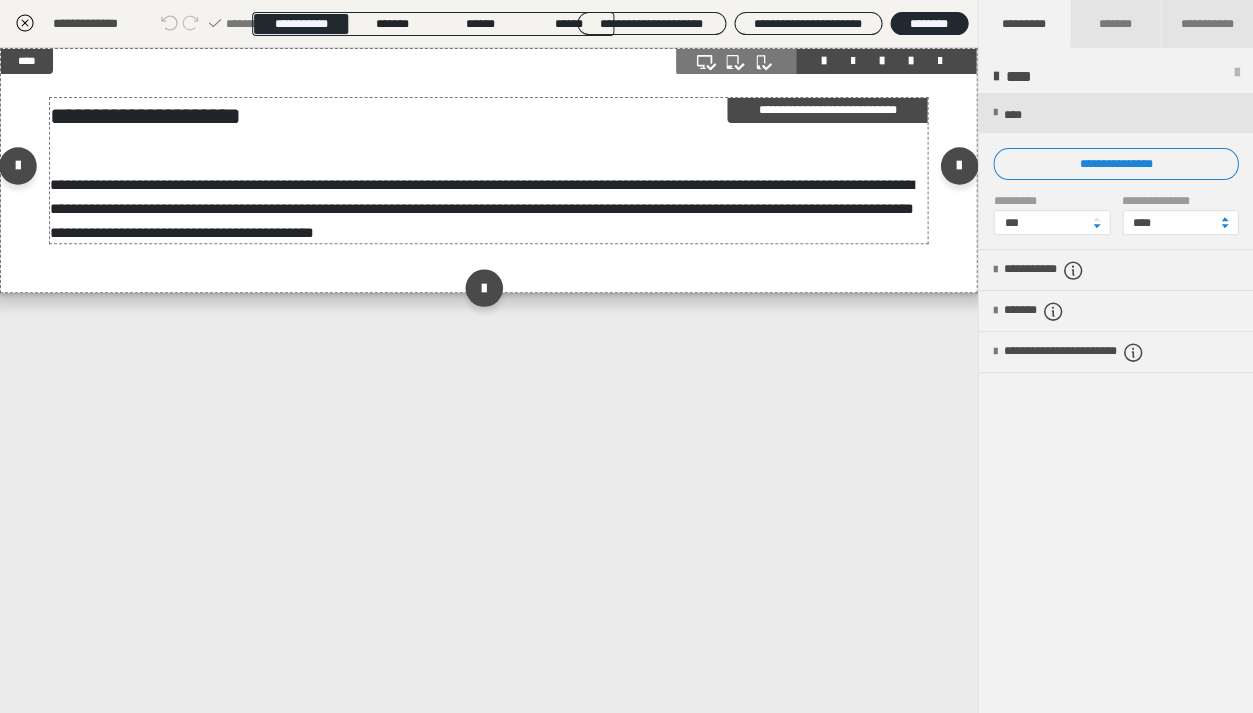 click on "**********" at bounding box center (482, 208) 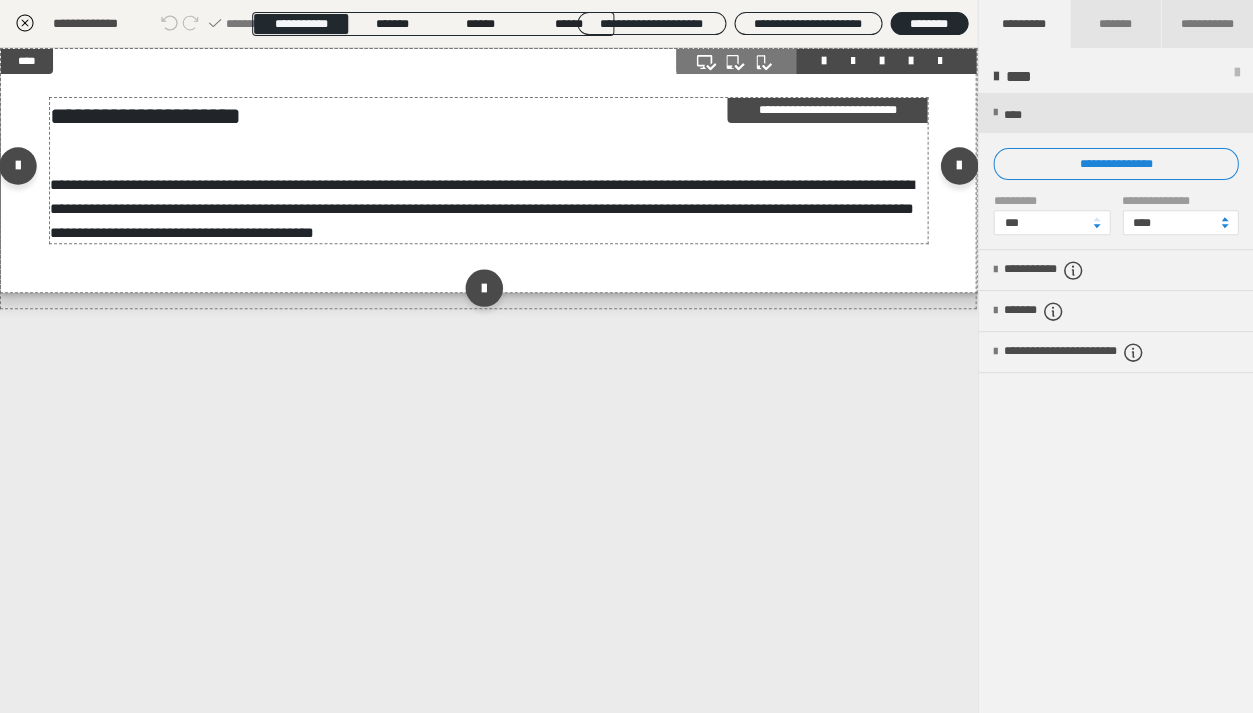click on "**********" at bounding box center [482, 208] 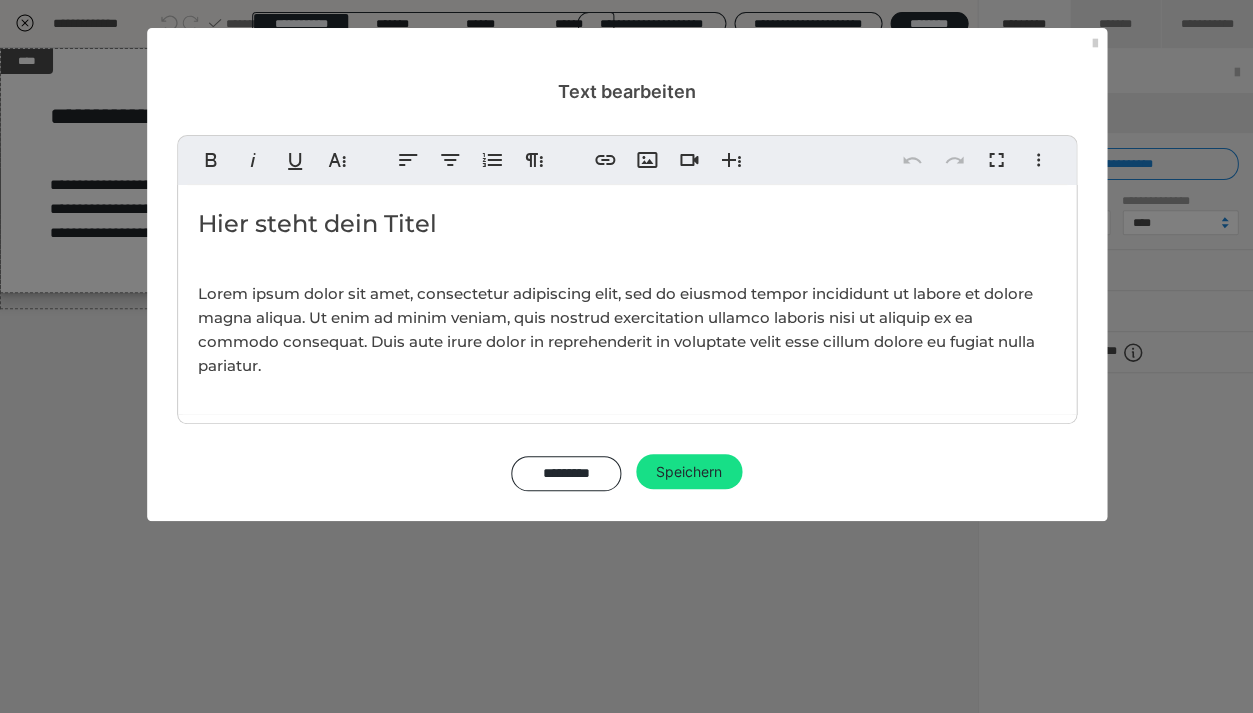 click on "Hier steht dein Titel Lorem ipsum dolor sit amet, consectetur adipiscing elit, sed do eiusmod tempor incididunt ut labore et dolore magna aliqua. Ut enim ad minim veniam, quis nostrud exercitation ullamco laboris nisi ut aliquip ex ea commodo consequat. Duis aute irure dolor in reprehenderit in voluptate velit esse cillum dolore eu fugiat nulla pariatur." at bounding box center (627, 299) 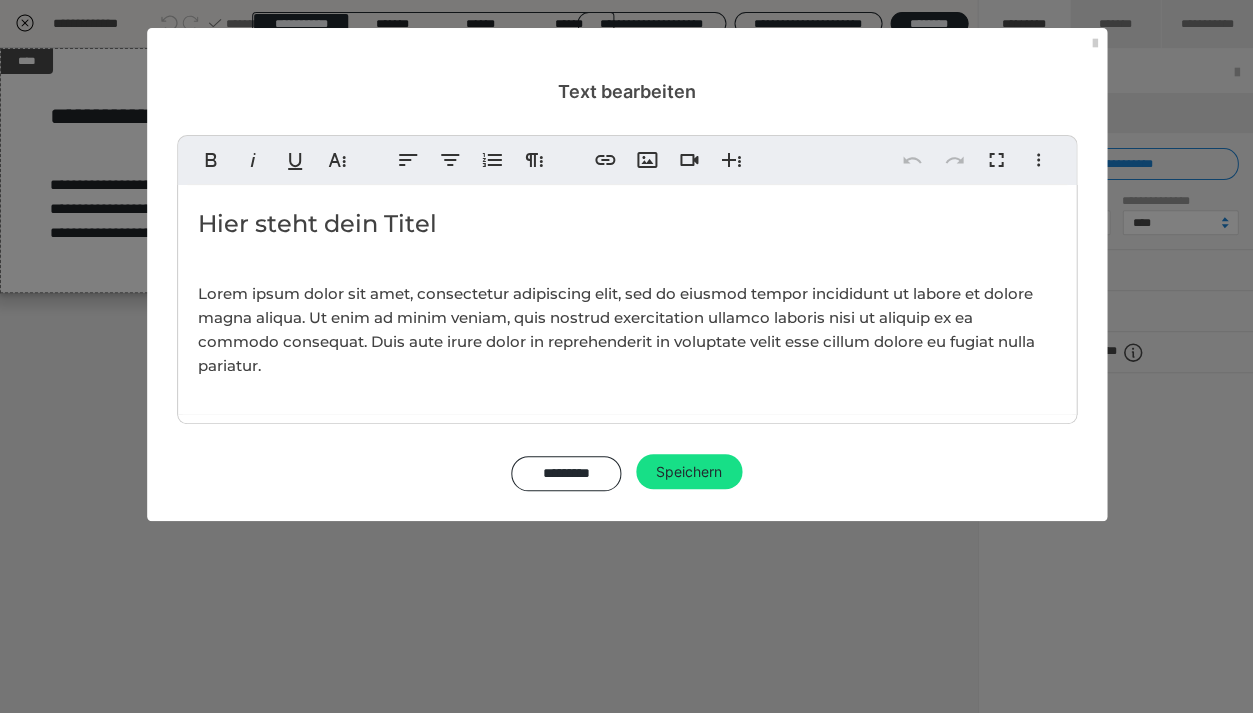 click on "Hier steht dein Titel Lorem ipsum dolor sit amet, consectetur adipiscing elit, sed do eiusmod tempor incididunt ut labore et dolore magna aliqua. Ut enim ad minim veniam, quis nostrud exercitation ullamco laboris nisi ut aliquip ex ea commodo consequat. Duis aute irure dolor in reprehenderit in voluptate velit esse cillum dolore eu fugiat nulla pariatur." at bounding box center (627, 299) 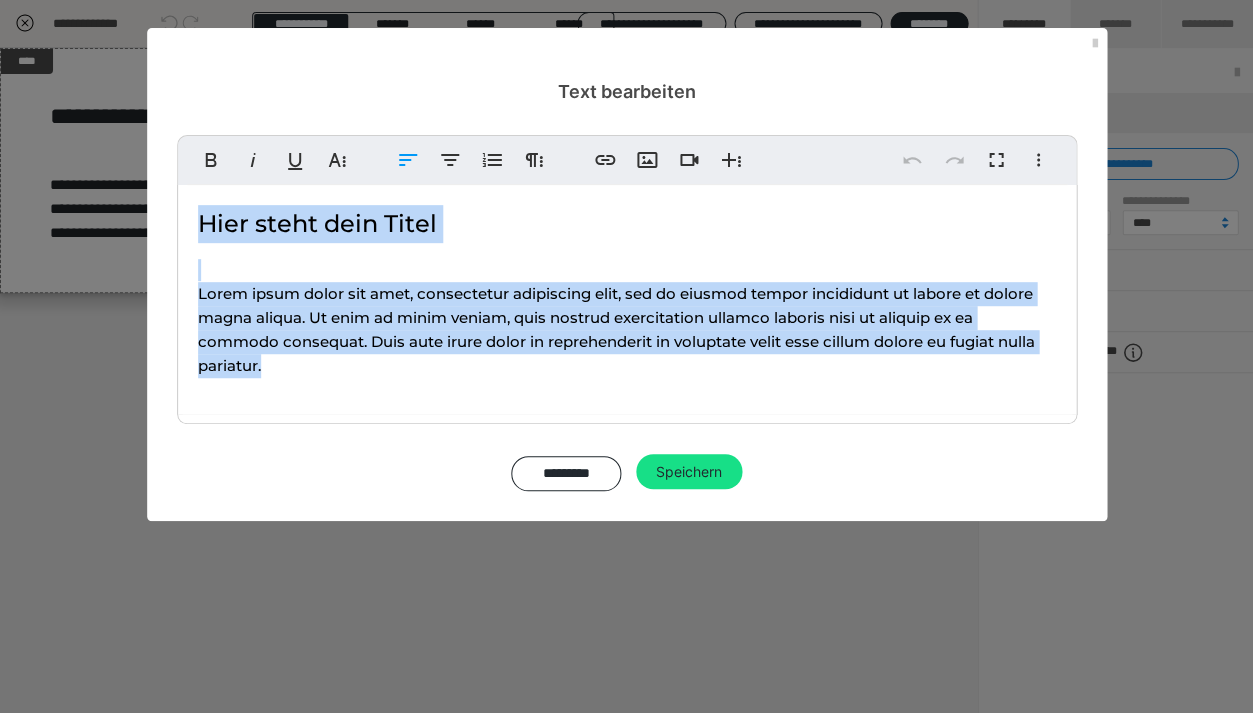 type 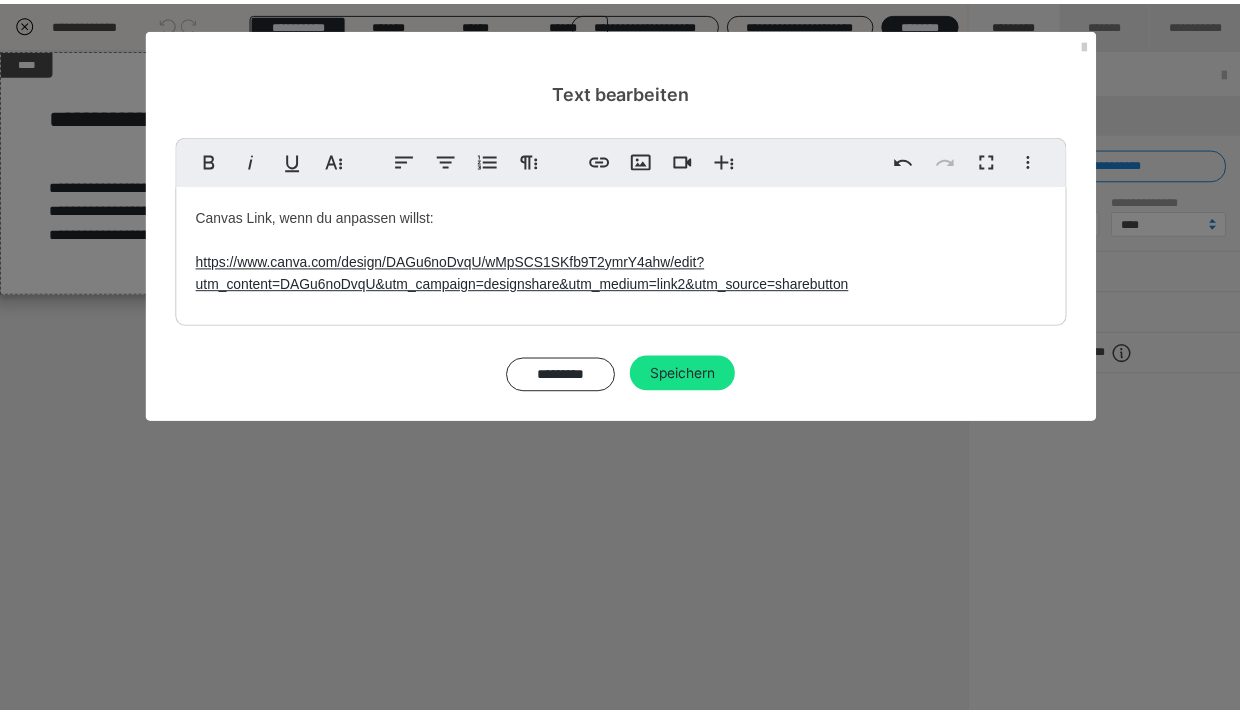 scroll, scrollTop: 2253, scrollLeft: 6, axis: both 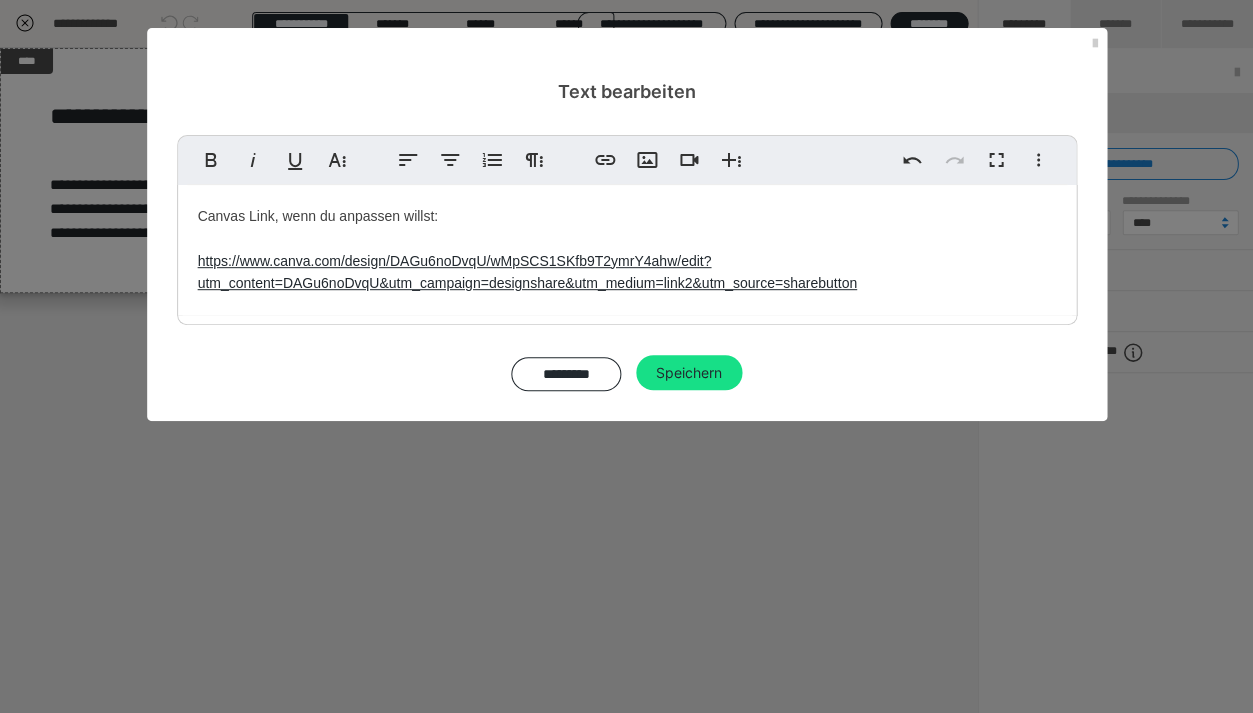 click on "Canvas Link, wenn du anpassen willst: https://www.canva.com/design/DAGu6noDvqU/wMpSCS1SKfb9T2ymrY4ahw/edit?utm_content=DAGu6noDvqU&utm_campaign=designshare&utm_medium=link2&utm_source=sharebutton" at bounding box center [627, 250] 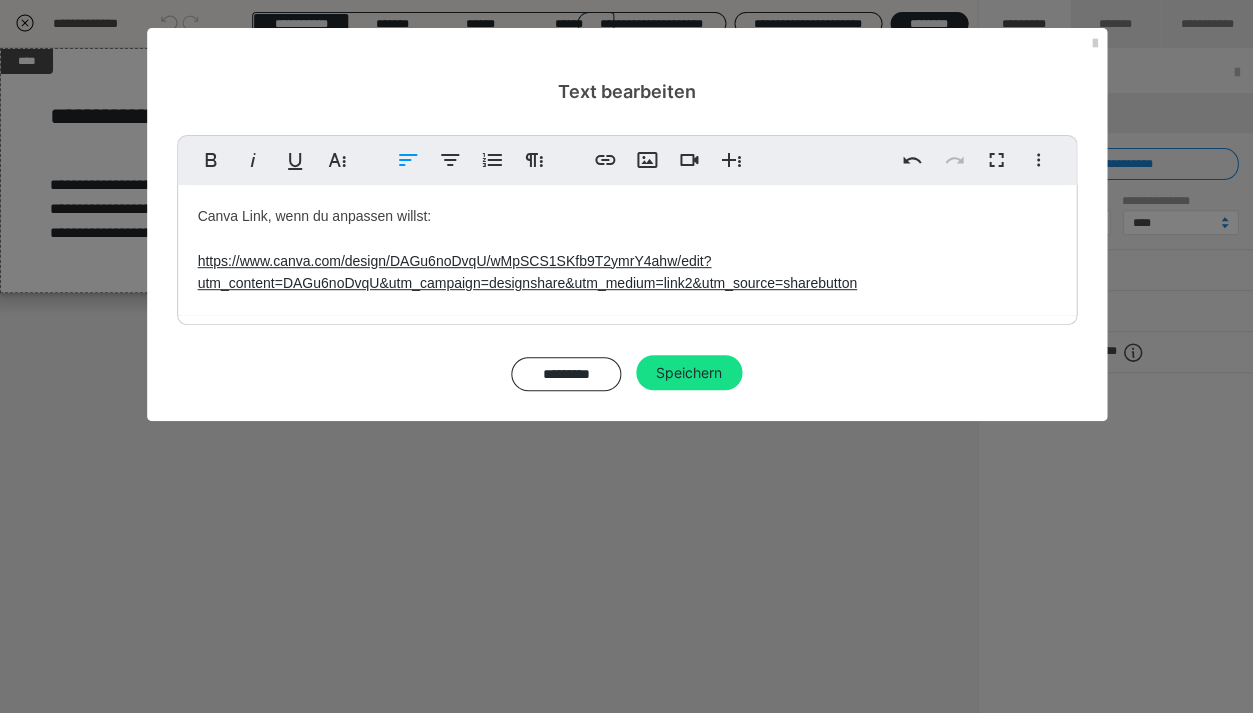 click on "Canva Link, wenn du anpassen willst: https://www.canva.com/design/DAGu6noDvqU/wMpSCS1SKfb9T2ymrY4ahw/edit?utm_content=DAGu6noDvqU&utm_campaign=designshare&utm_medium=link2&utm_source=sharebutton" at bounding box center [627, 250] 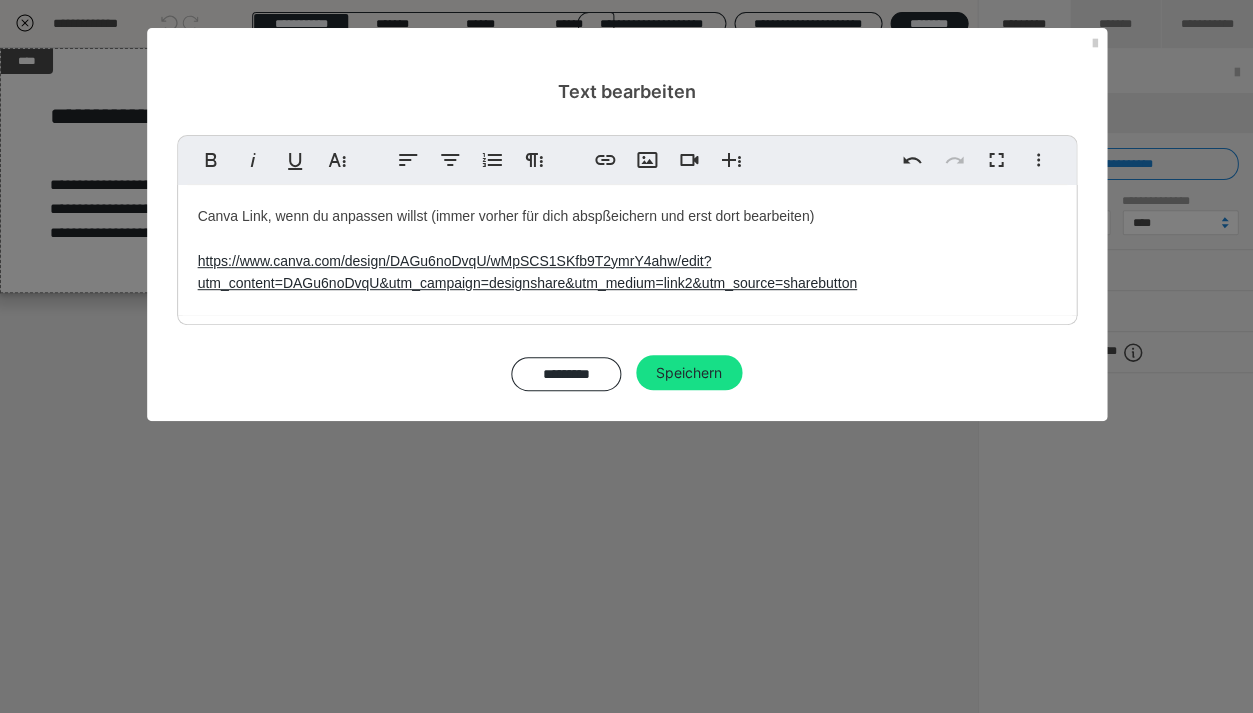 click on "Speichern" at bounding box center [689, 373] 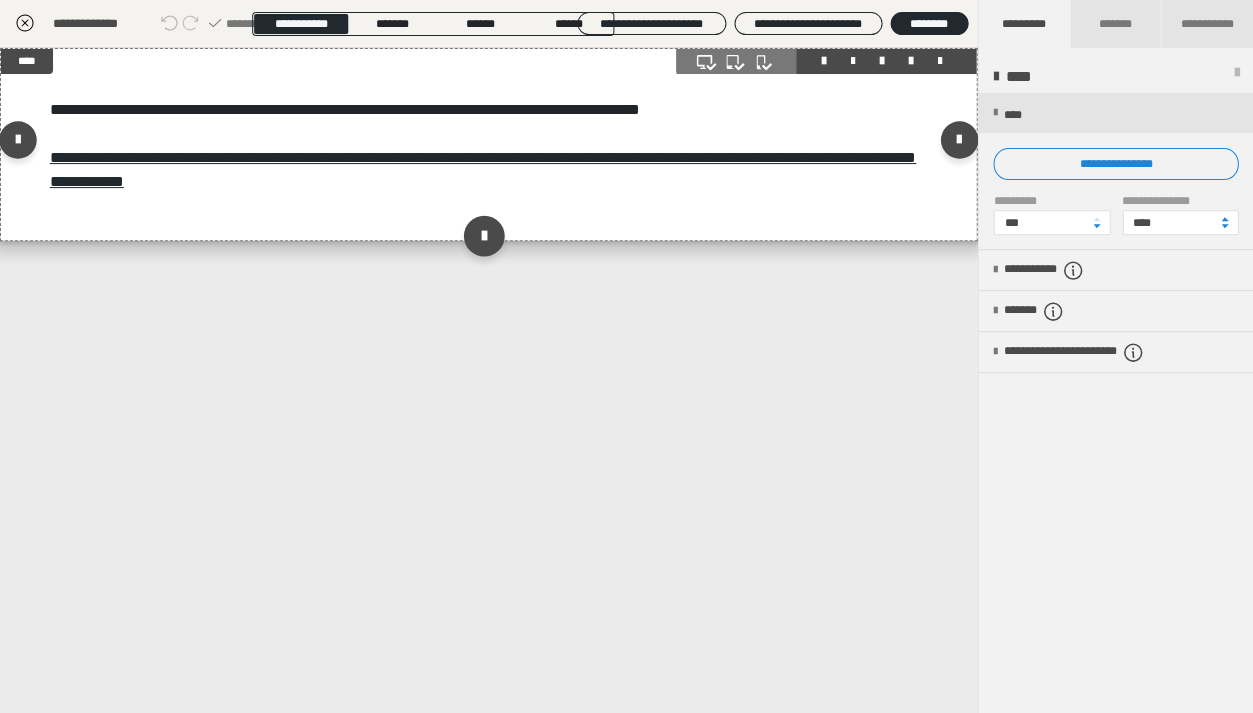 click at bounding box center (484, 236) 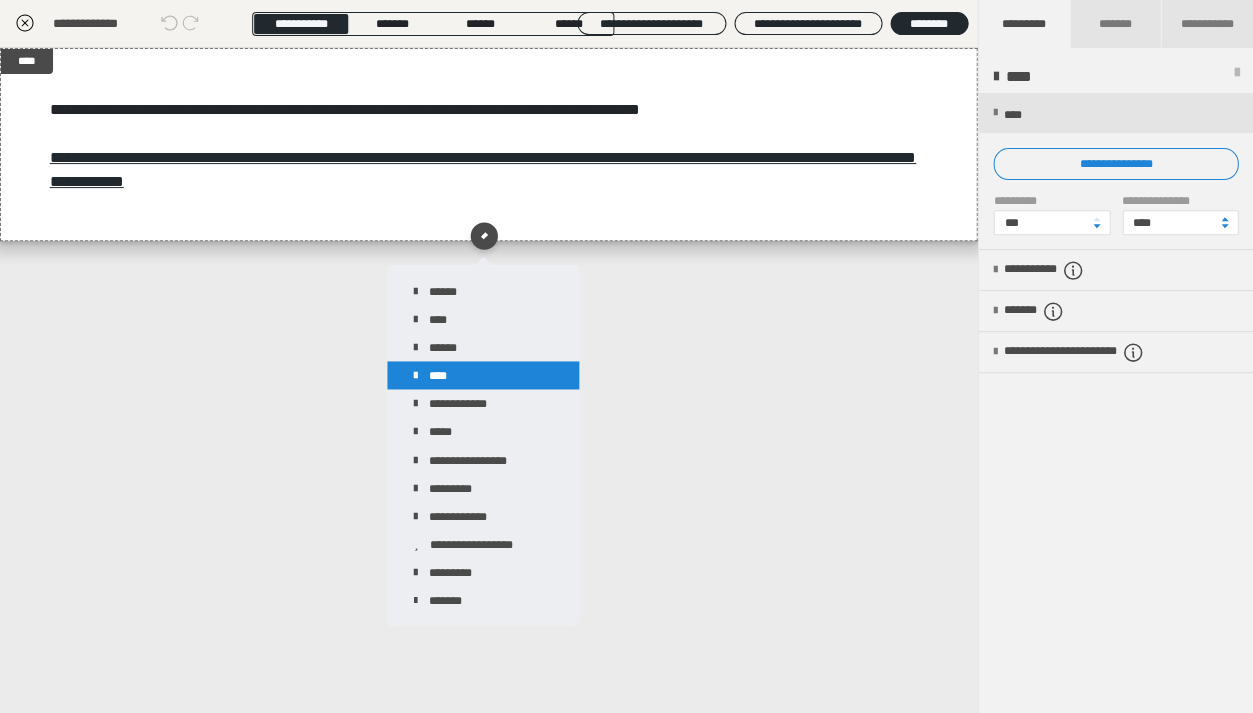click on "****" at bounding box center (483, 375) 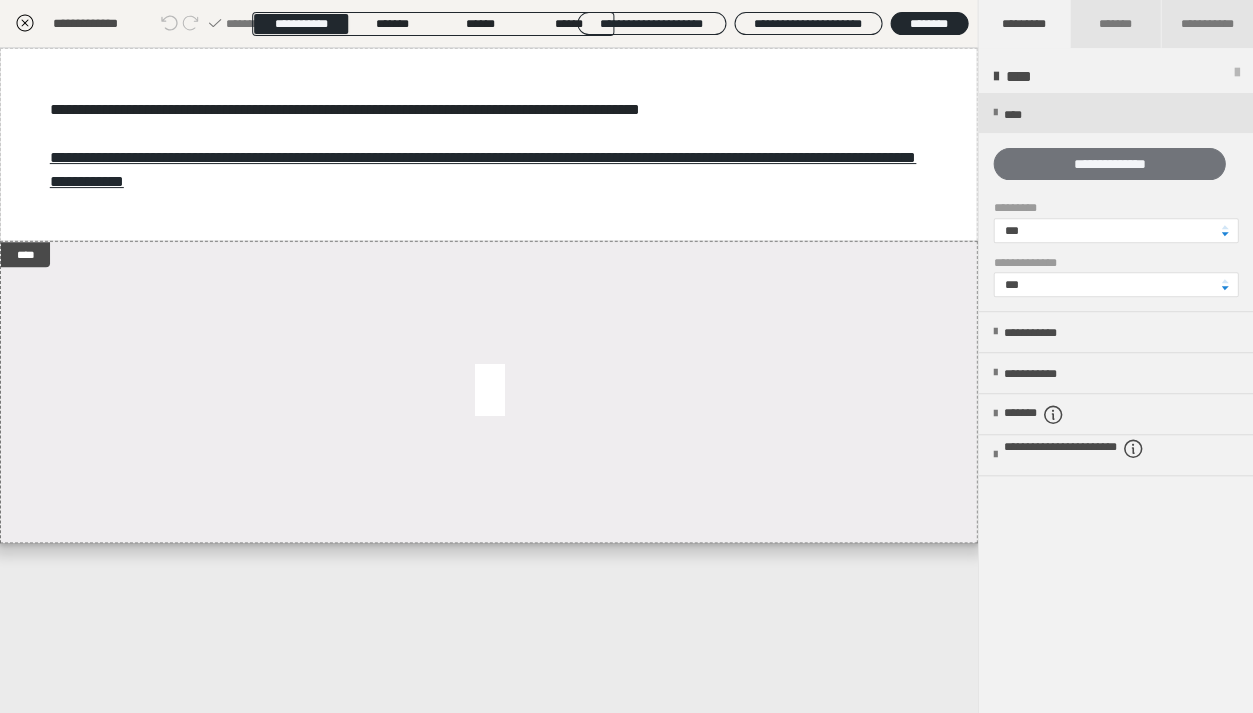 click on "**********" at bounding box center [1109, 164] 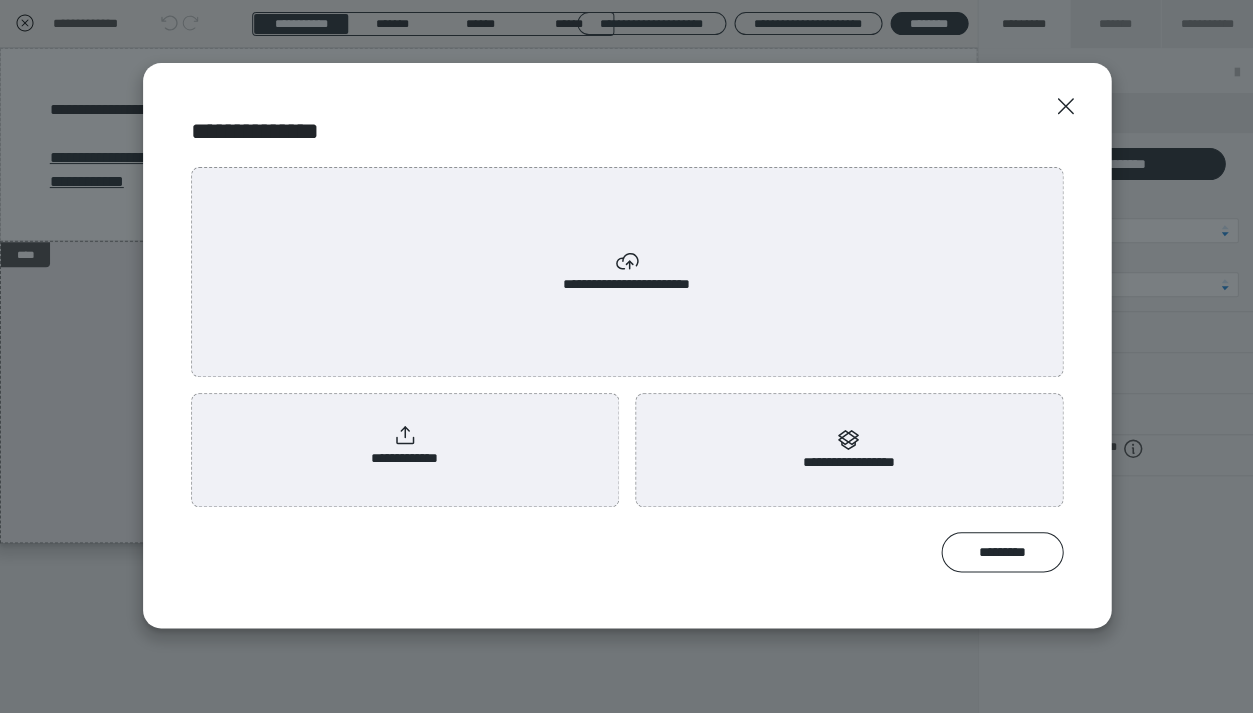 click on "**********" at bounding box center (405, 446) 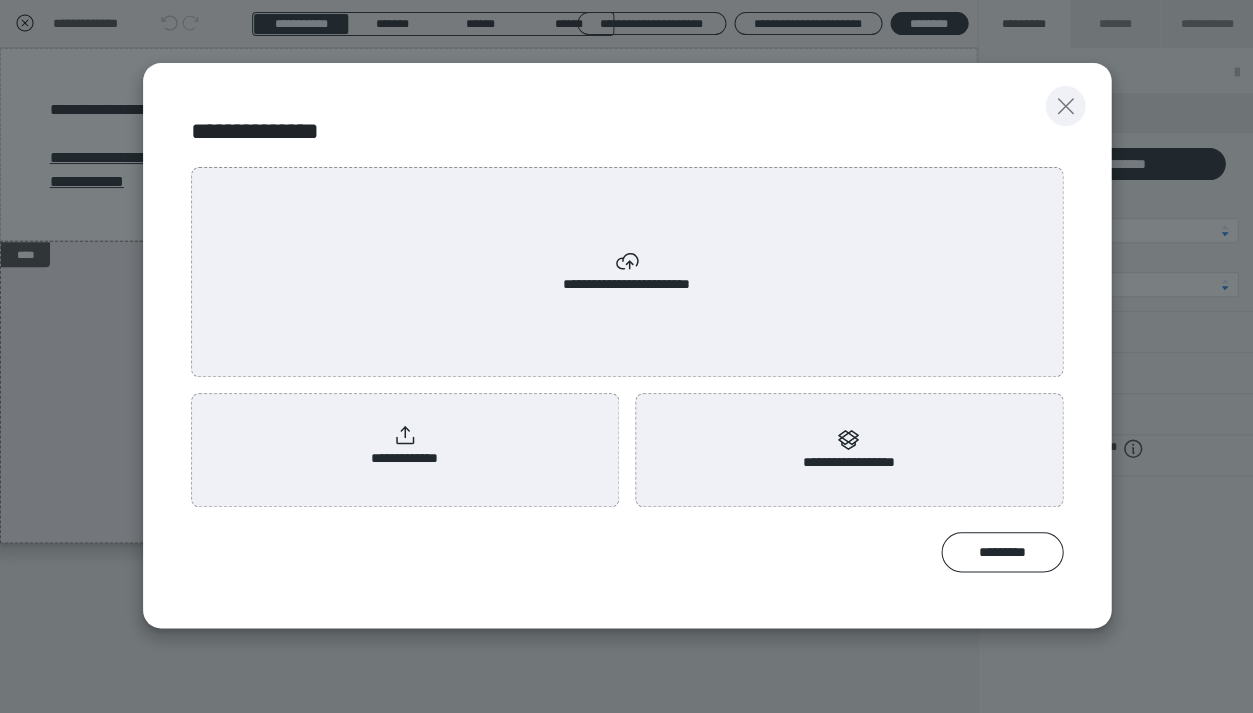 click 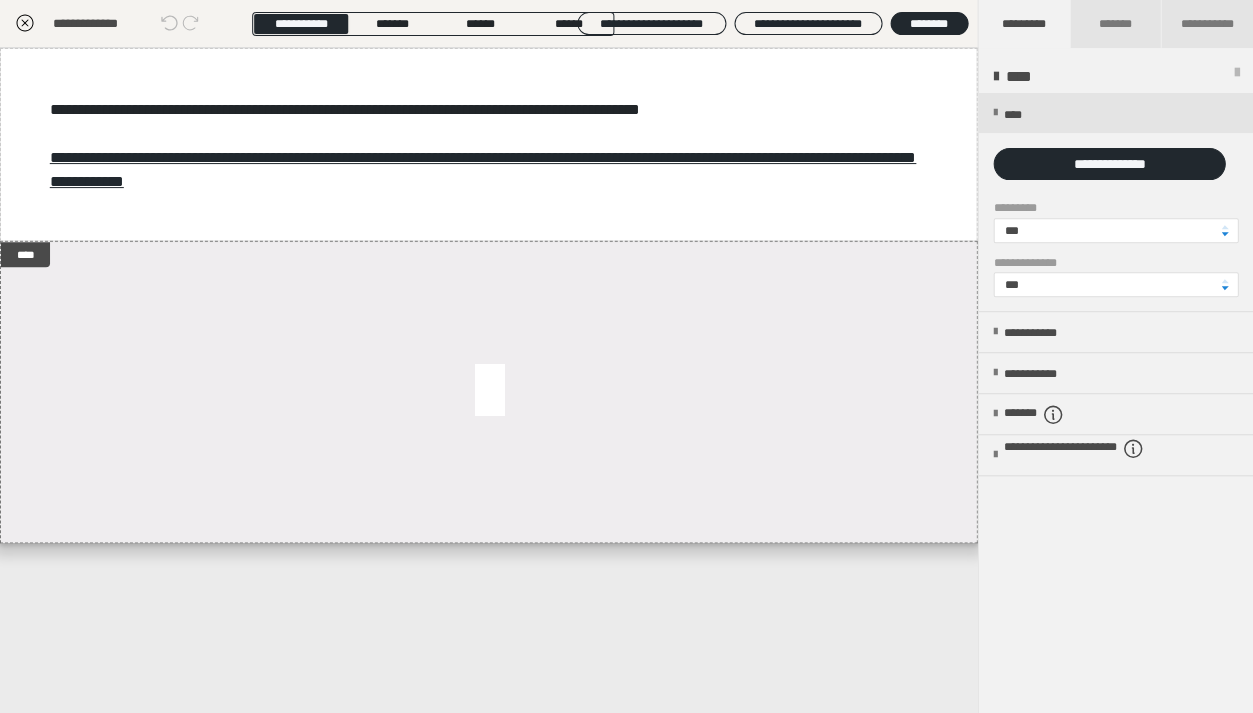 click at bounding box center [1236, 76] 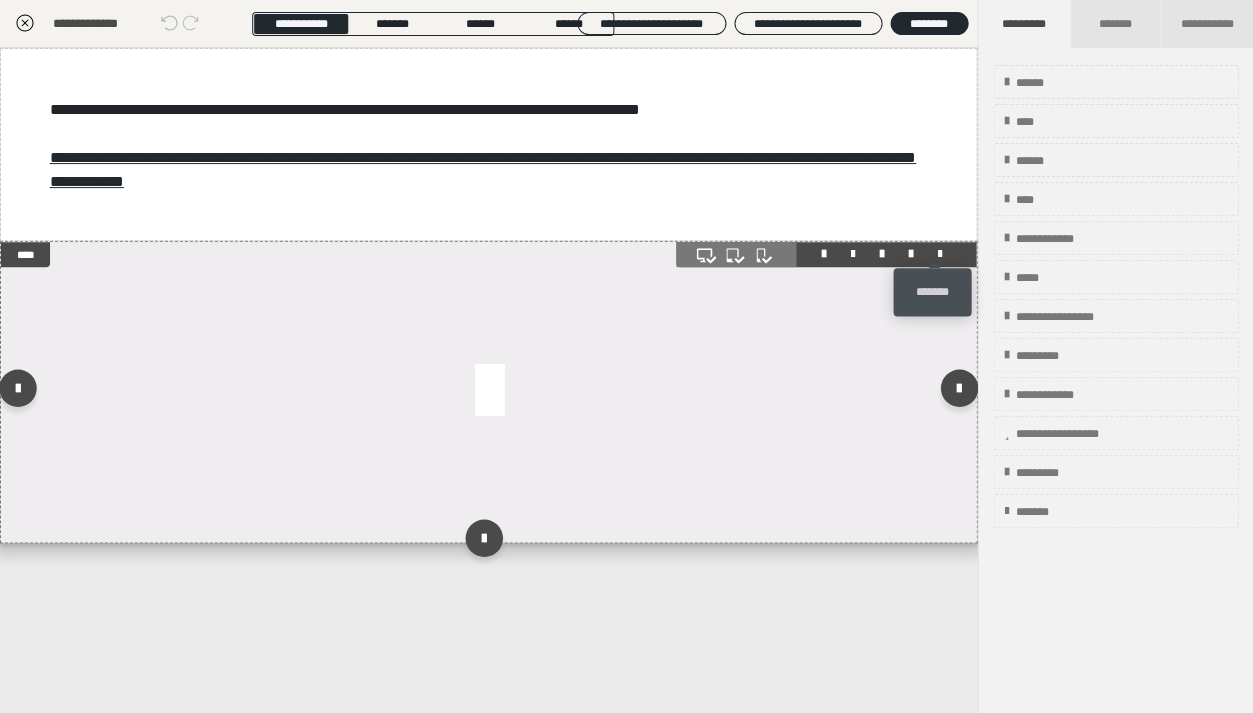 click at bounding box center [939, 254] 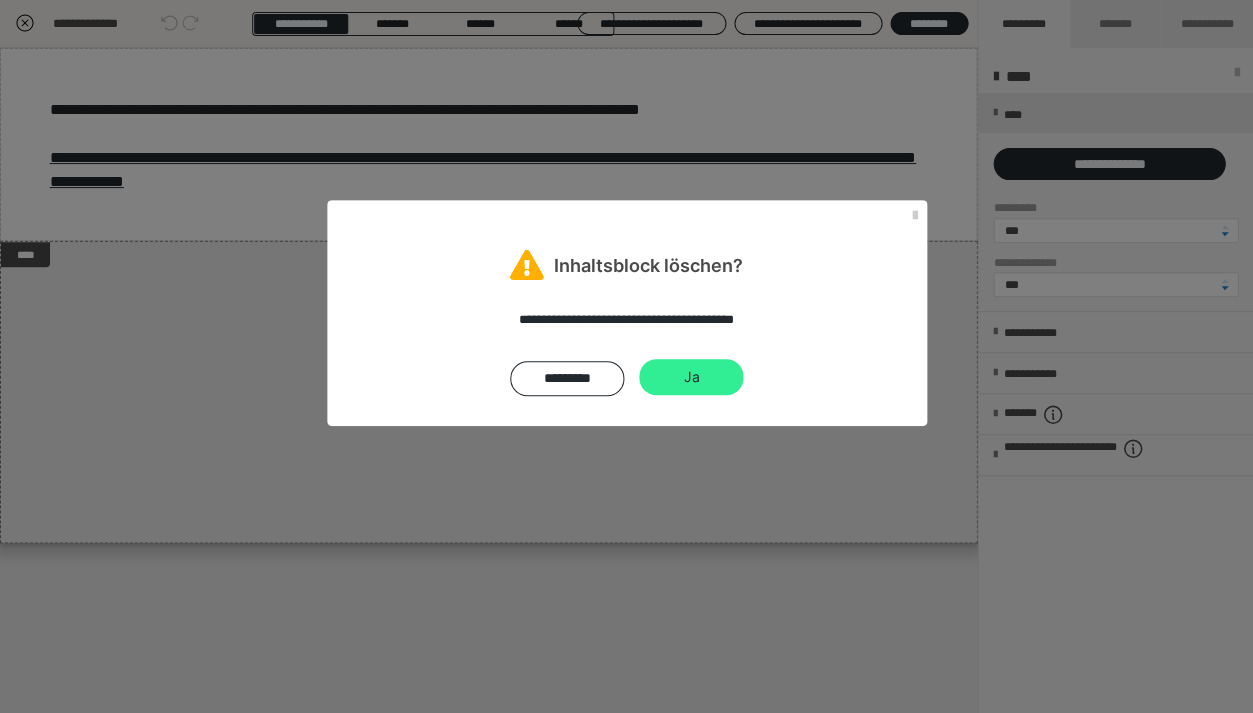 click on "Ja" at bounding box center (691, 377) 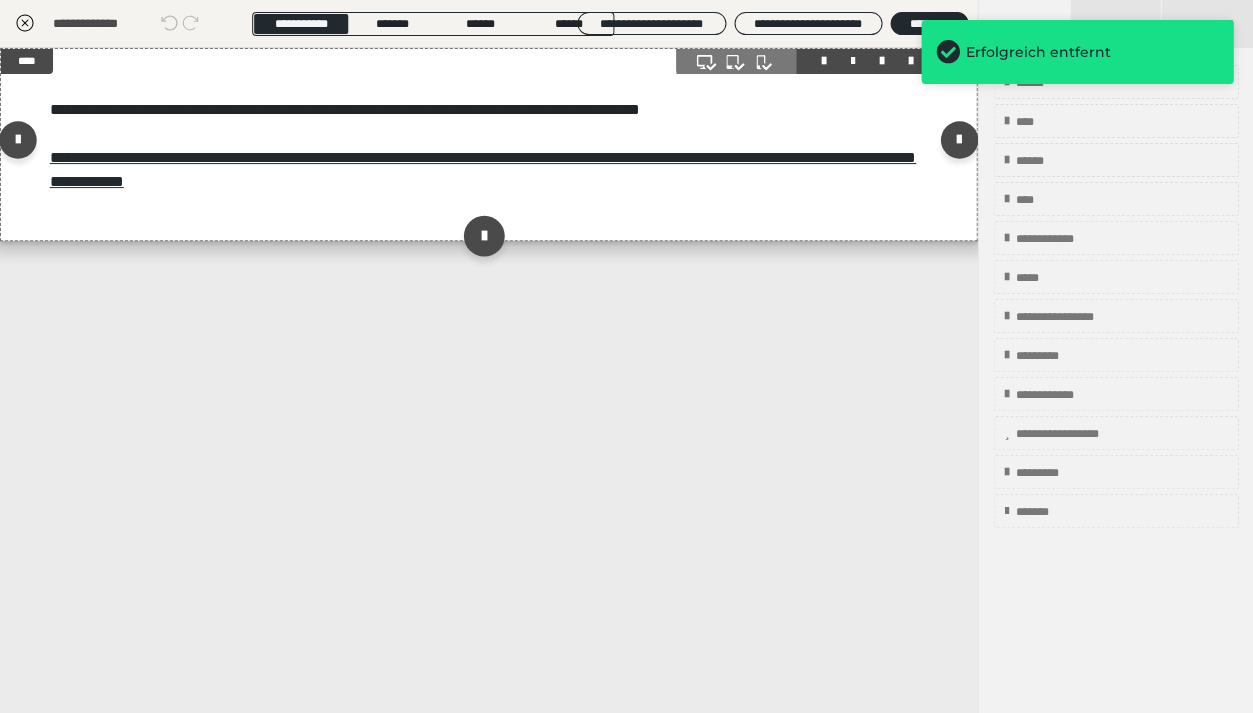 click at bounding box center (484, 236) 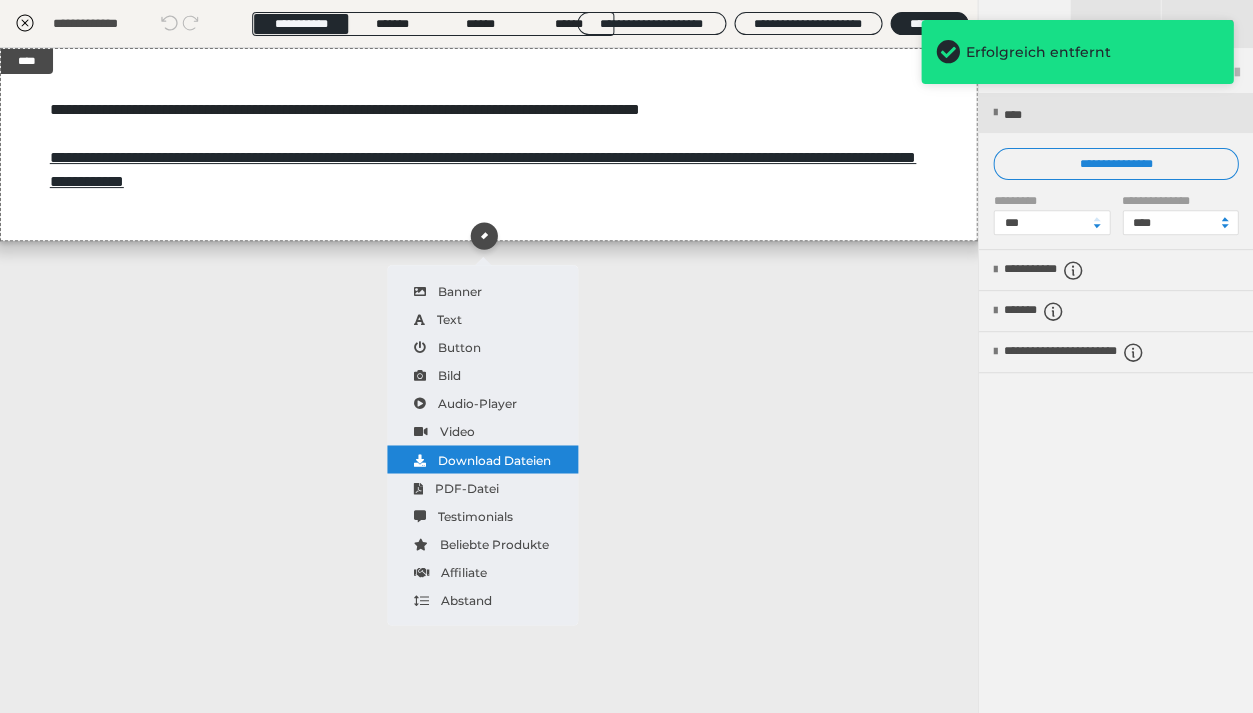 click on "Download Dateien" at bounding box center [482, 459] 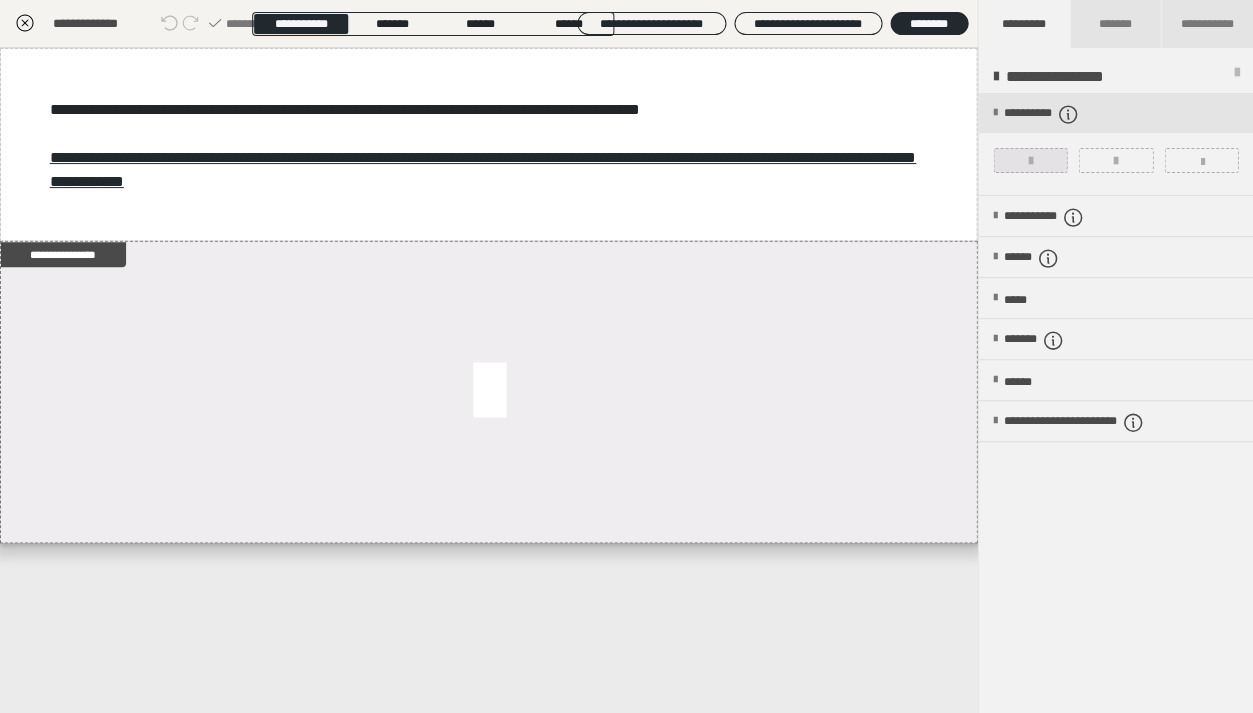 click at bounding box center (1030, 160) 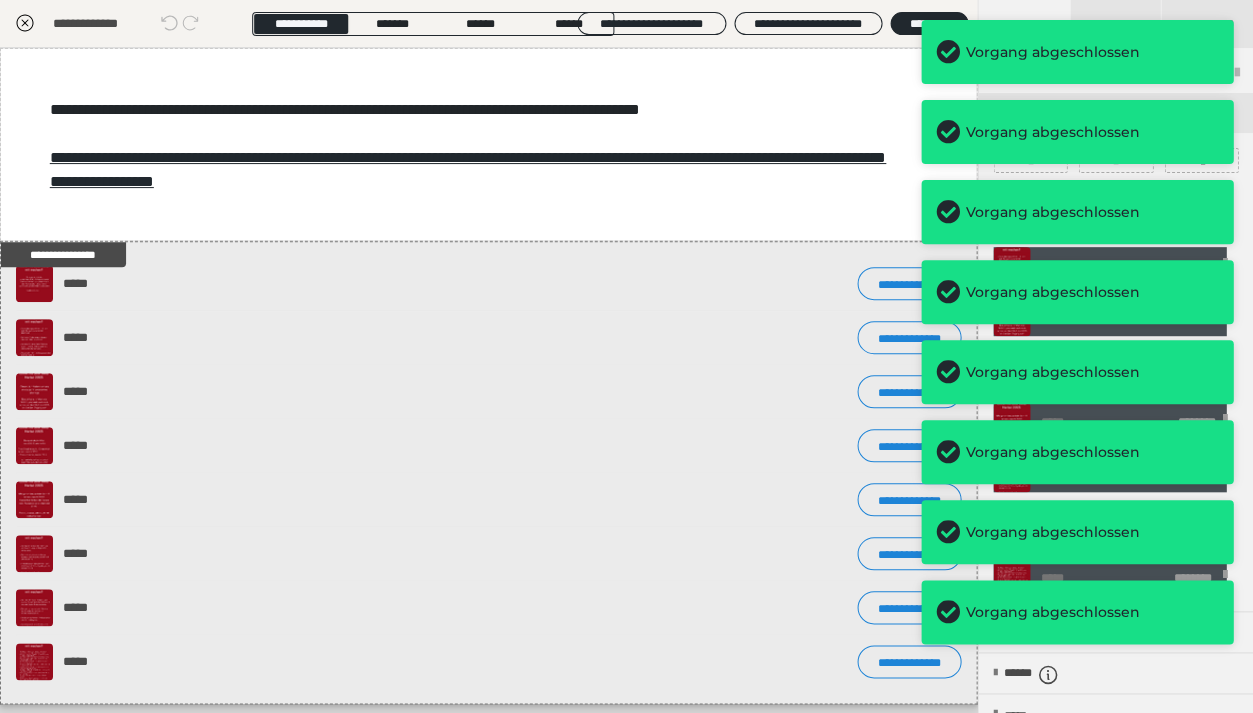 click 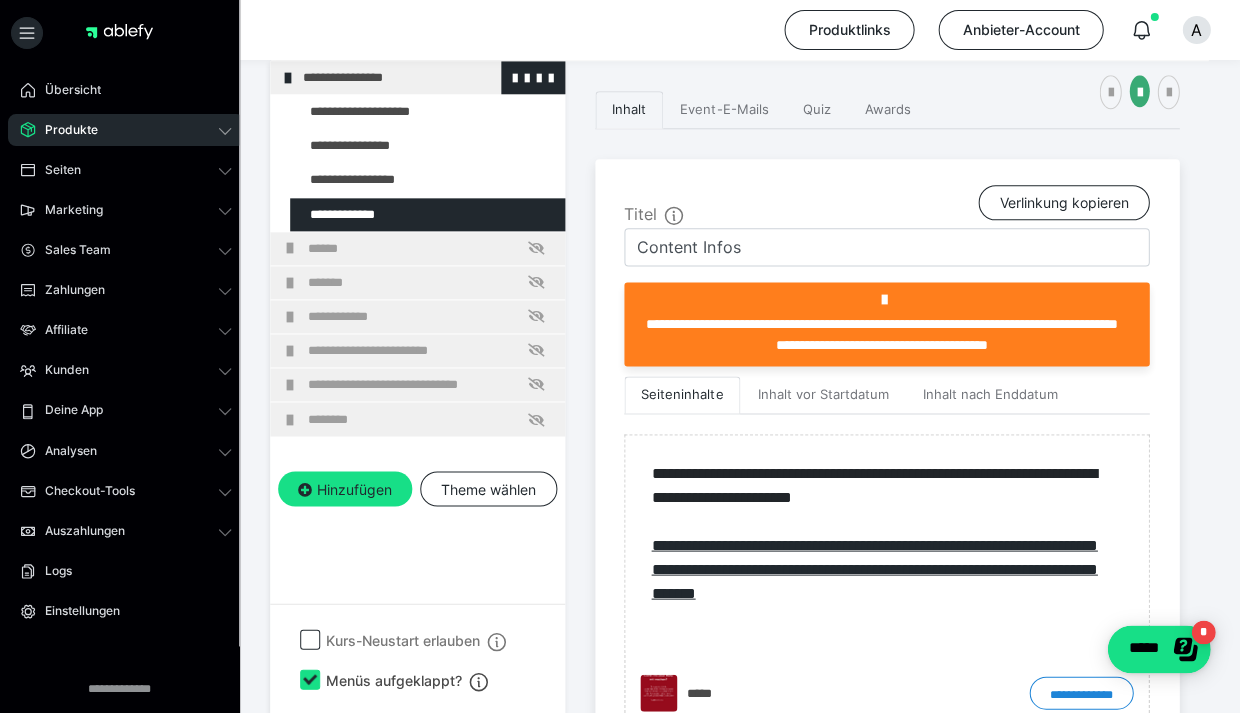 click at bounding box center [288, 78] 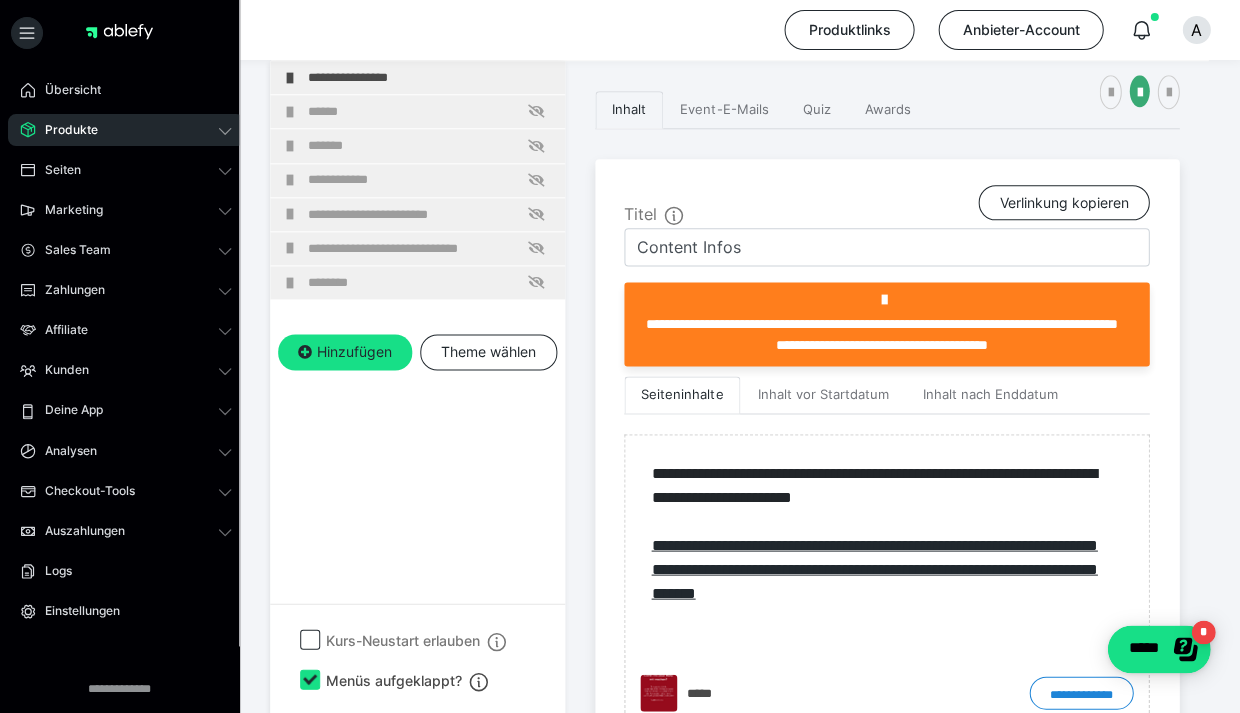 click on "Produkte" at bounding box center (126, 130) 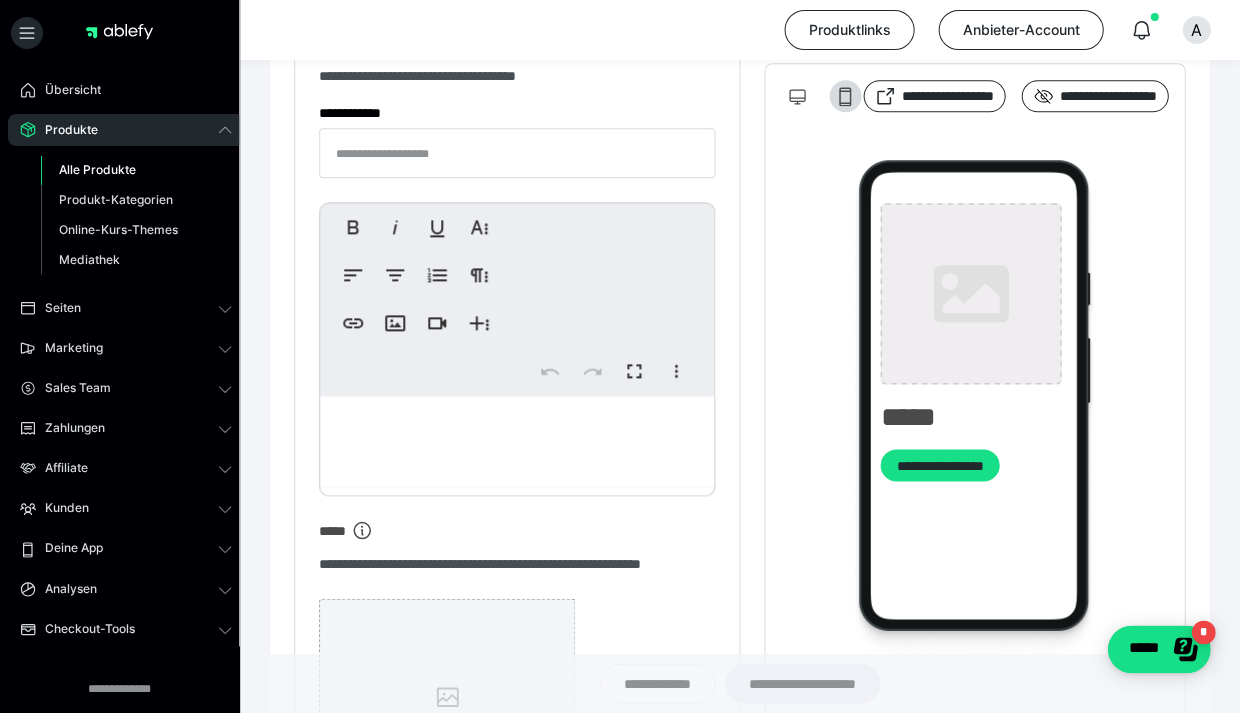 type on "**********" 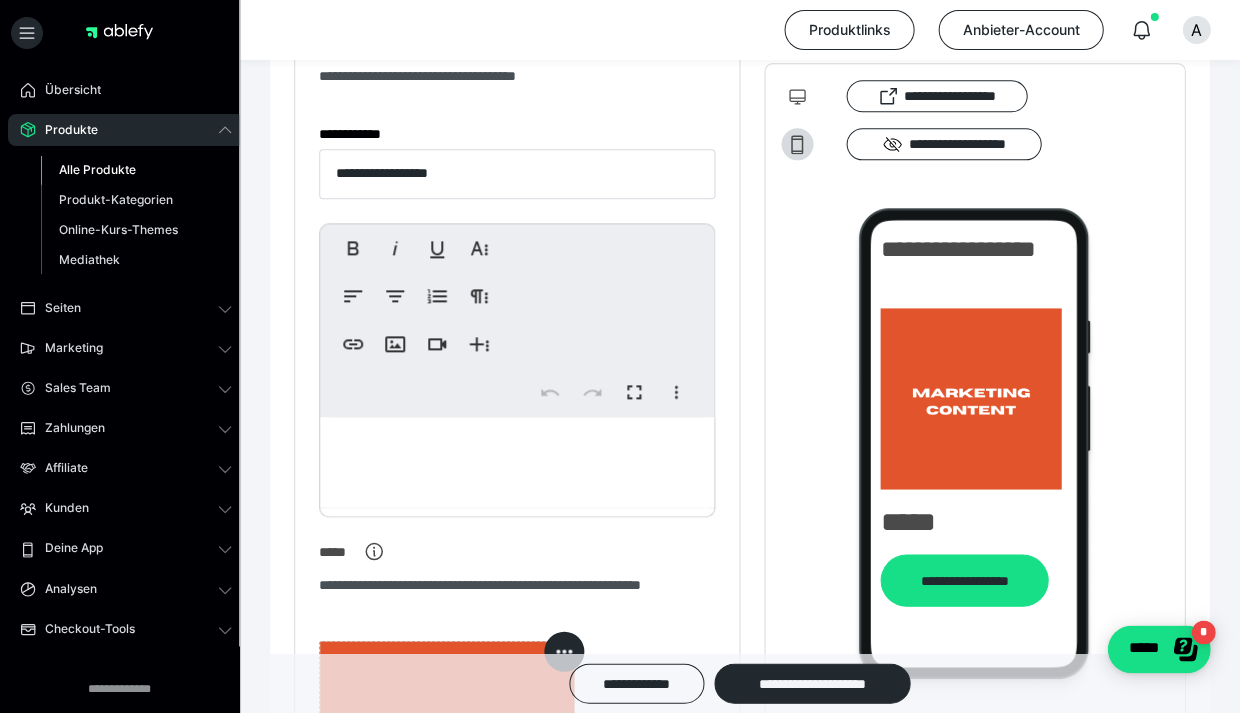 click on "Alle Produkte" at bounding box center [97, 169] 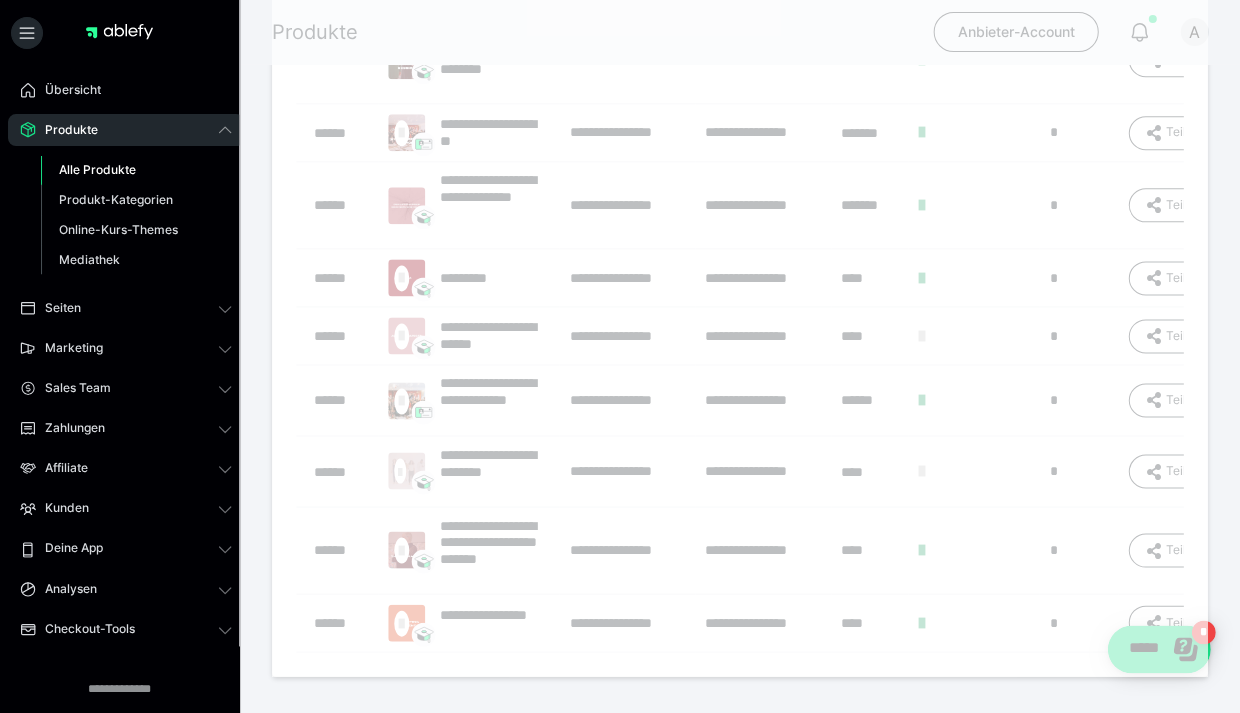 scroll, scrollTop: 0, scrollLeft: 0, axis: both 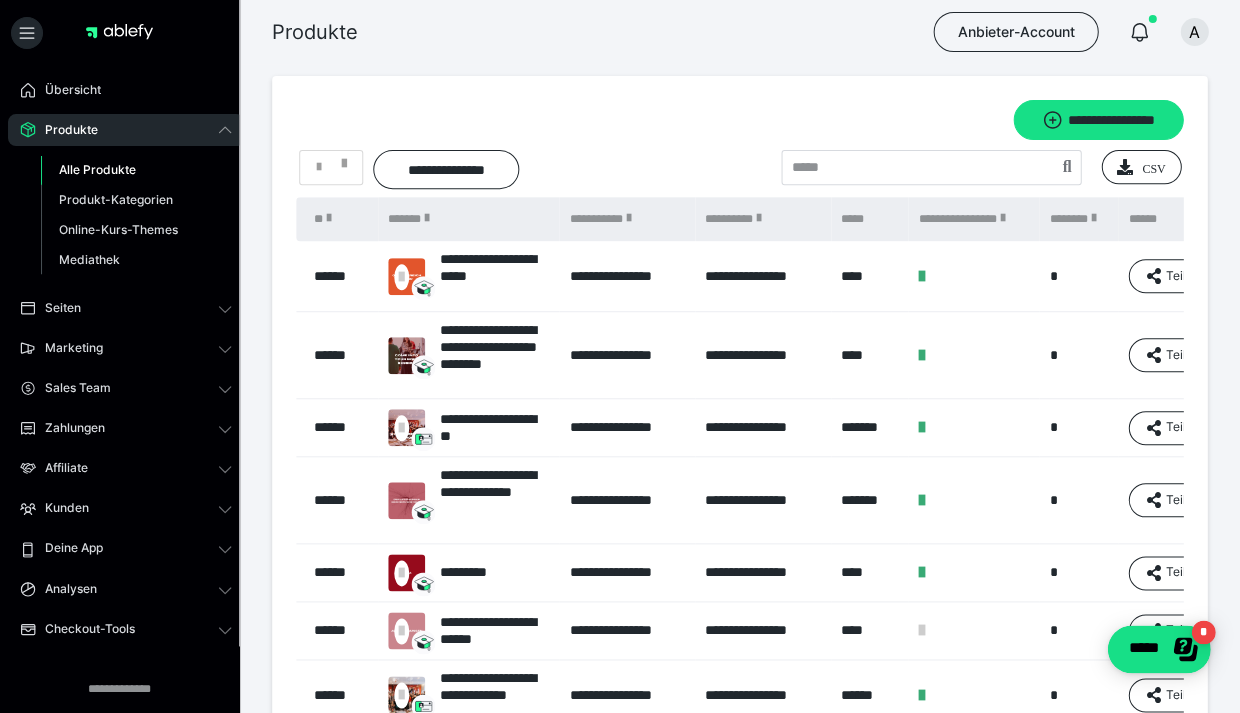 drag, startPoint x: 508, startPoint y: 425, endPoint x: 494, endPoint y: 423, distance: 14.142136 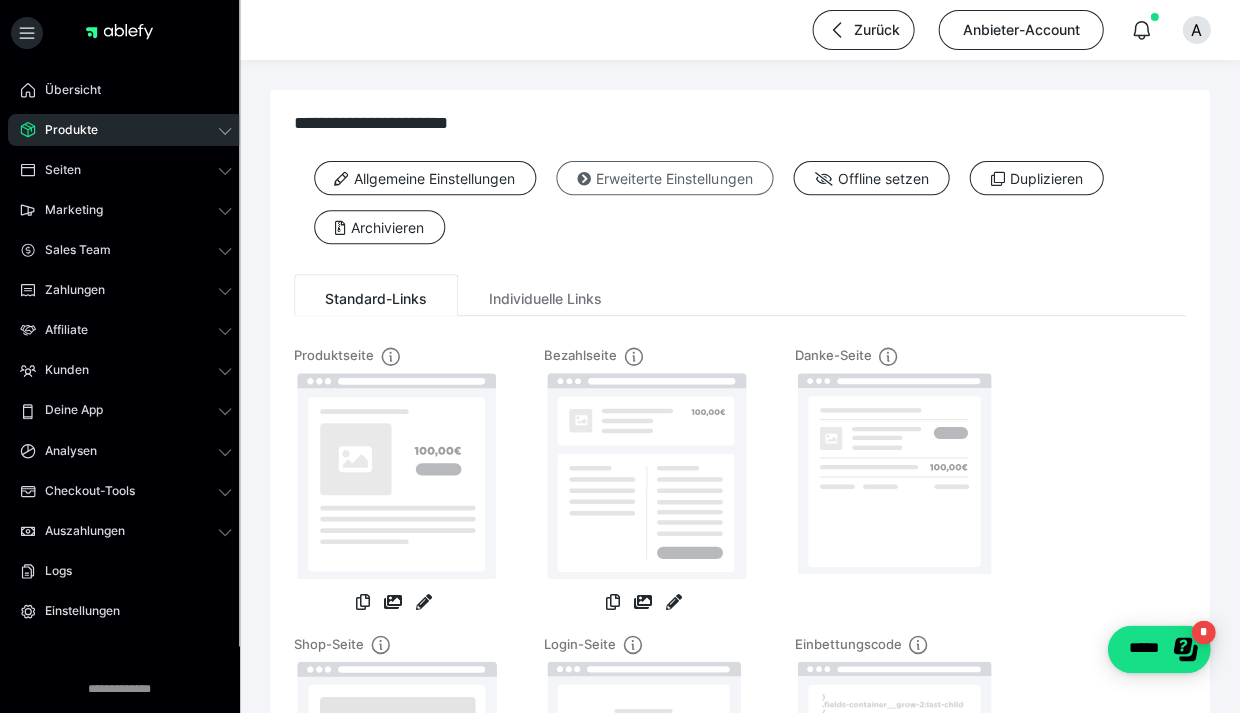 click on "Erweiterte Einstellungen" at bounding box center [664, 178] 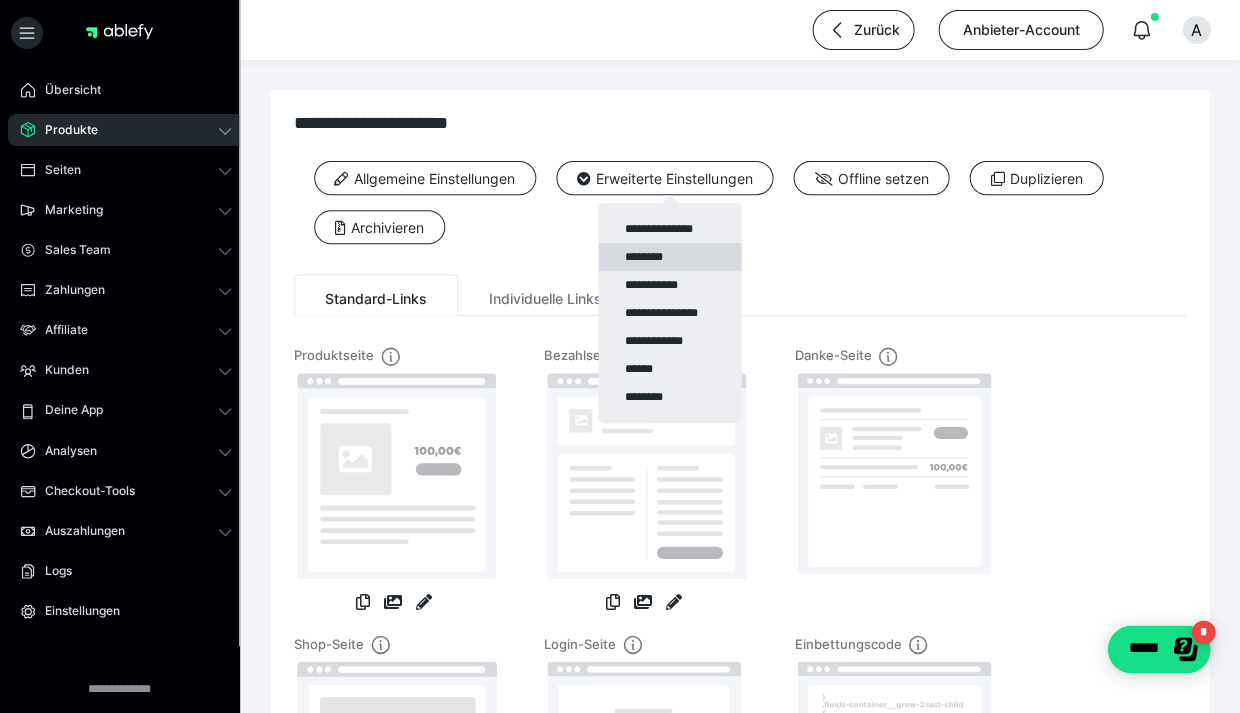 click on "********" at bounding box center (669, 257) 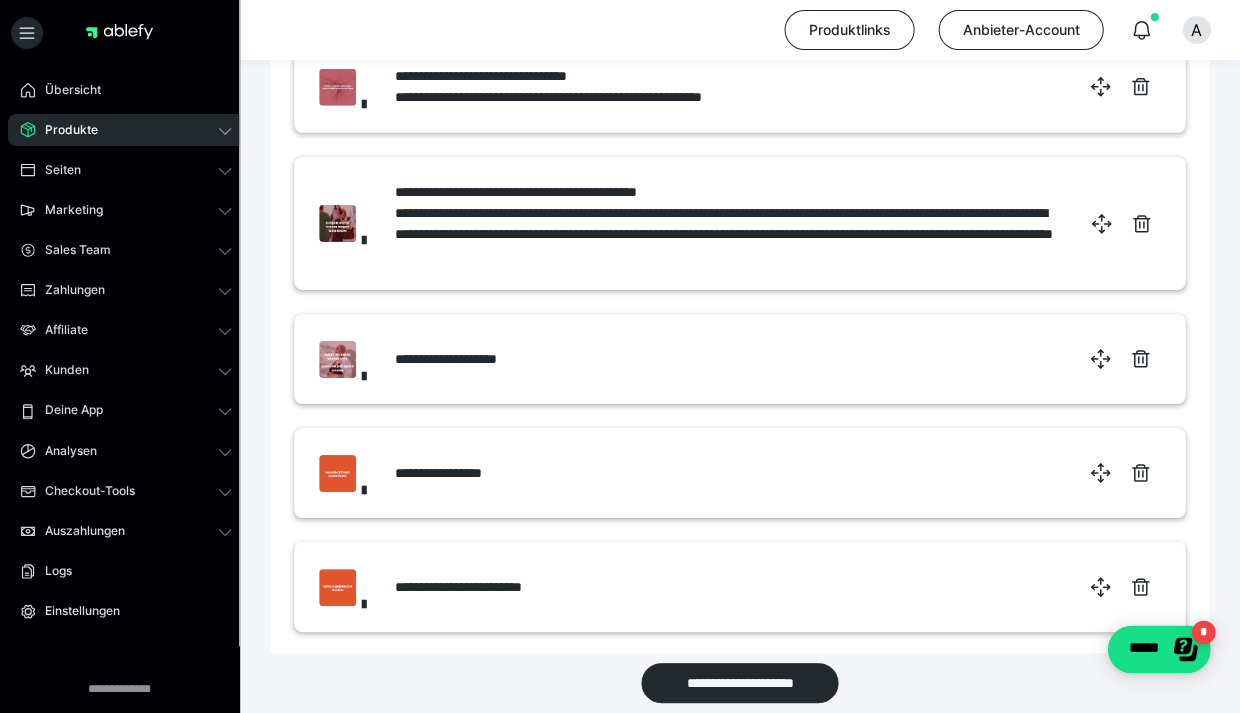 scroll, scrollTop: 1051, scrollLeft: 0, axis: vertical 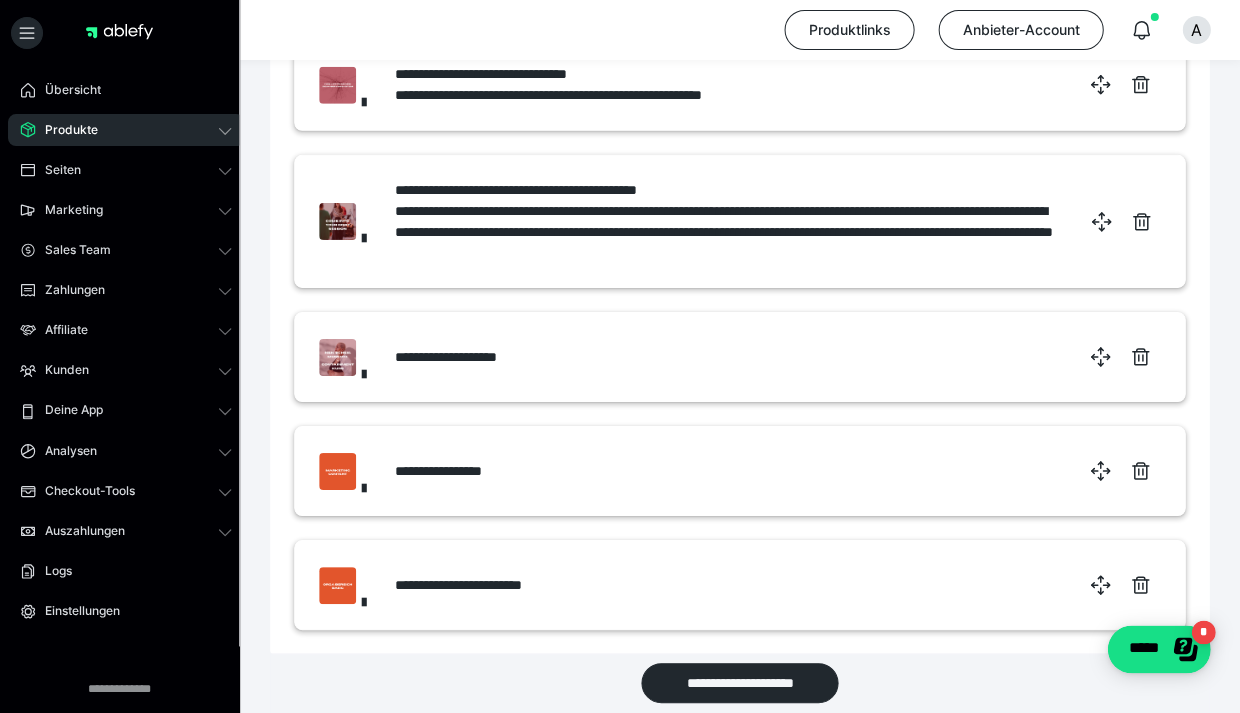 click on "Produkte" at bounding box center (64, 130) 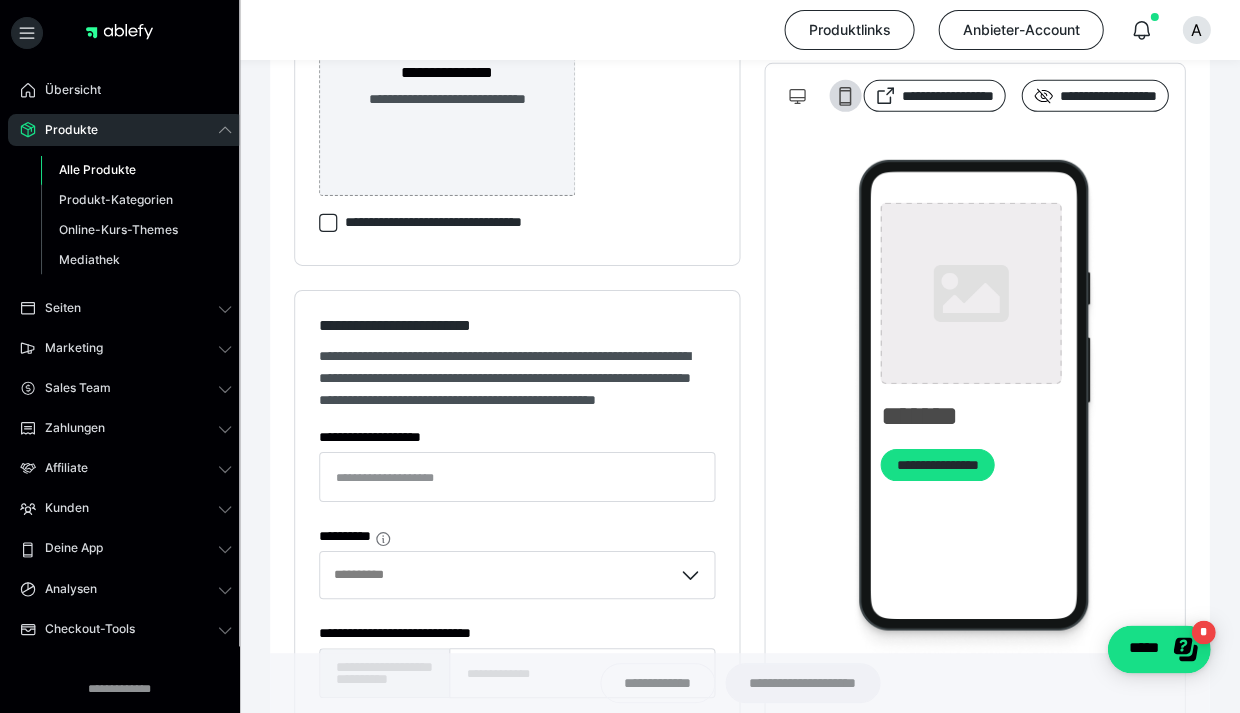 type on "**********" 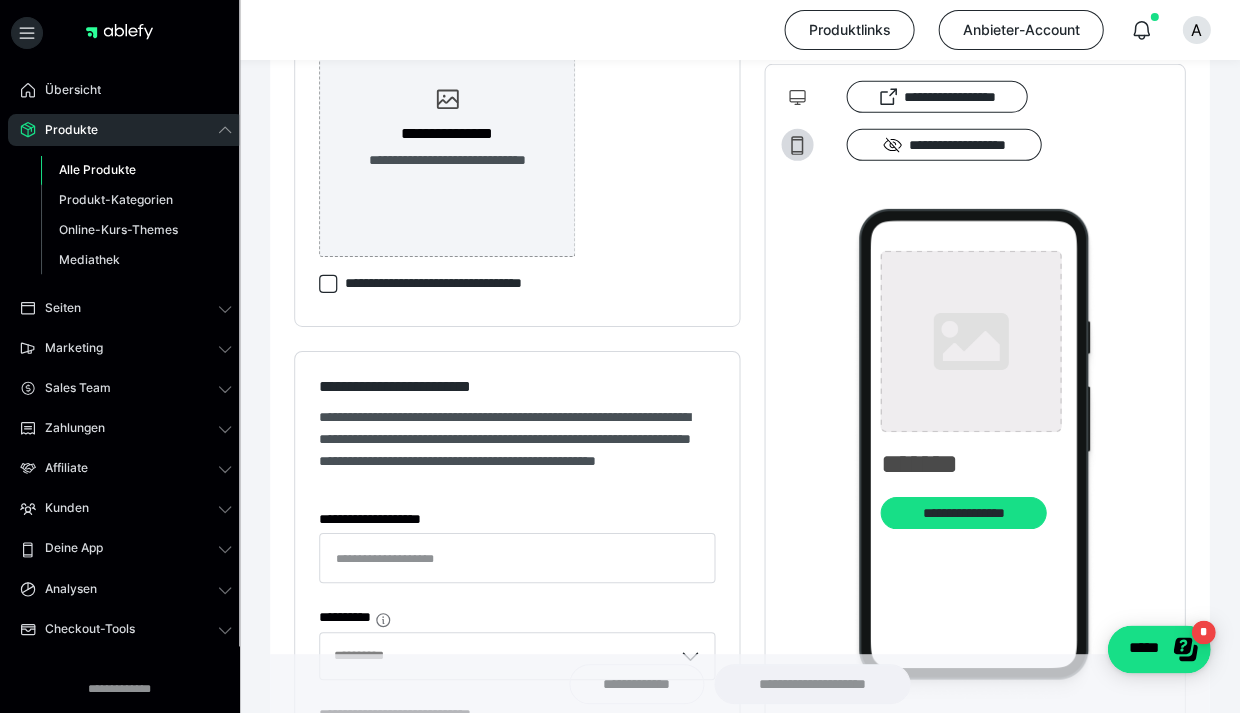 type on "**********" 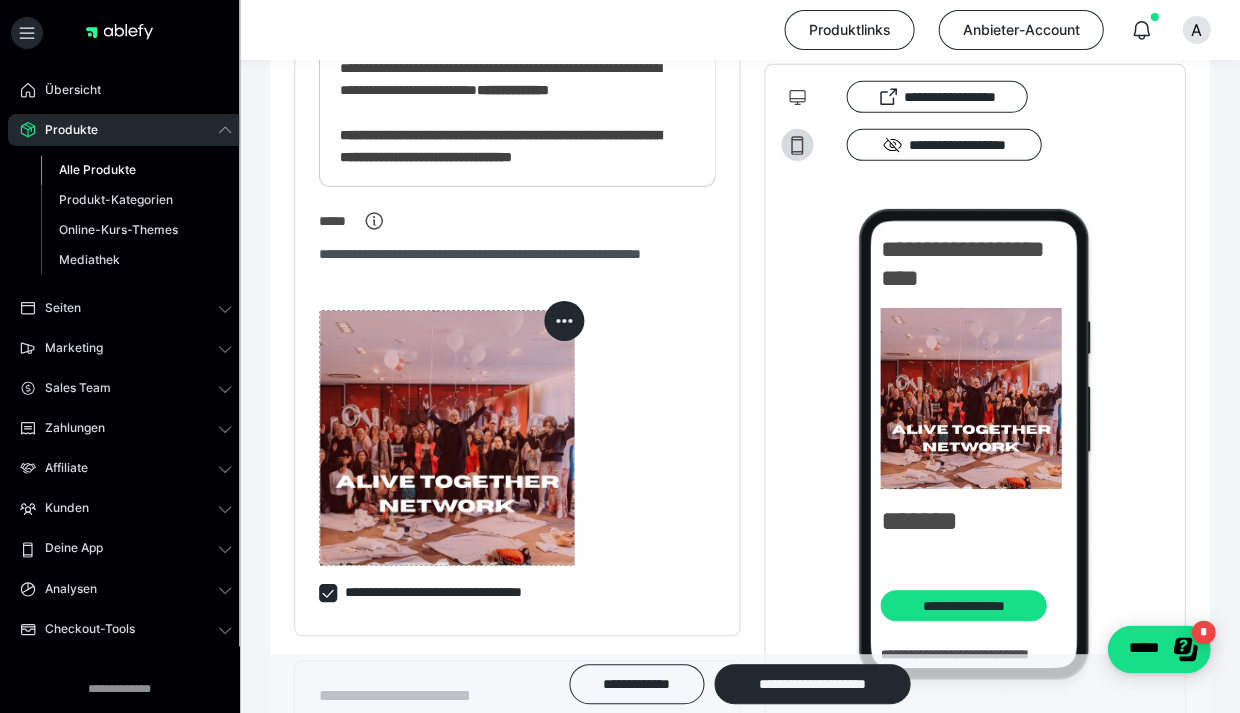 click on "Alle Produkte" at bounding box center [97, 169] 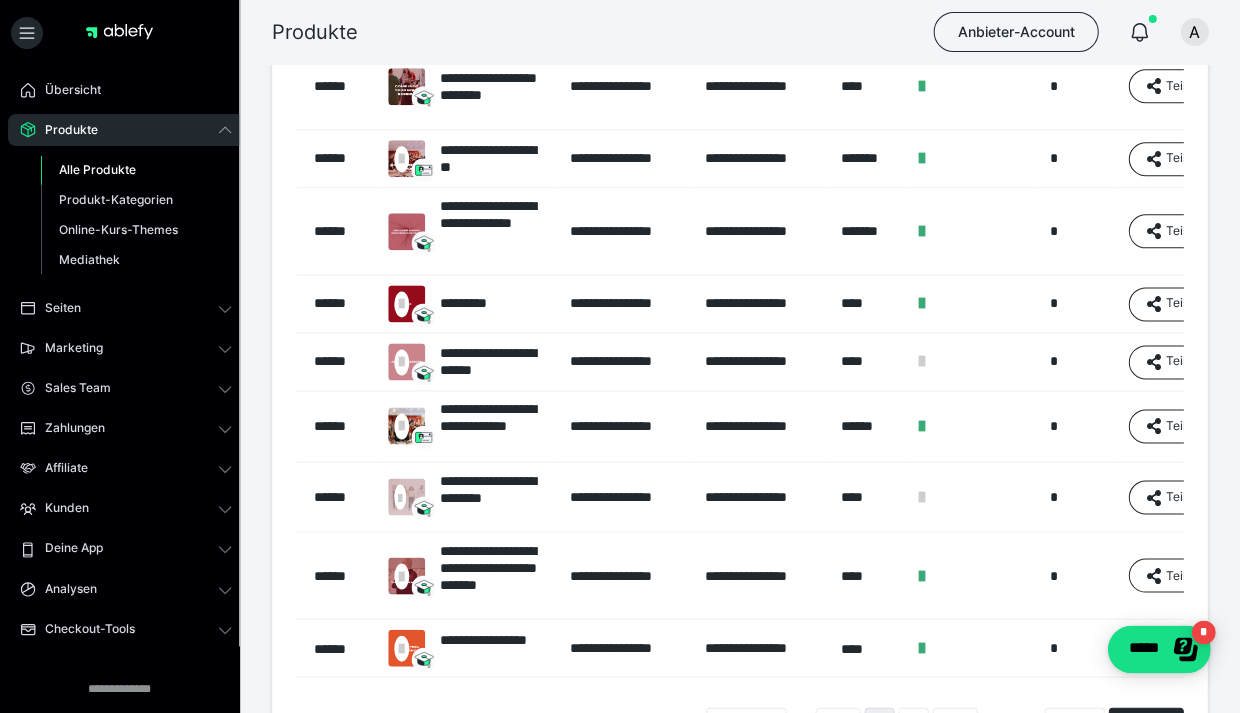 scroll, scrollTop: 352, scrollLeft: 0, axis: vertical 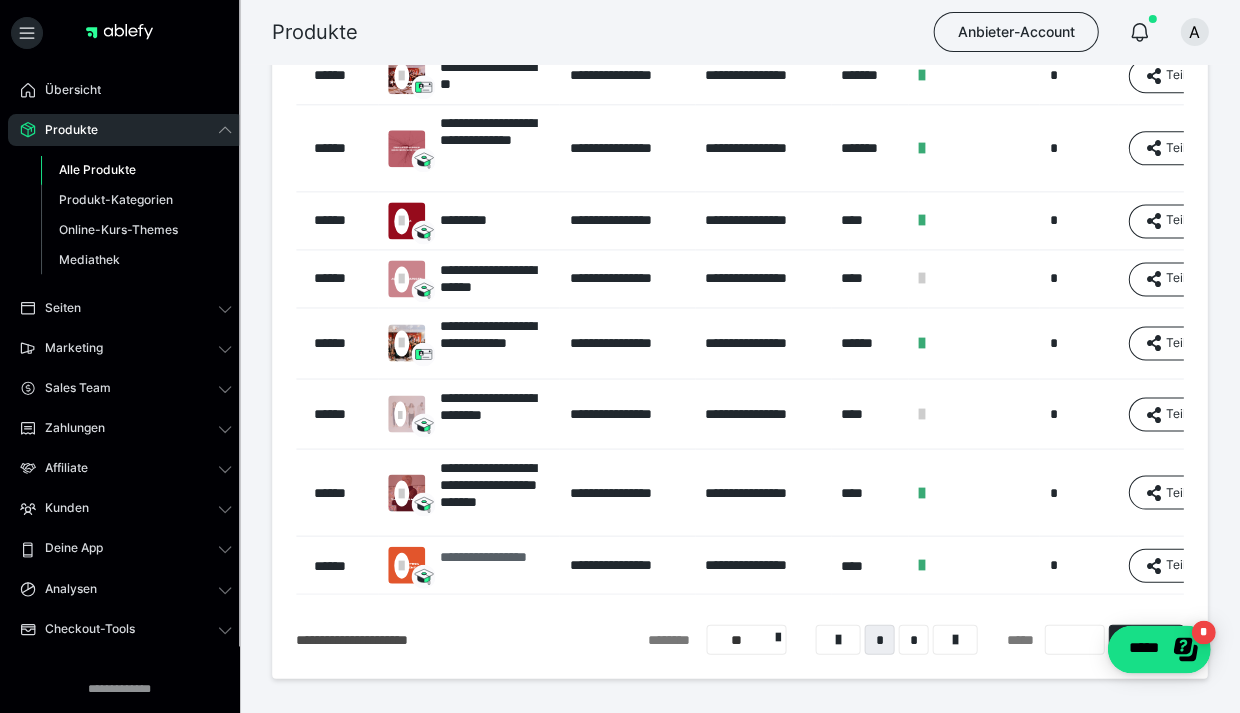 click on "**********" at bounding box center [494, 564] 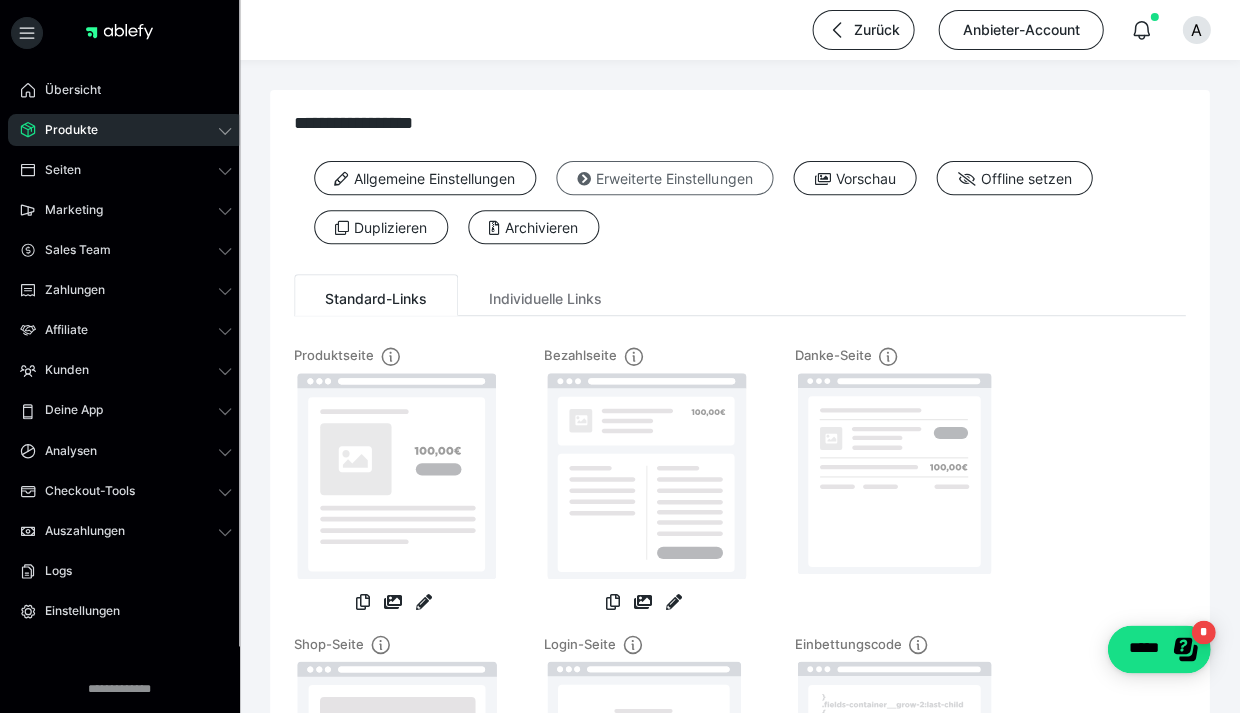 click on "Erweiterte Einstellungen" at bounding box center [664, 178] 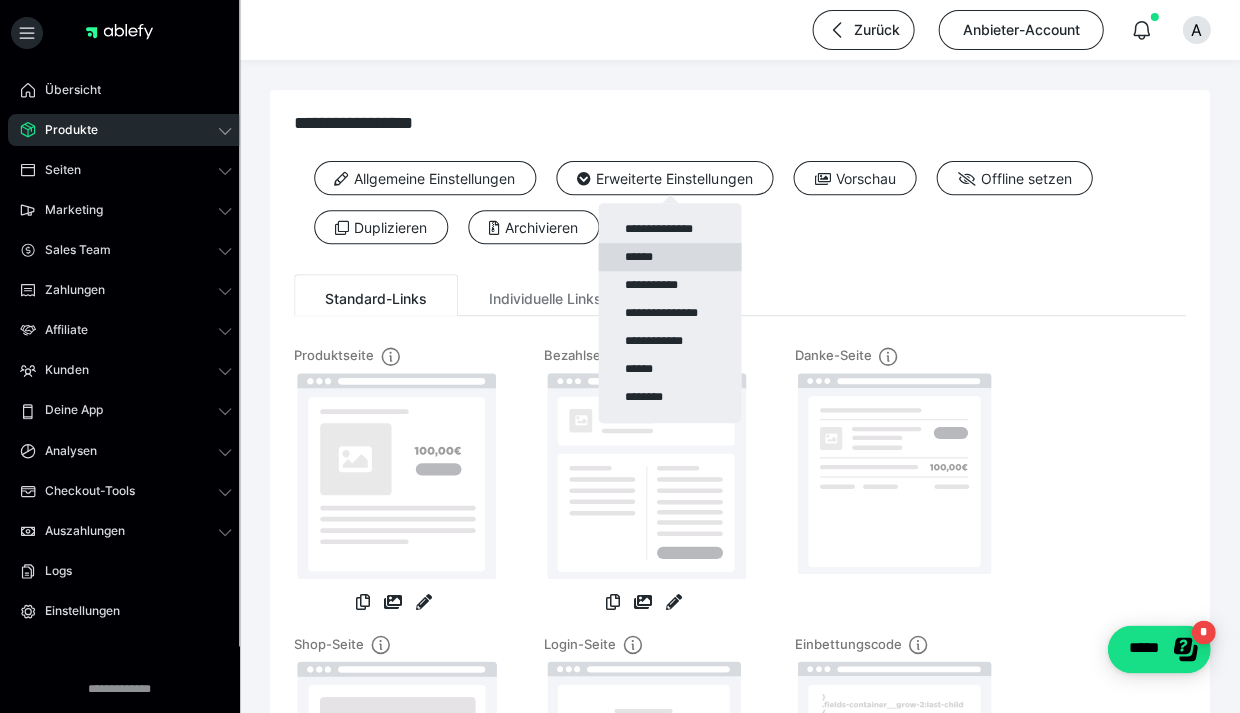 click on "******" at bounding box center (669, 257) 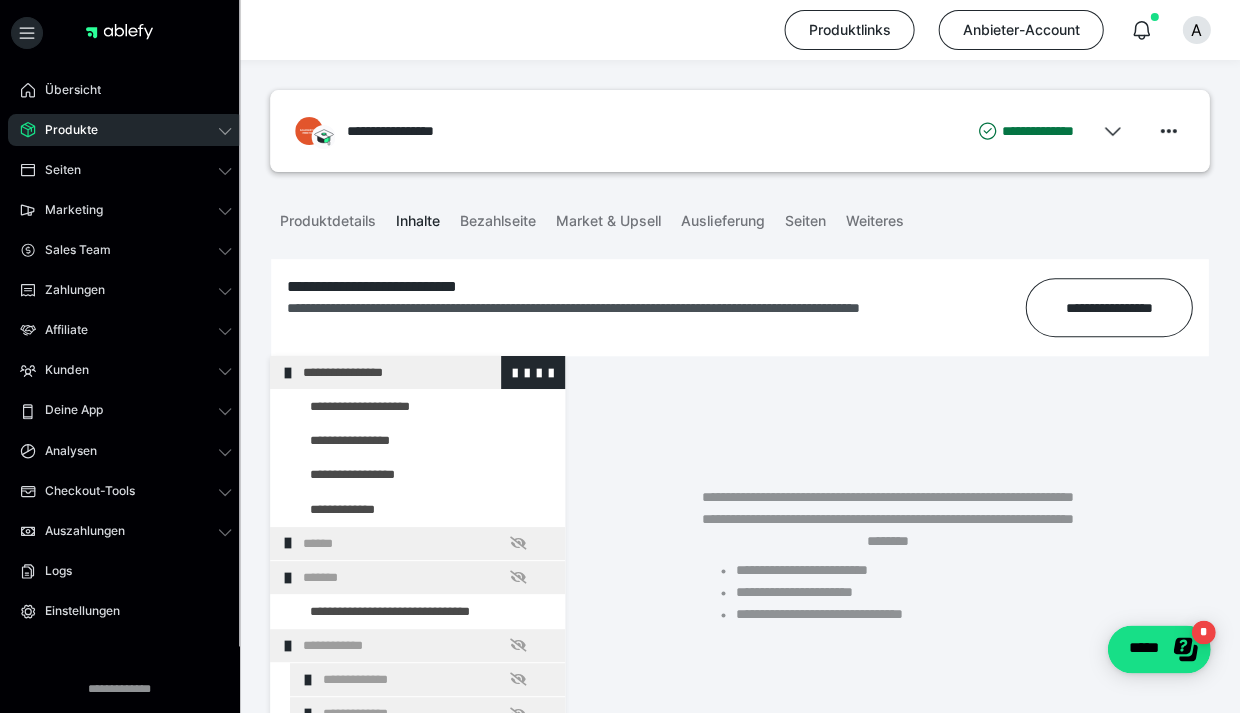 click on "**********" at bounding box center (417, 372) 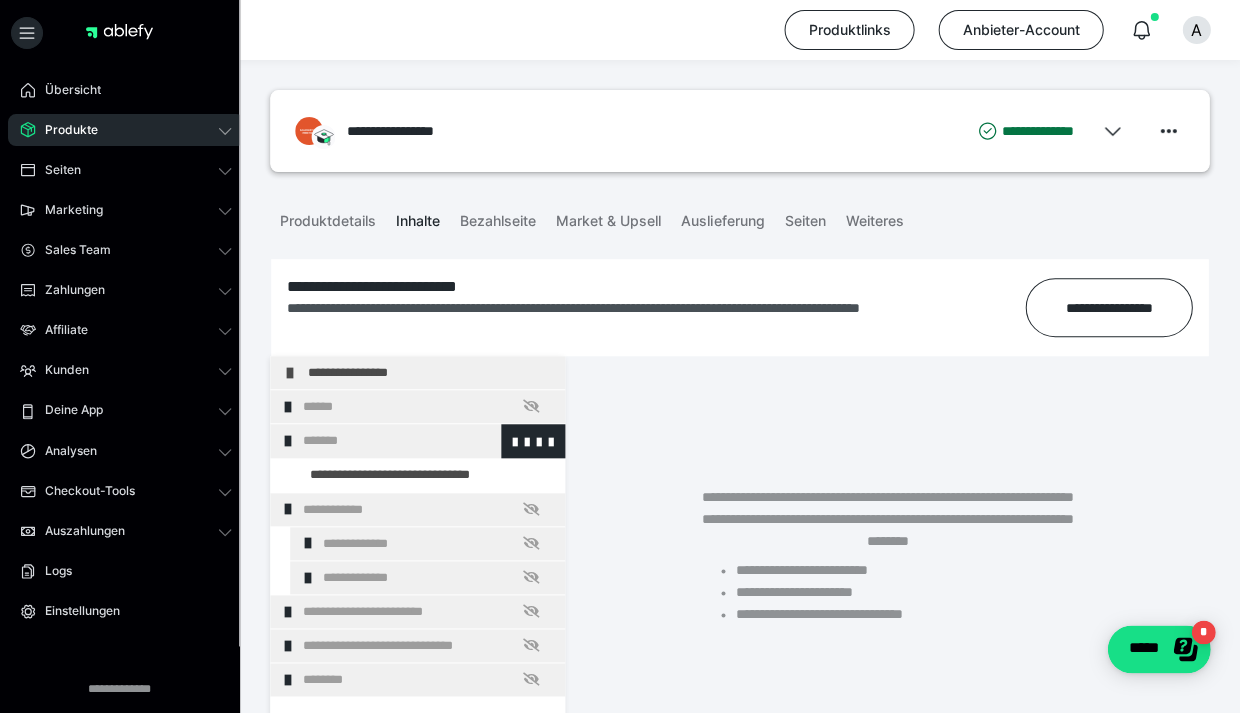 click on "*******" at bounding box center (417, 440) 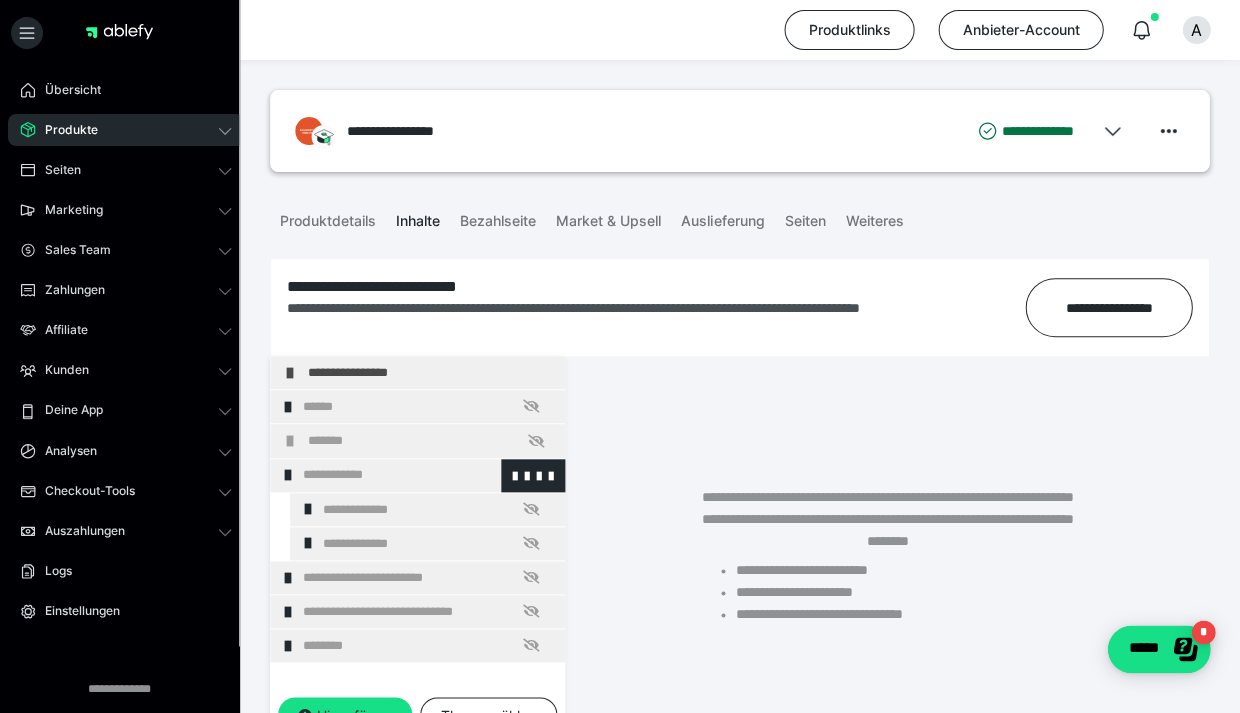 click at bounding box center [288, 475] 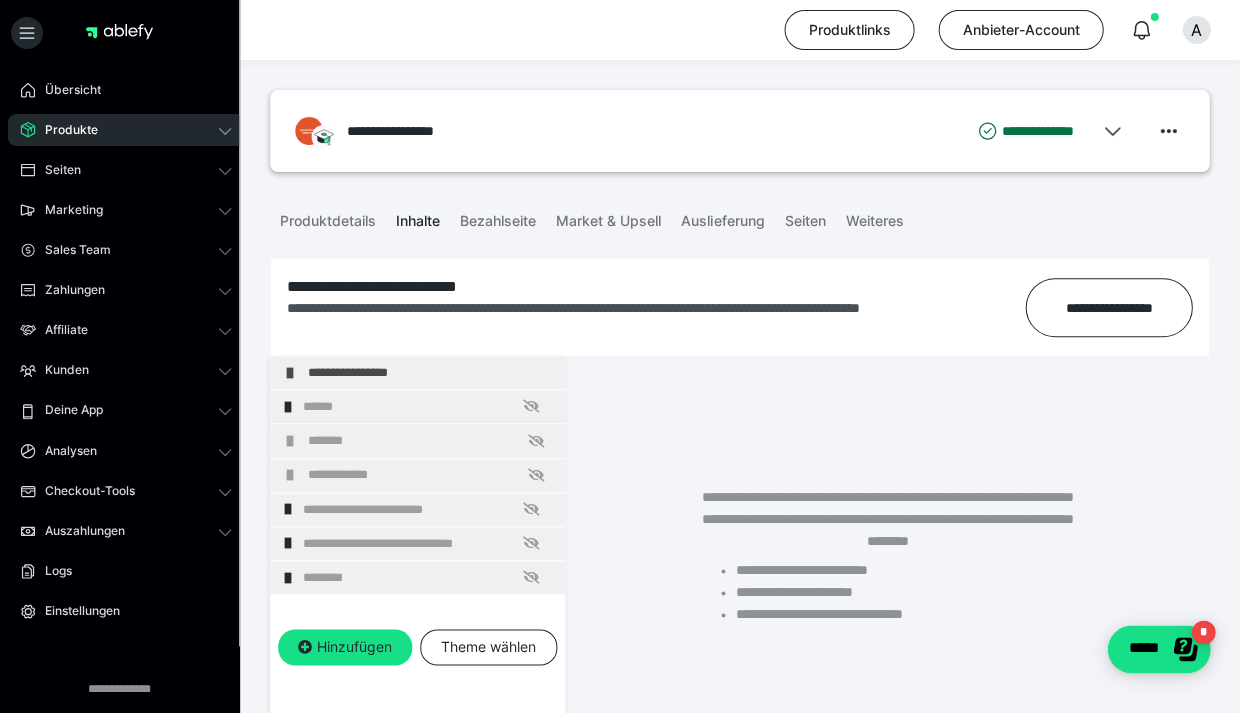click on "**********" at bounding box center (656, 319) 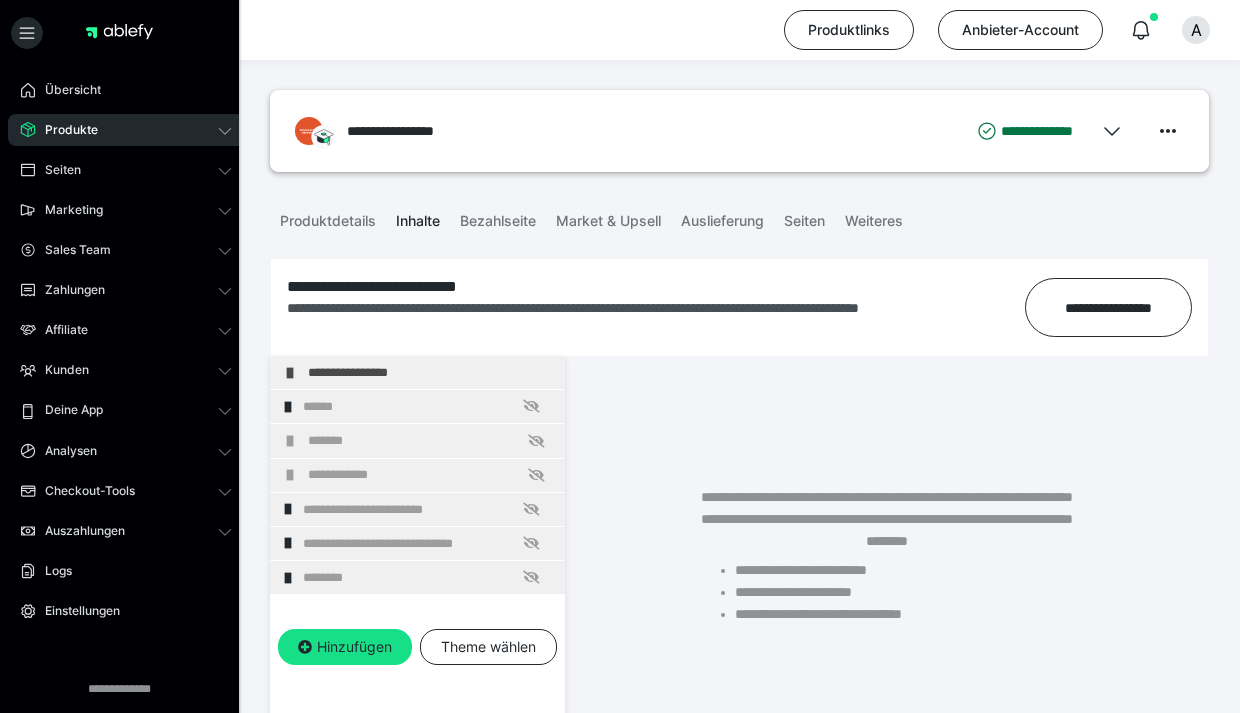 scroll, scrollTop: 0, scrollLeft: 0, axis: both 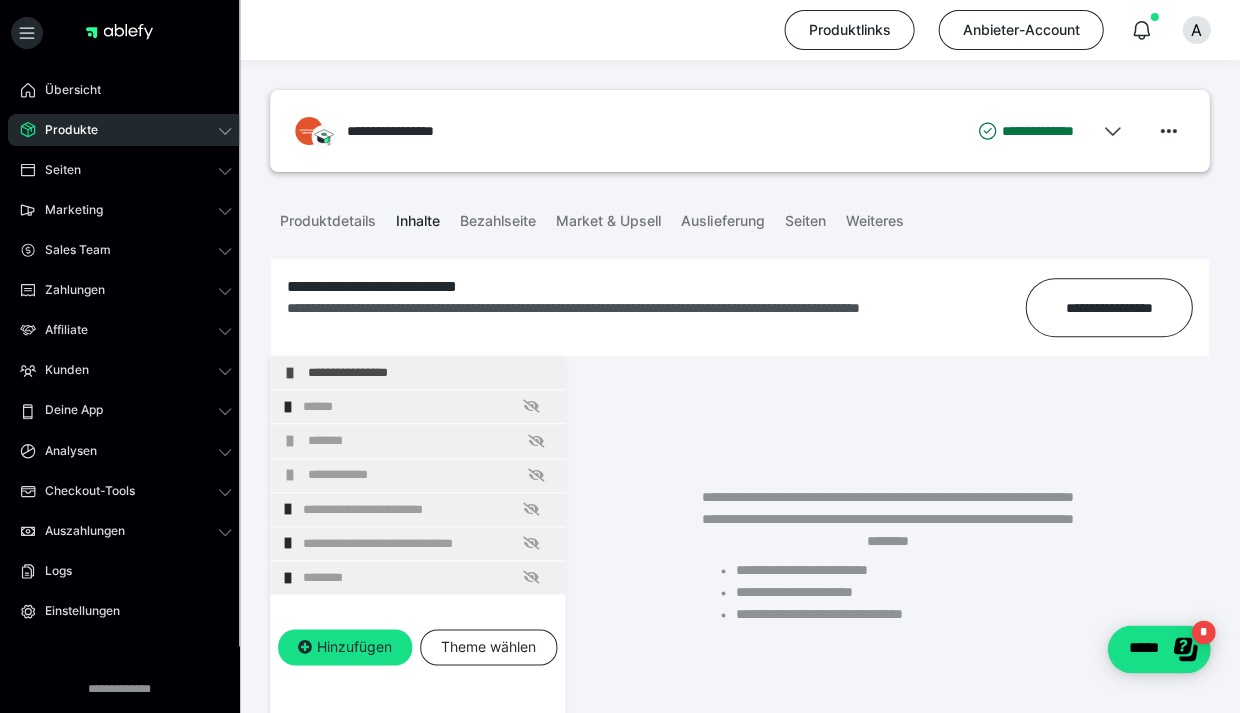 click on "Produkte" at bounding box center [64, 130] 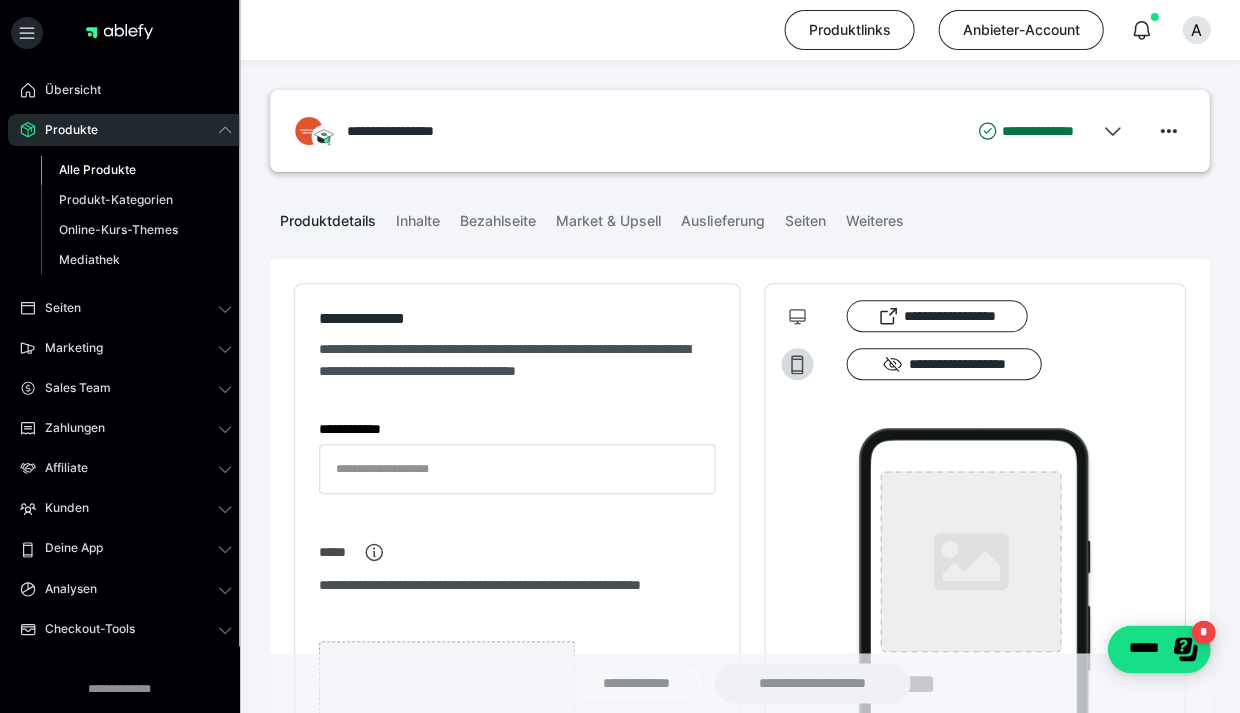 type on "**********" 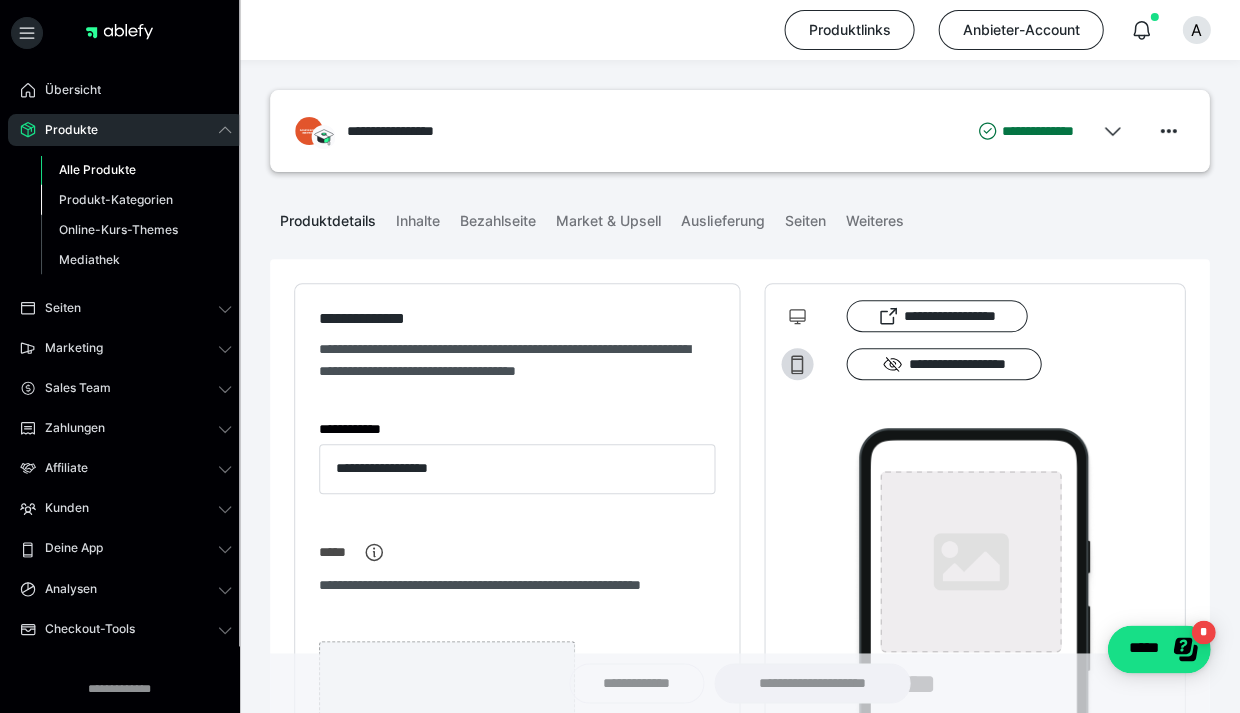 type on "**********" 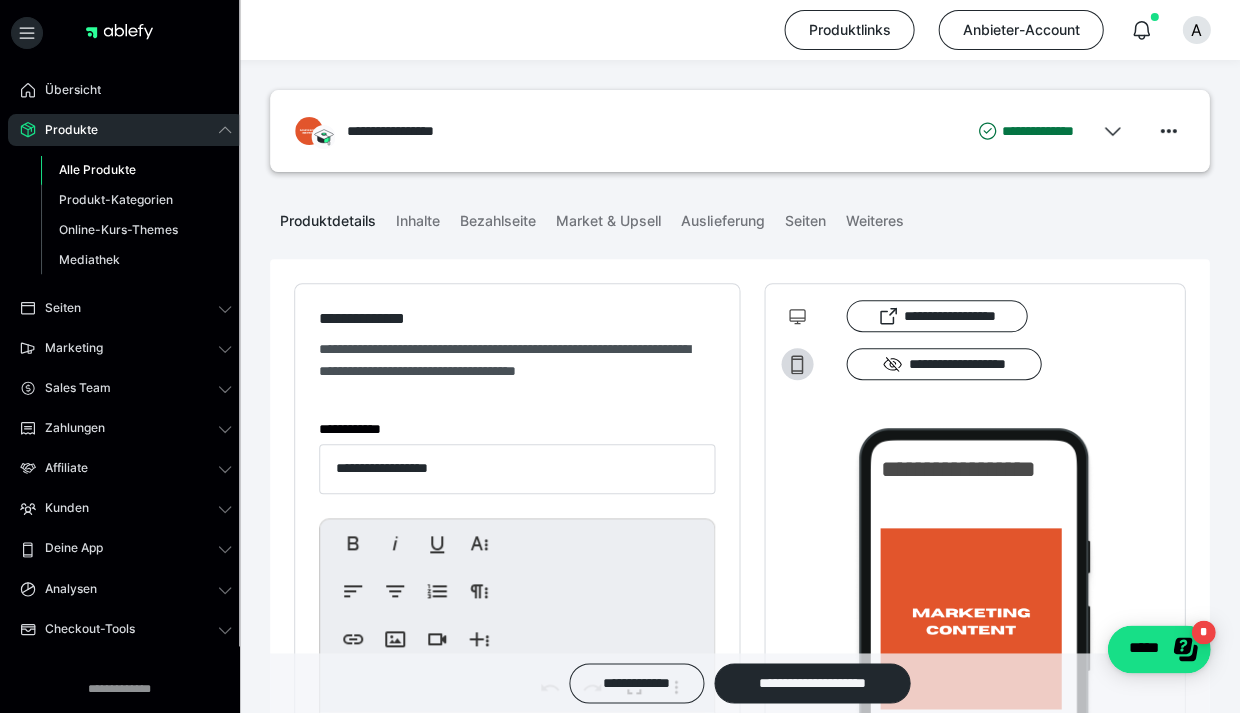 click on "Alle Produkte" at bounding box center (97, 169) 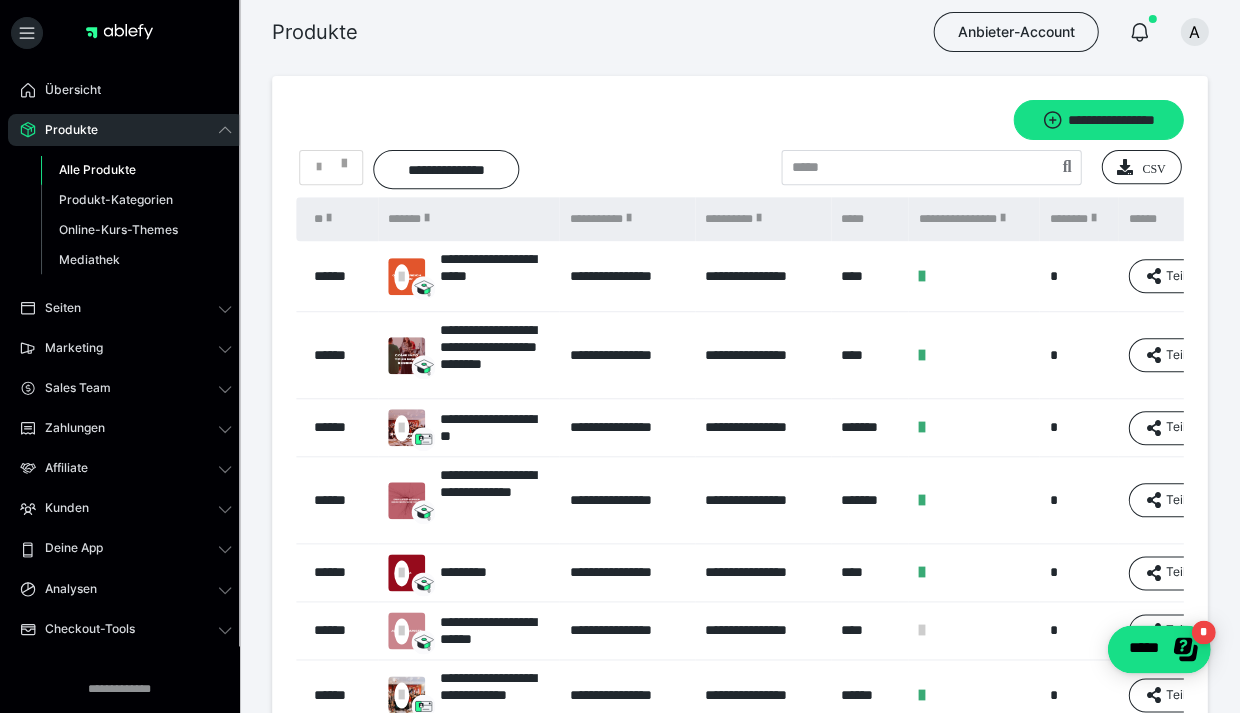 click on "**********" at bounding box center (494, 695) 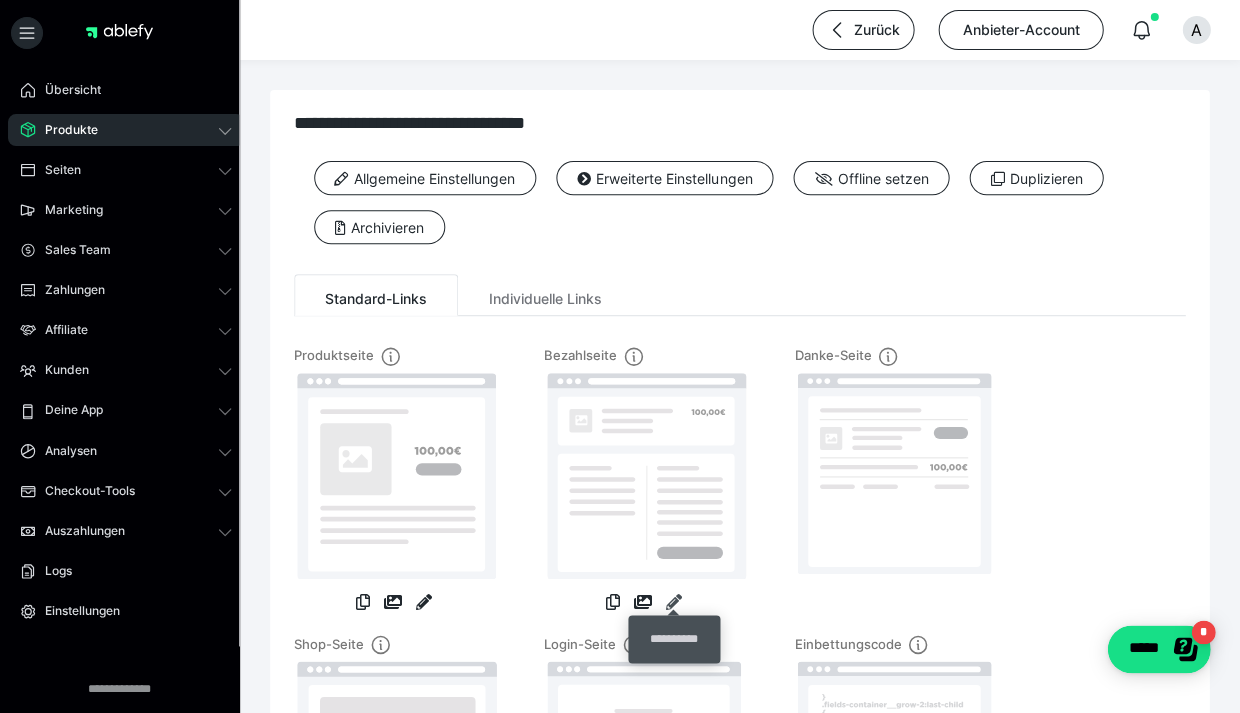 click at bounding box center [674, 602] 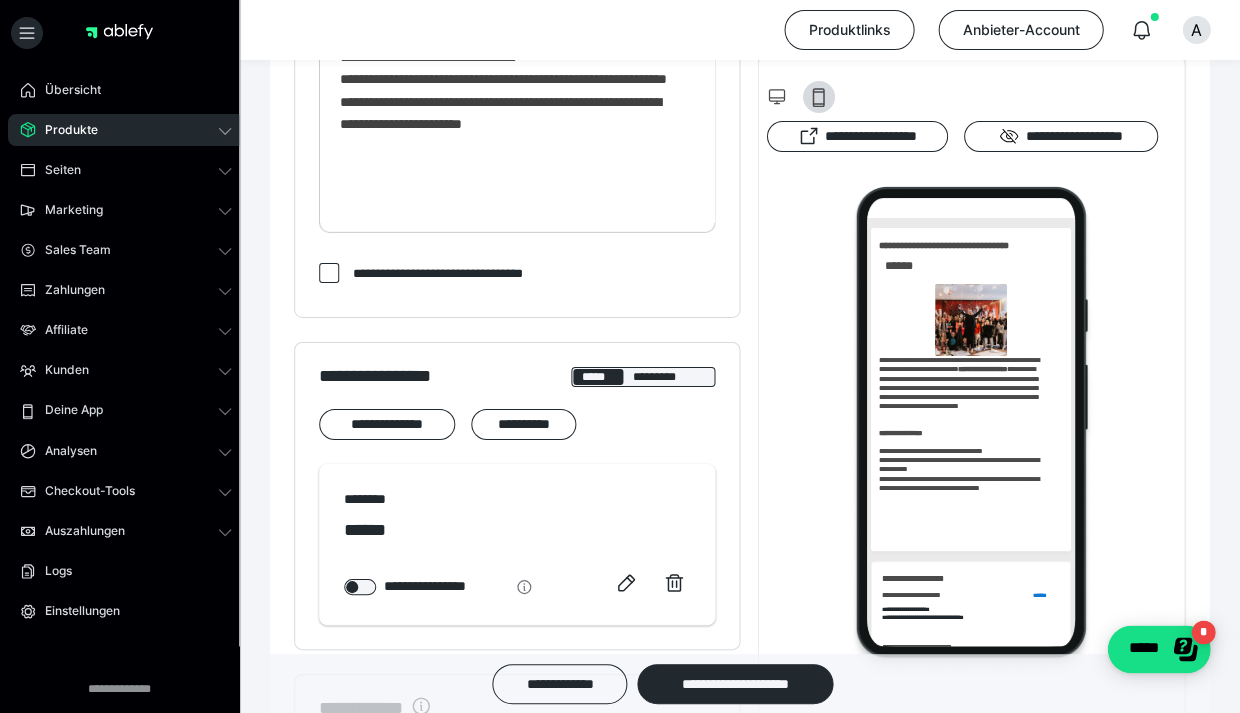 scroll, scrollTop: 1110, scrollLeft: 0, axis: vertical 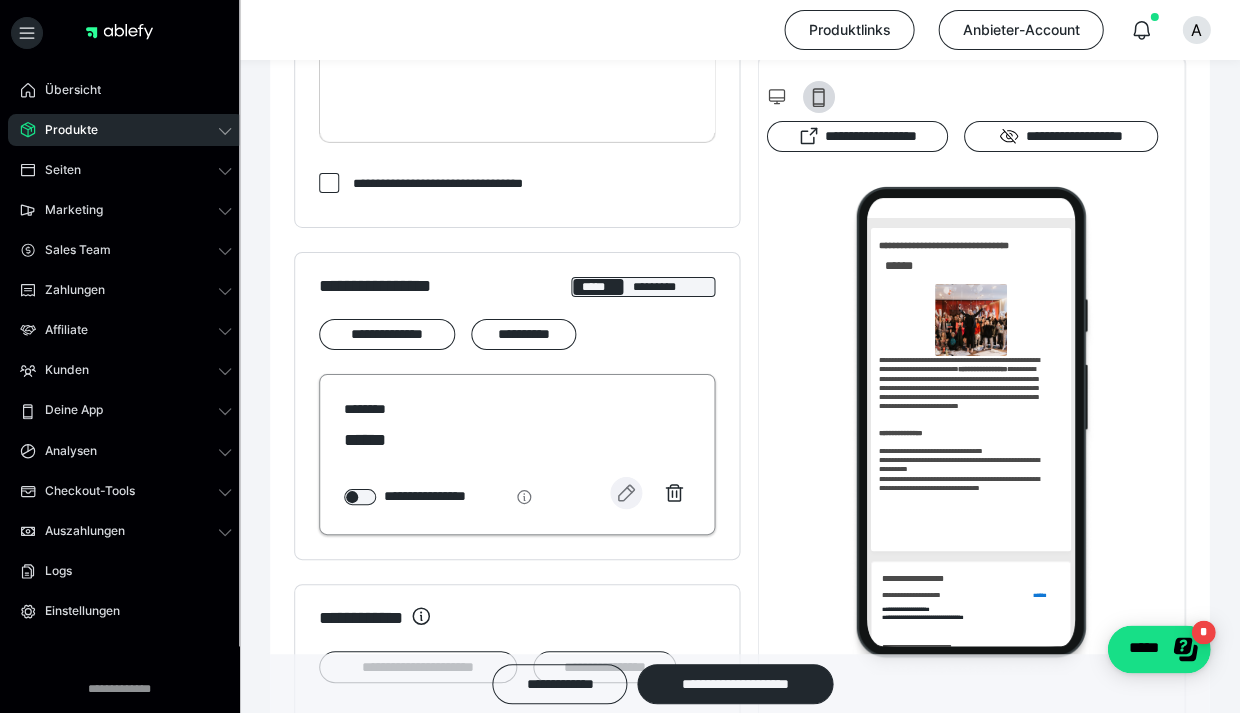 click 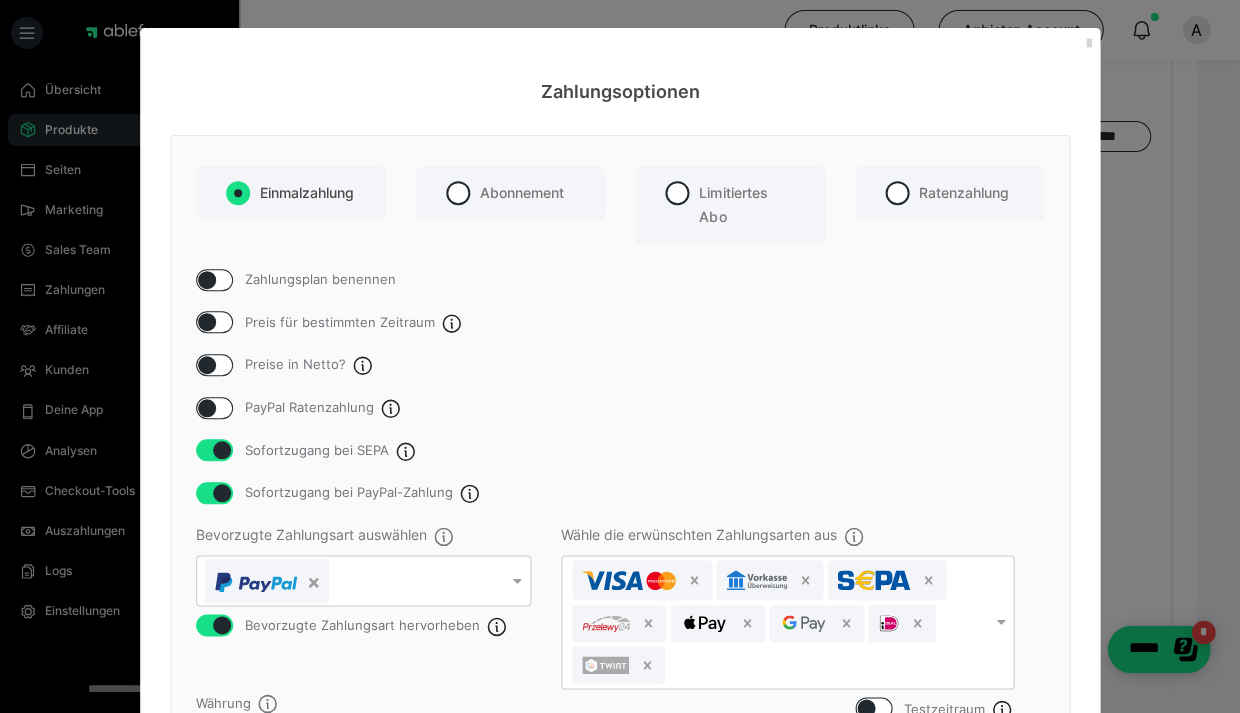 click at bounding box center (1088, 44) 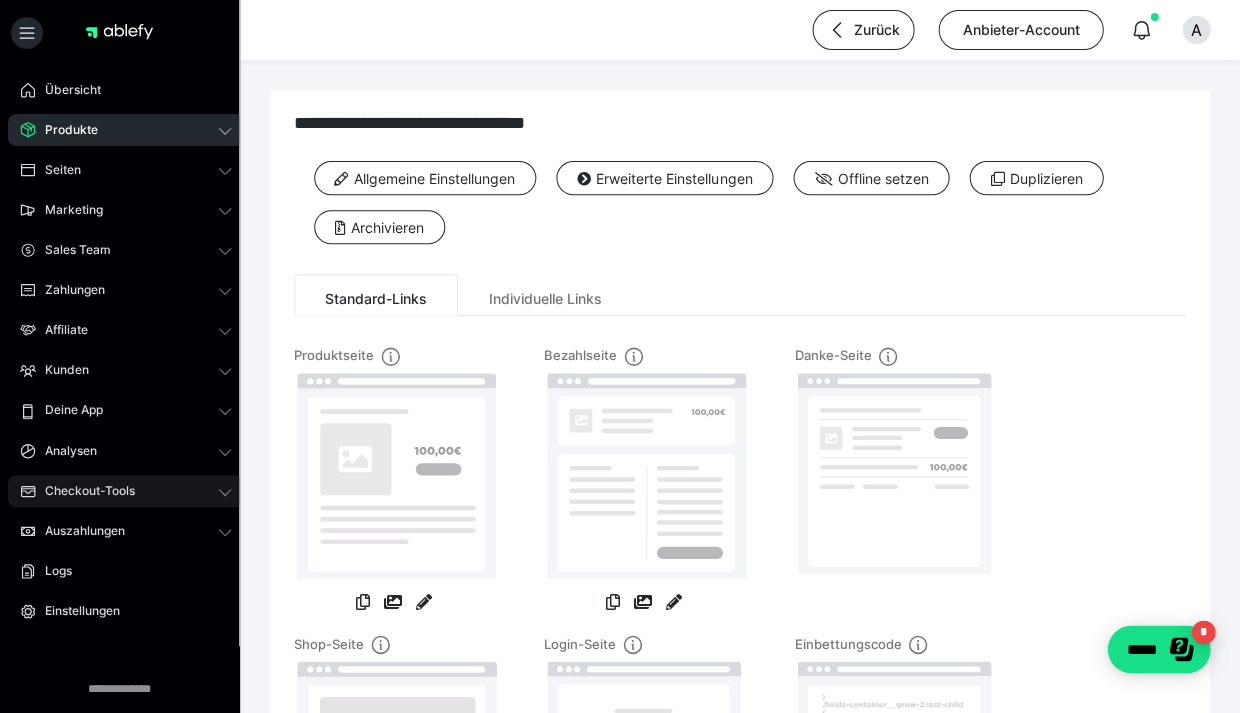 scroll, scrollTop: 0, scrollLeft: 0, axis: both 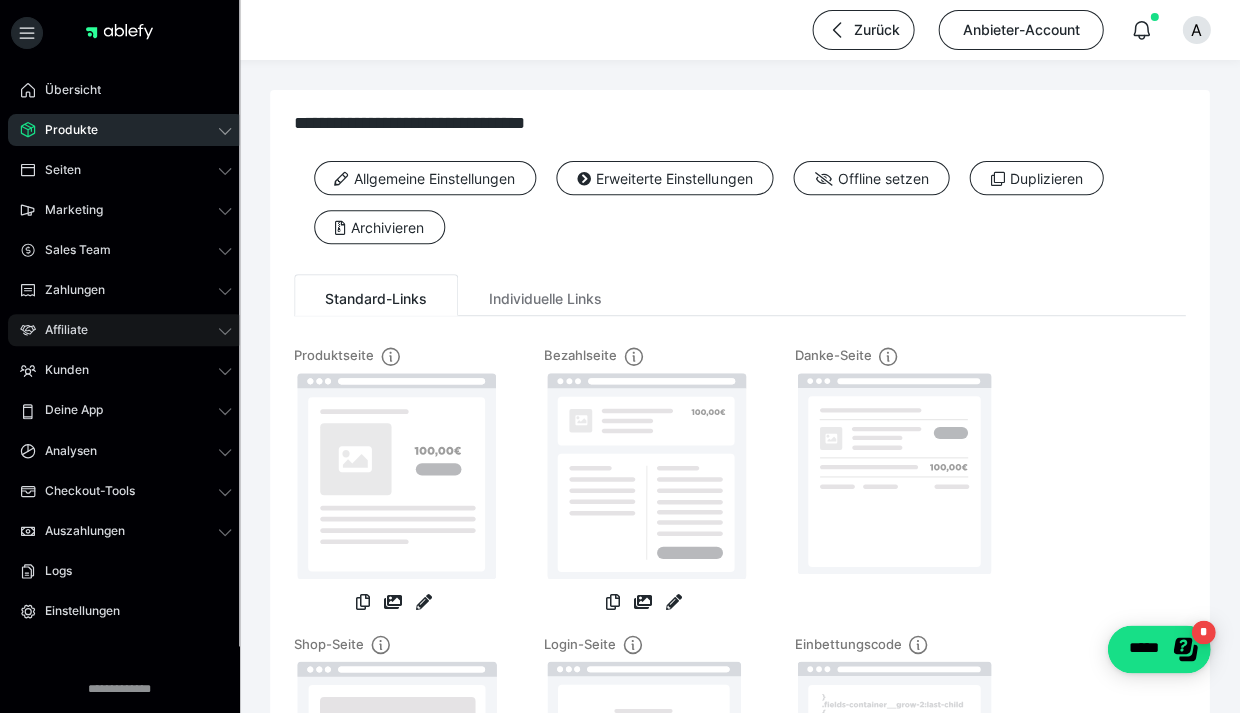 click on "Affiliate" at bounding box center [126, 330] 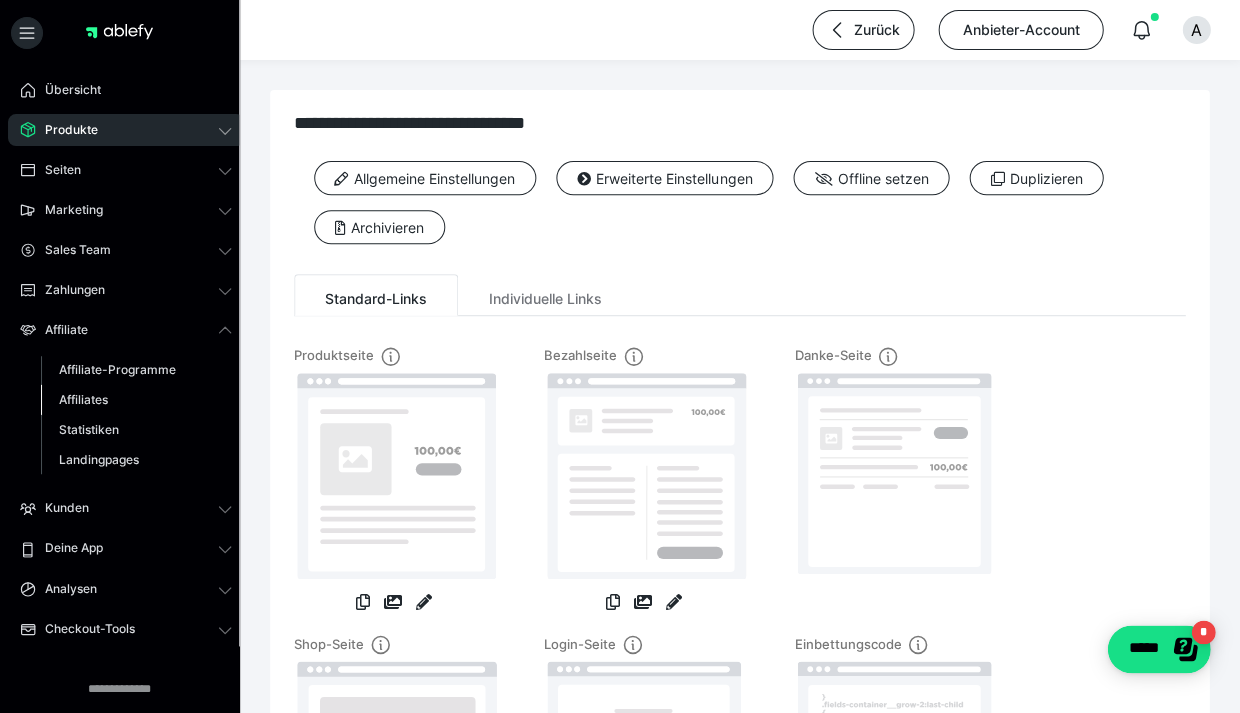 click on "Affiliates" at bounding box center (83, 399) 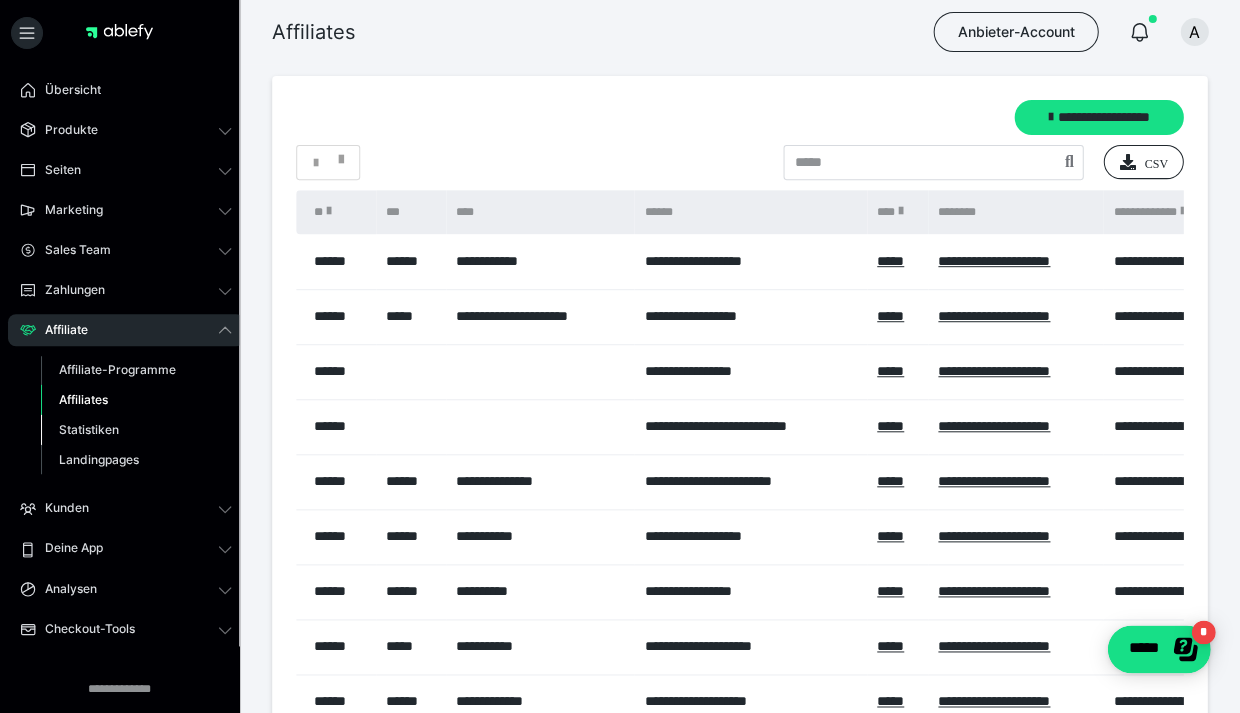 click on "Statistiken" at bounding box center (89, 429) 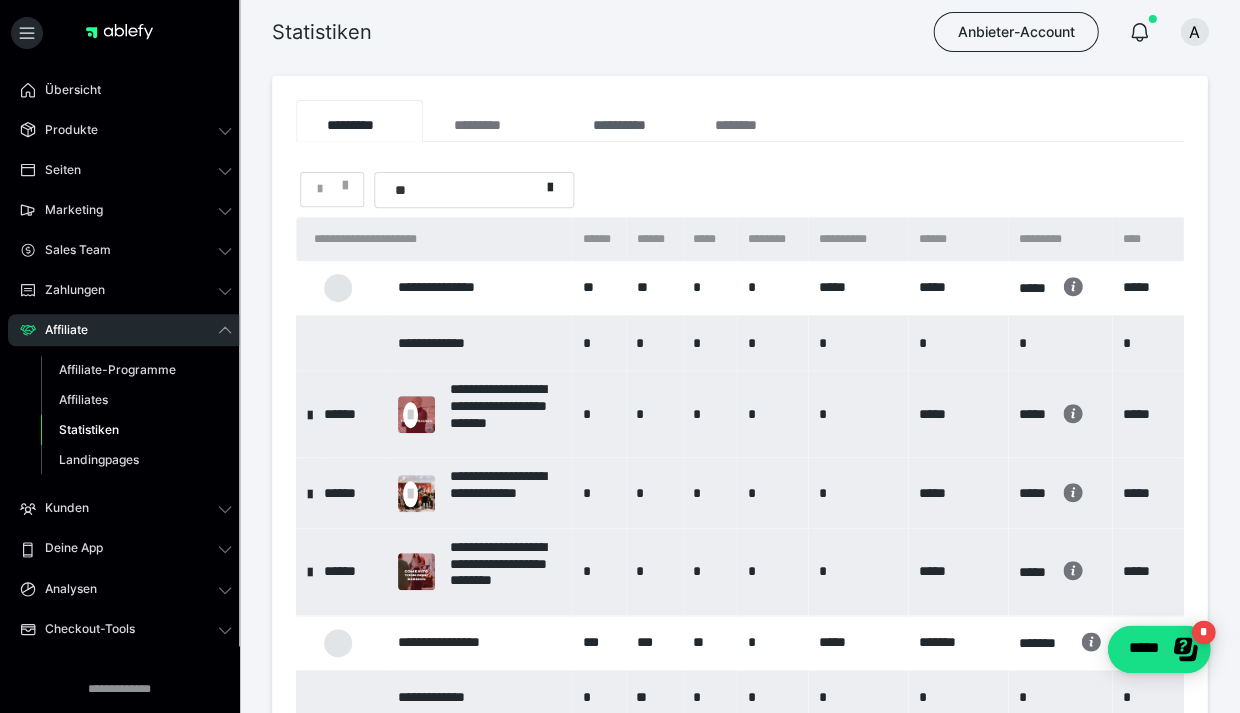 click on "**********" at bounding box center (622, 121) 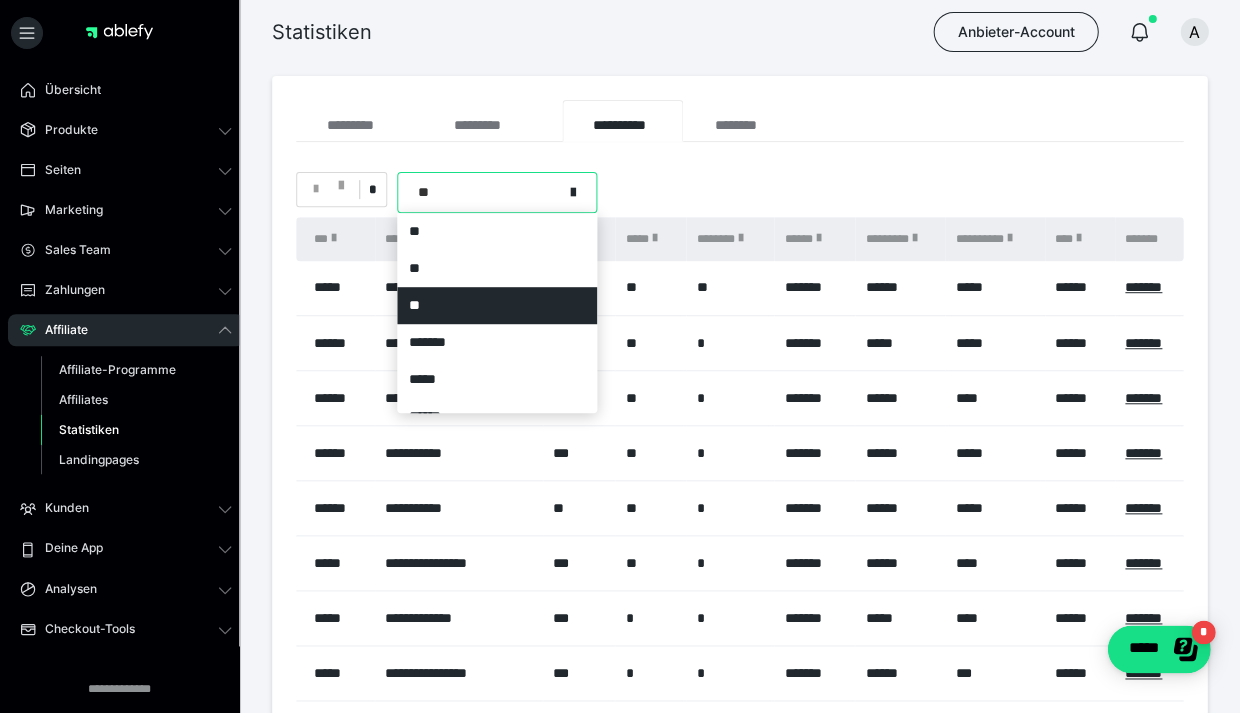 drag, startPoint x: 508, startPoint y: 185, endPoint x: 486, endPoint y: 253, distance: 71.470276 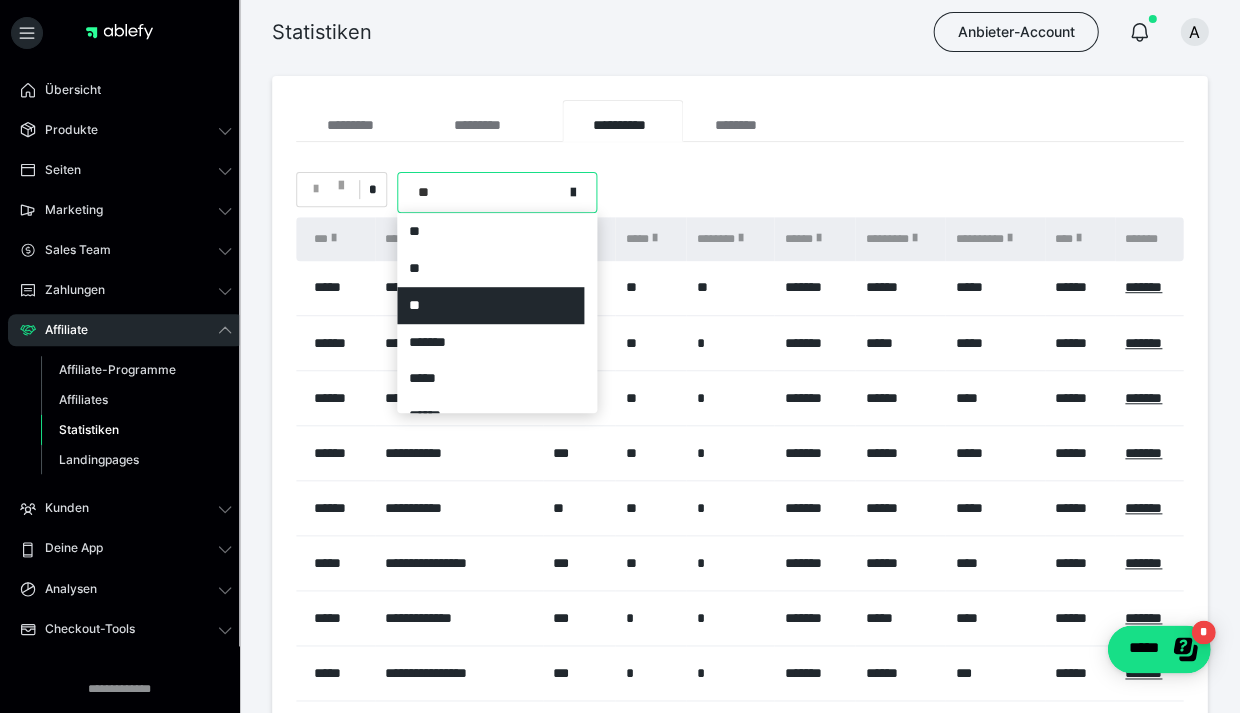 scroll, scrollTop: 21, scrollLeft: 0, axis: vertical 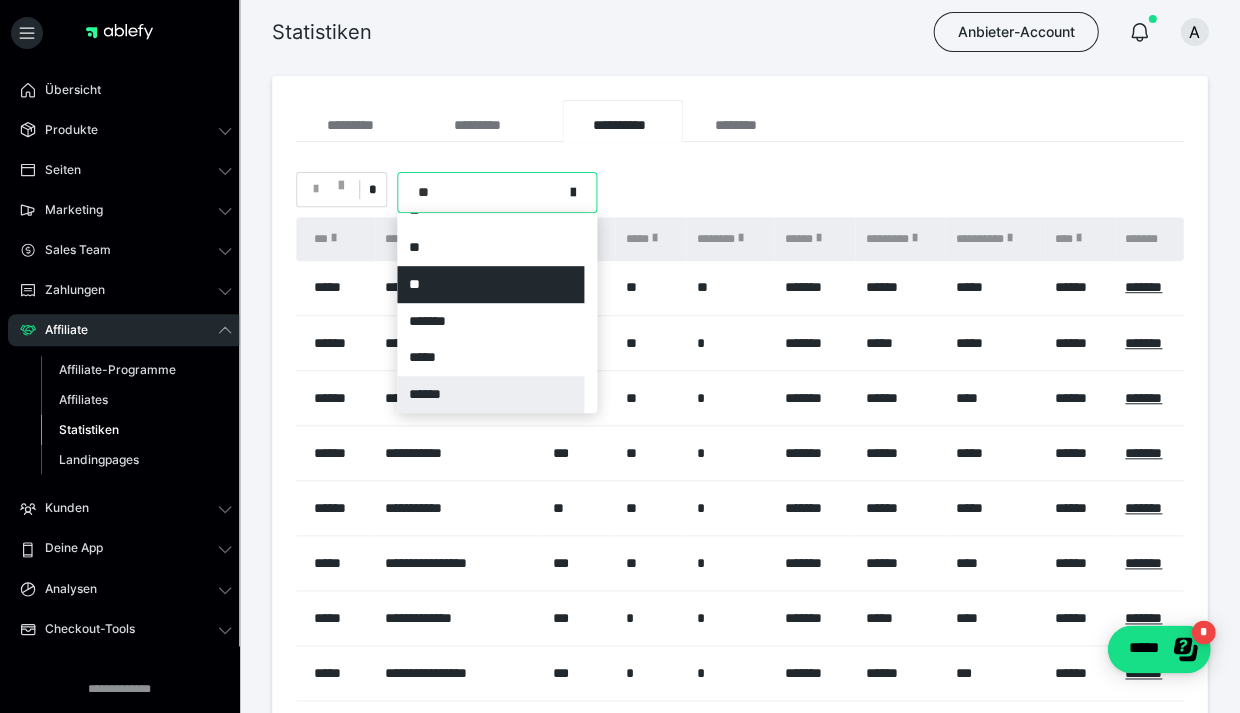 click on "******" at bounding box center (490, 394) 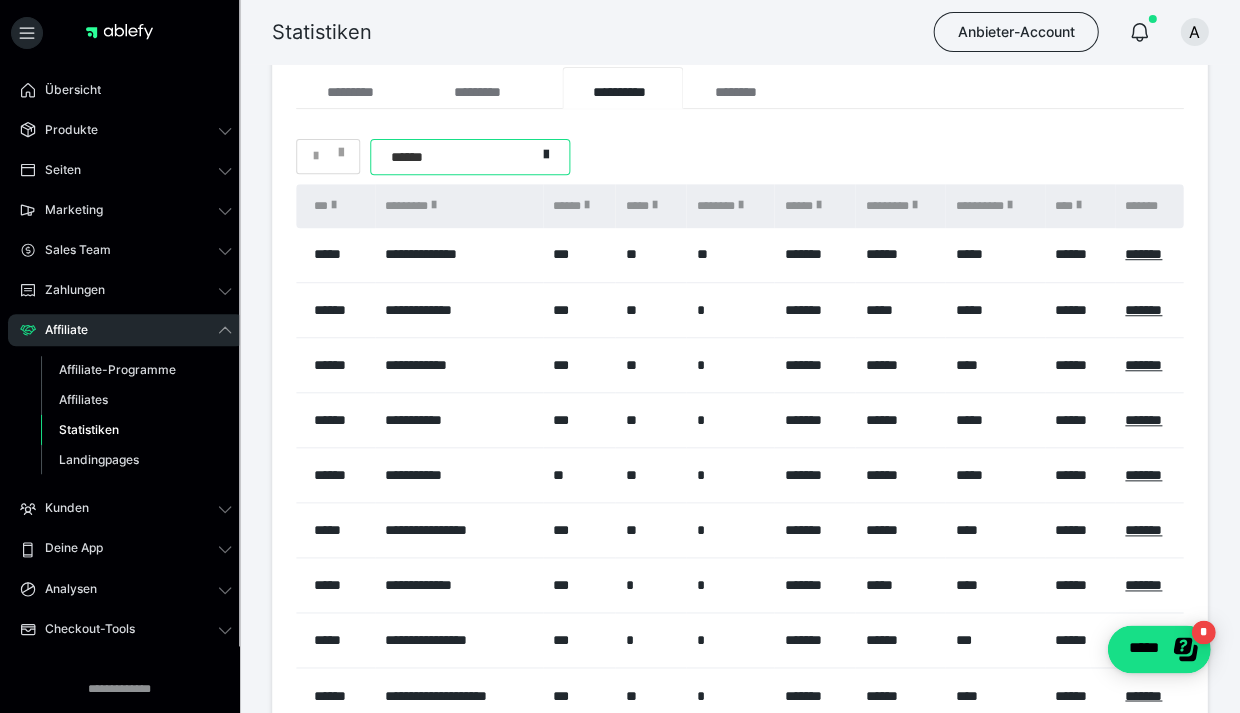 scroll, scrollTop: 34, scrollLeft: 0, axis: vertical 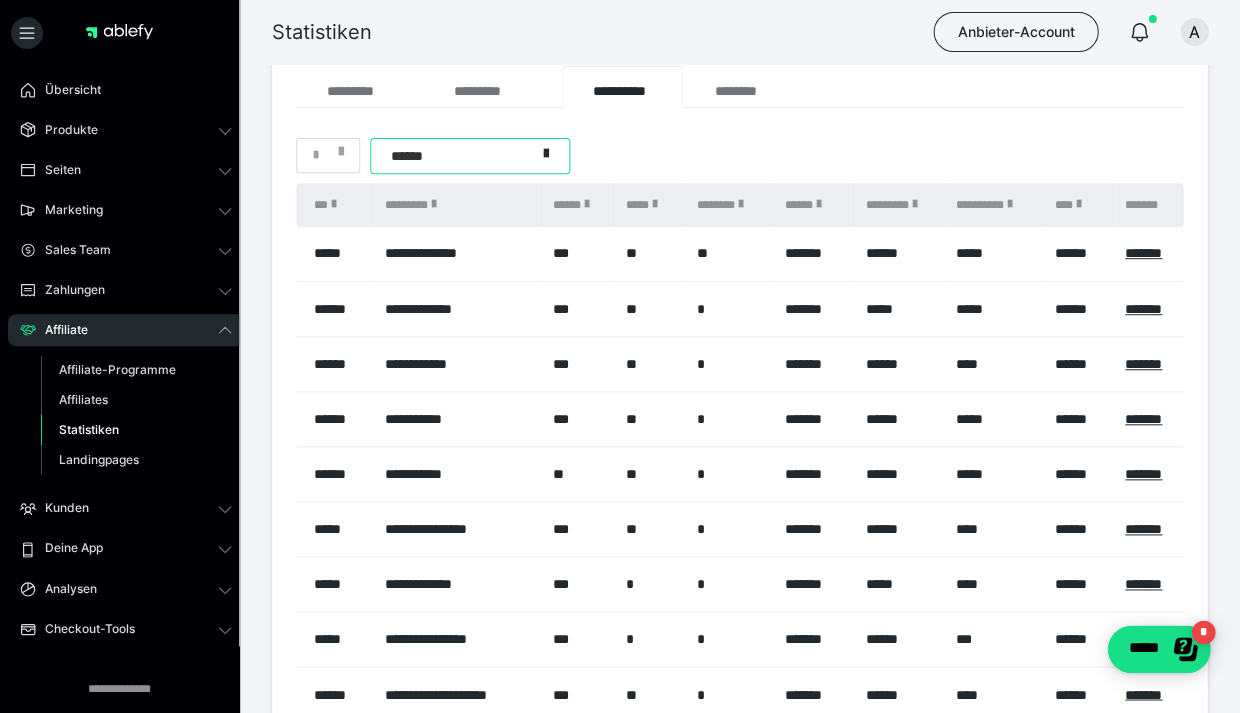 click on "*********" at bounding box center [900, 205] 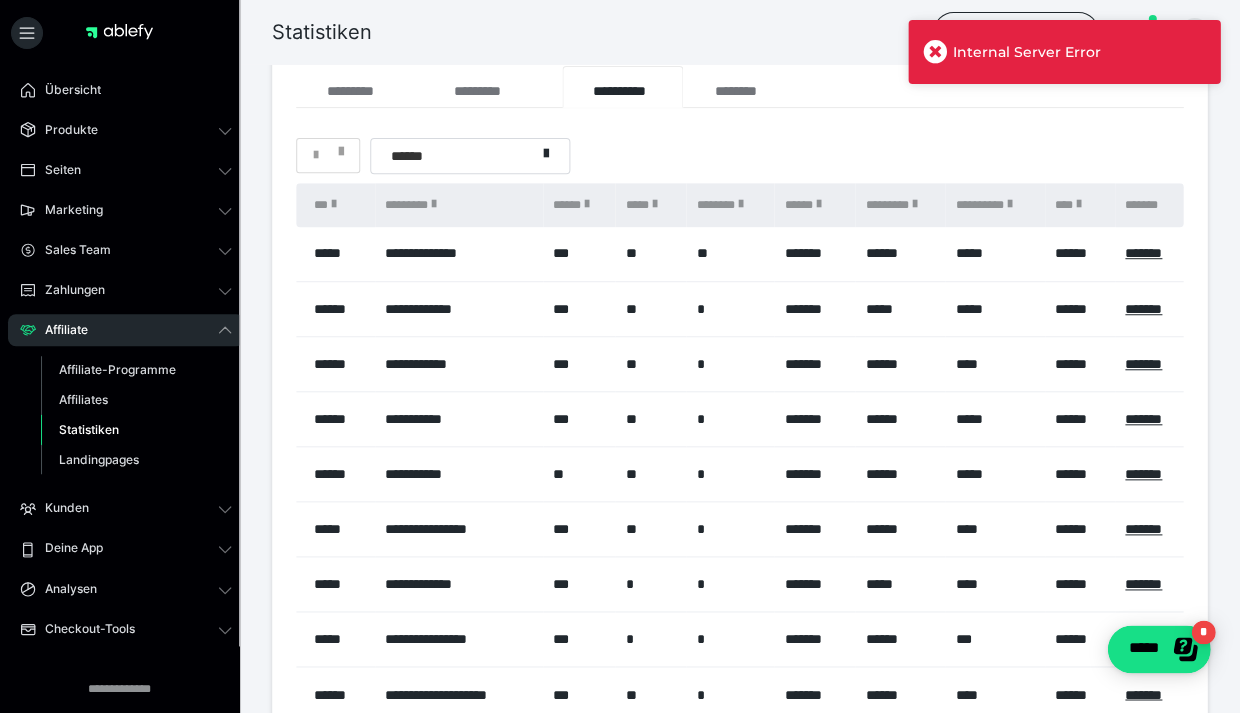 click at bounding box center [934, 52] 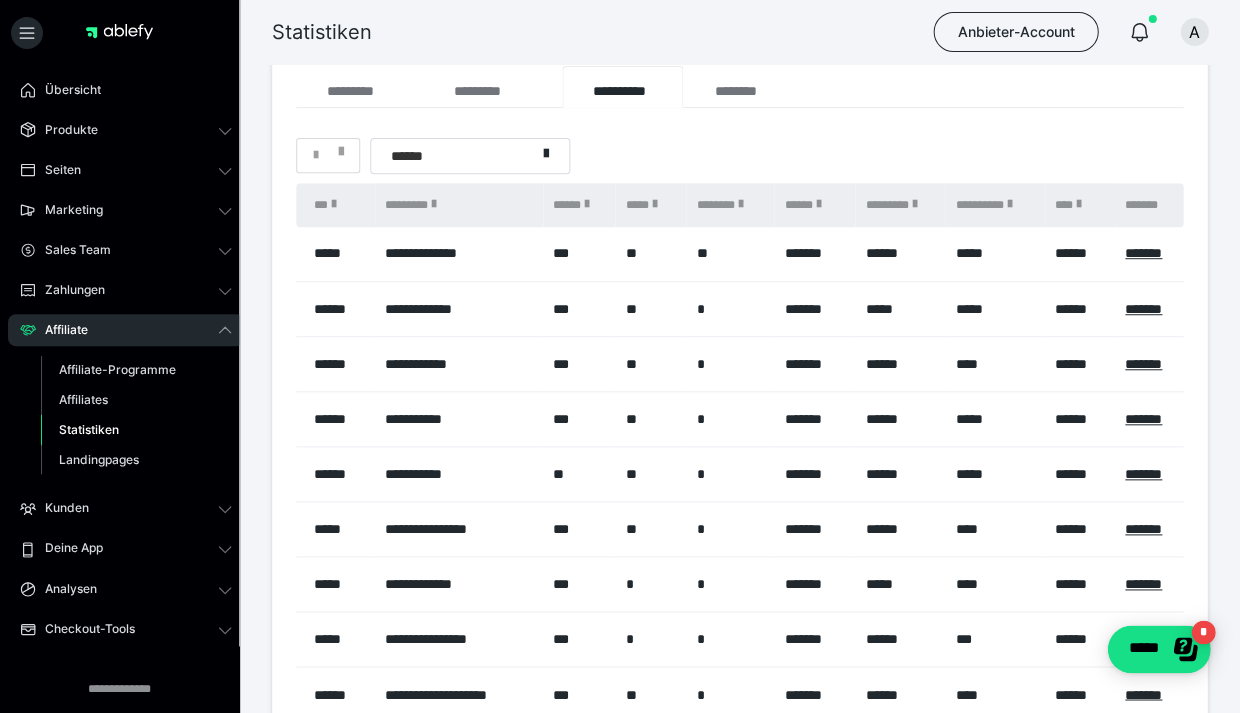 click on "*********" at bounding box center (900, 205) 